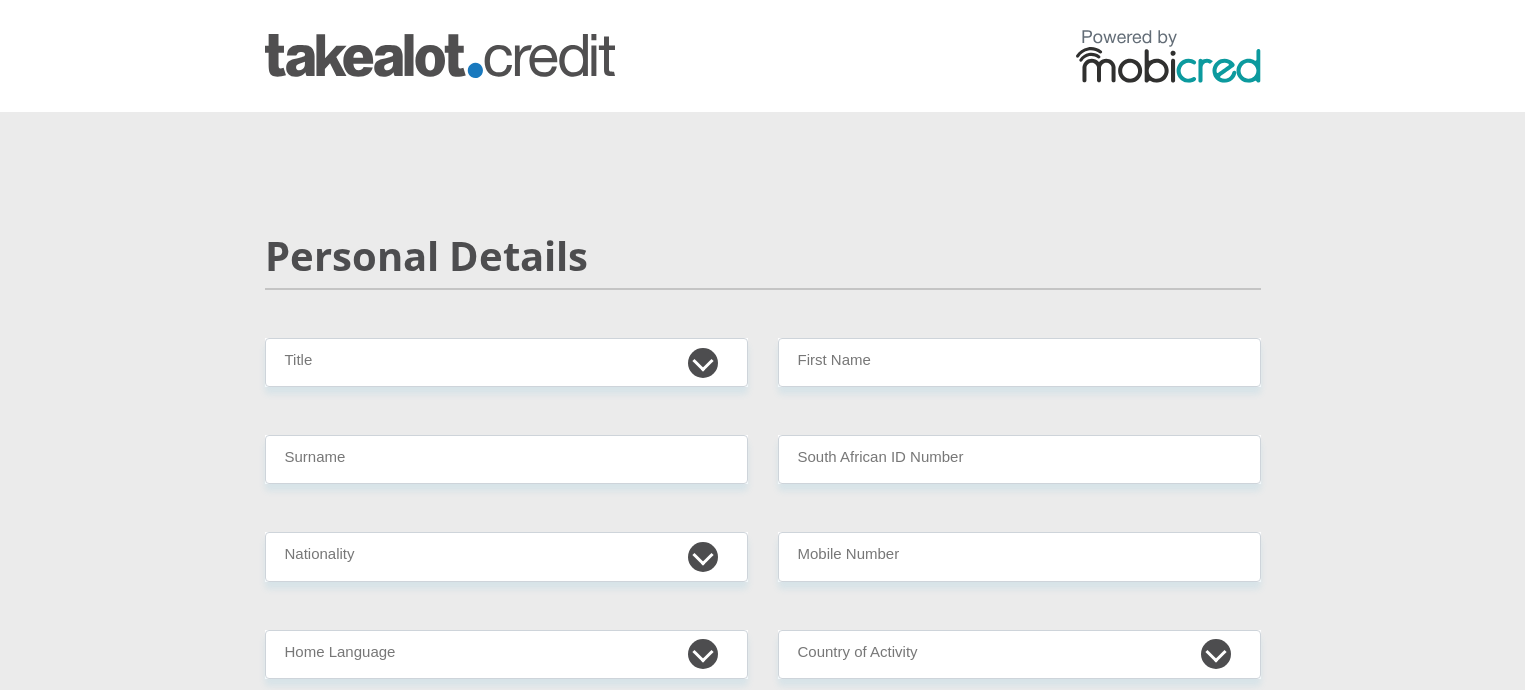 scroll, scrollTop: 0, scrollLeft: 0, axis: both 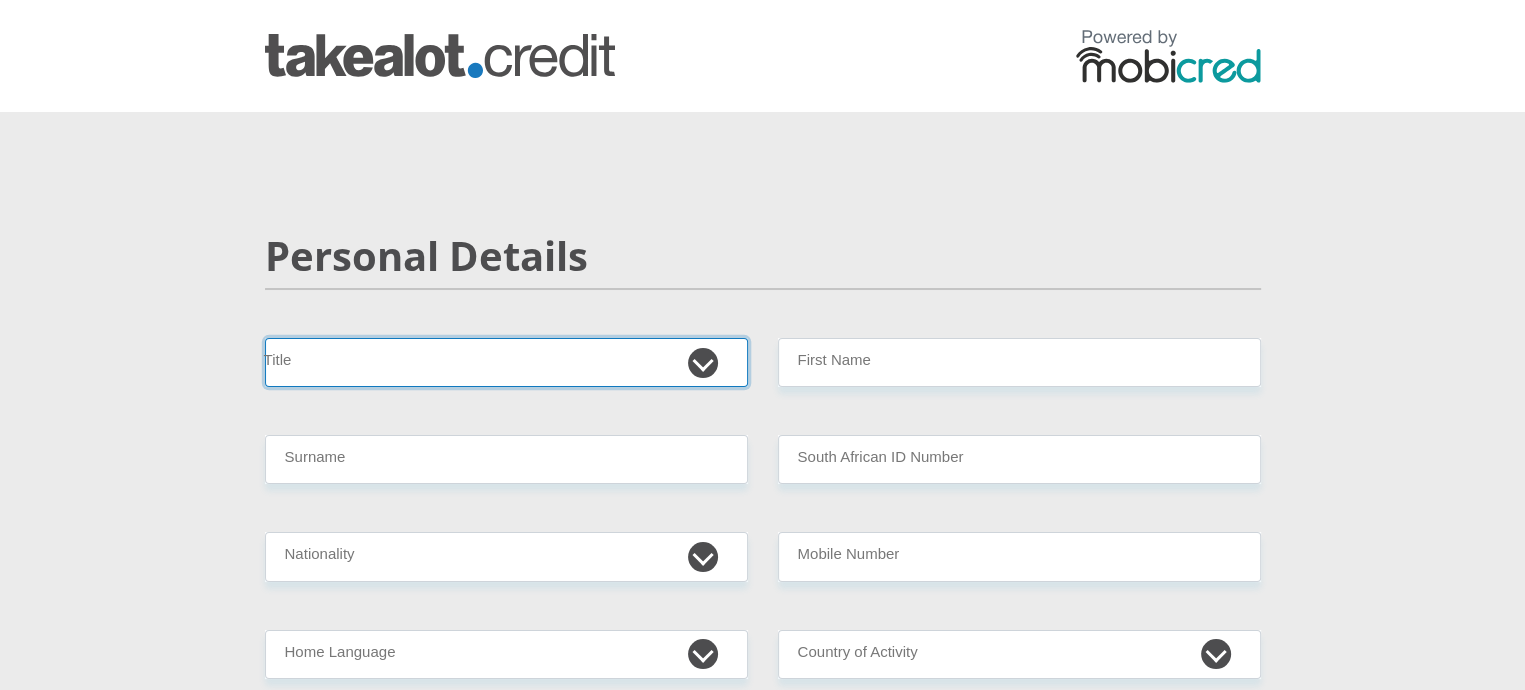 click on "Mr
Ms
Mrs
Dr
Other" at bounding box center (506, 362) 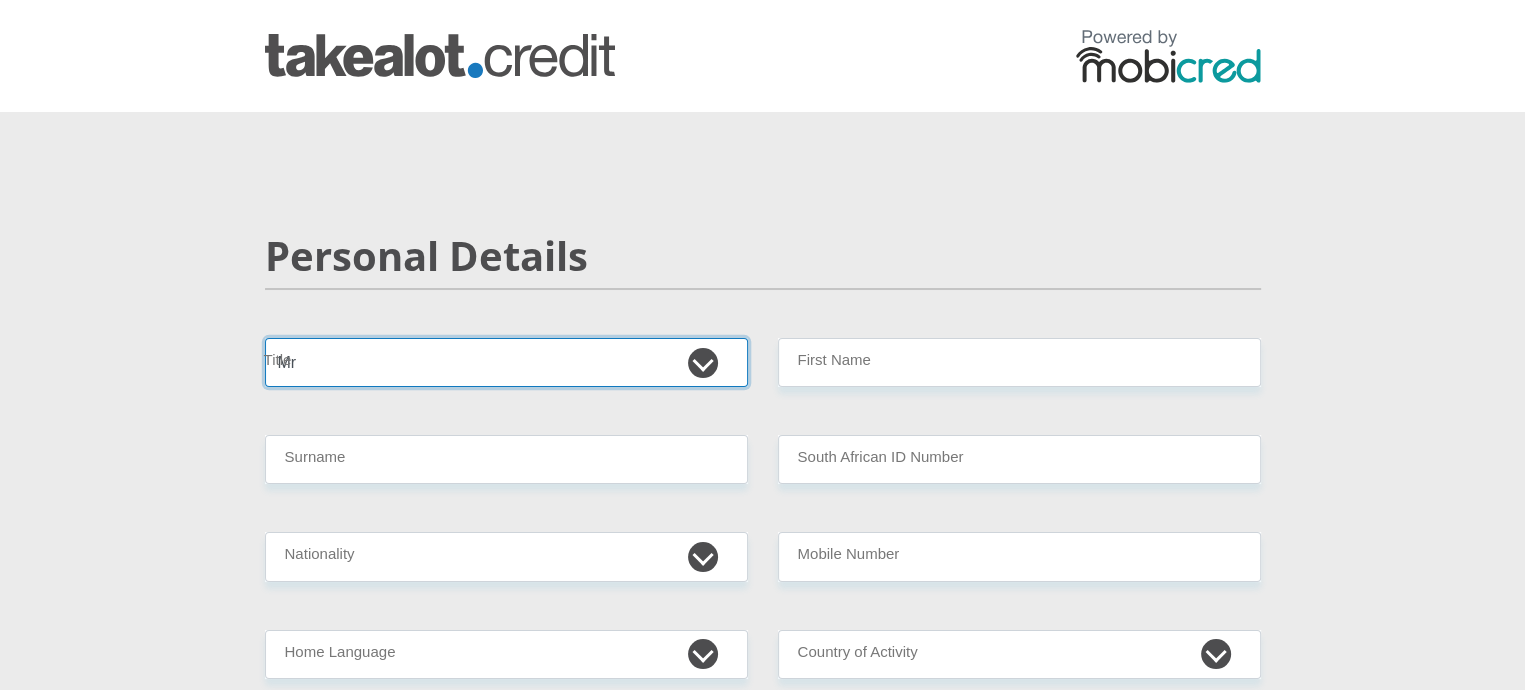 click on "Mr
Ms
Mrs
Dr
Other" at bounding box center (506, 362) 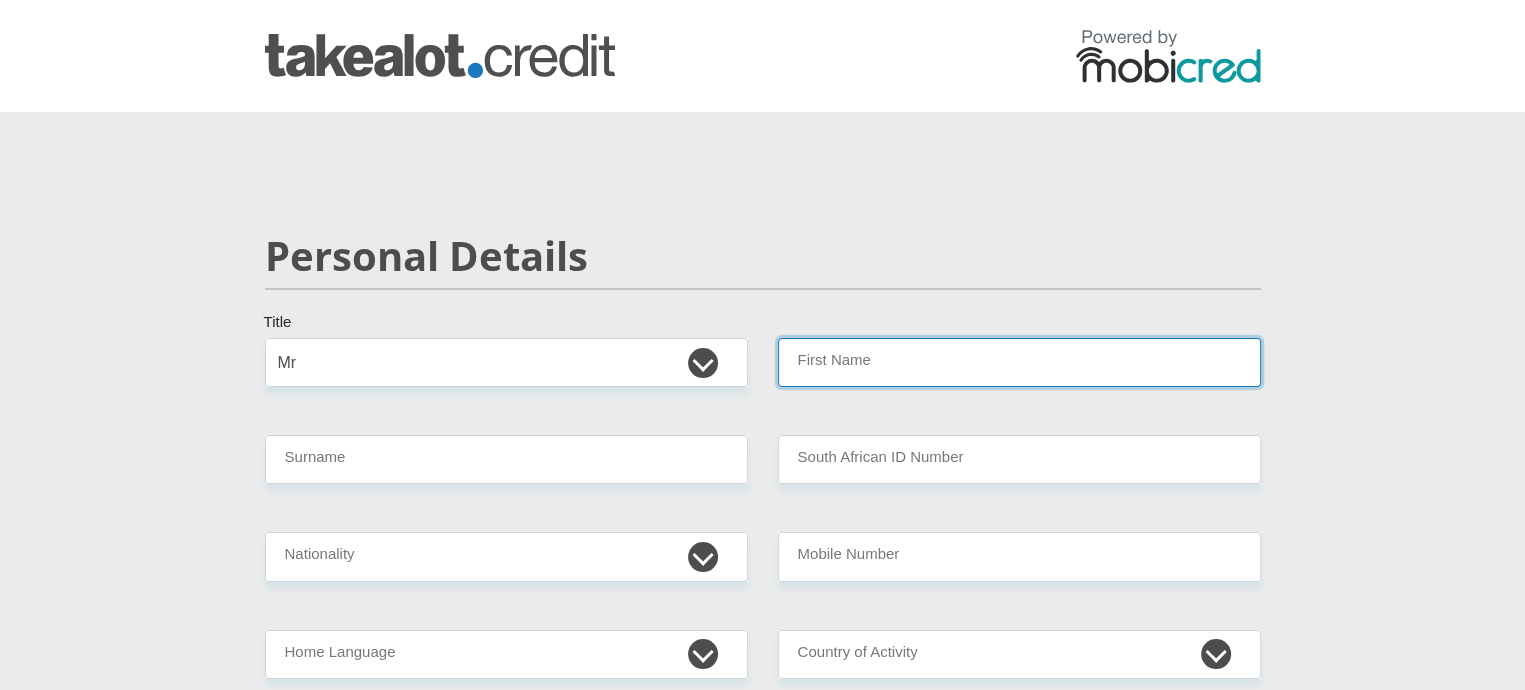 click on "First Name" at bounding box center [1019, 362] 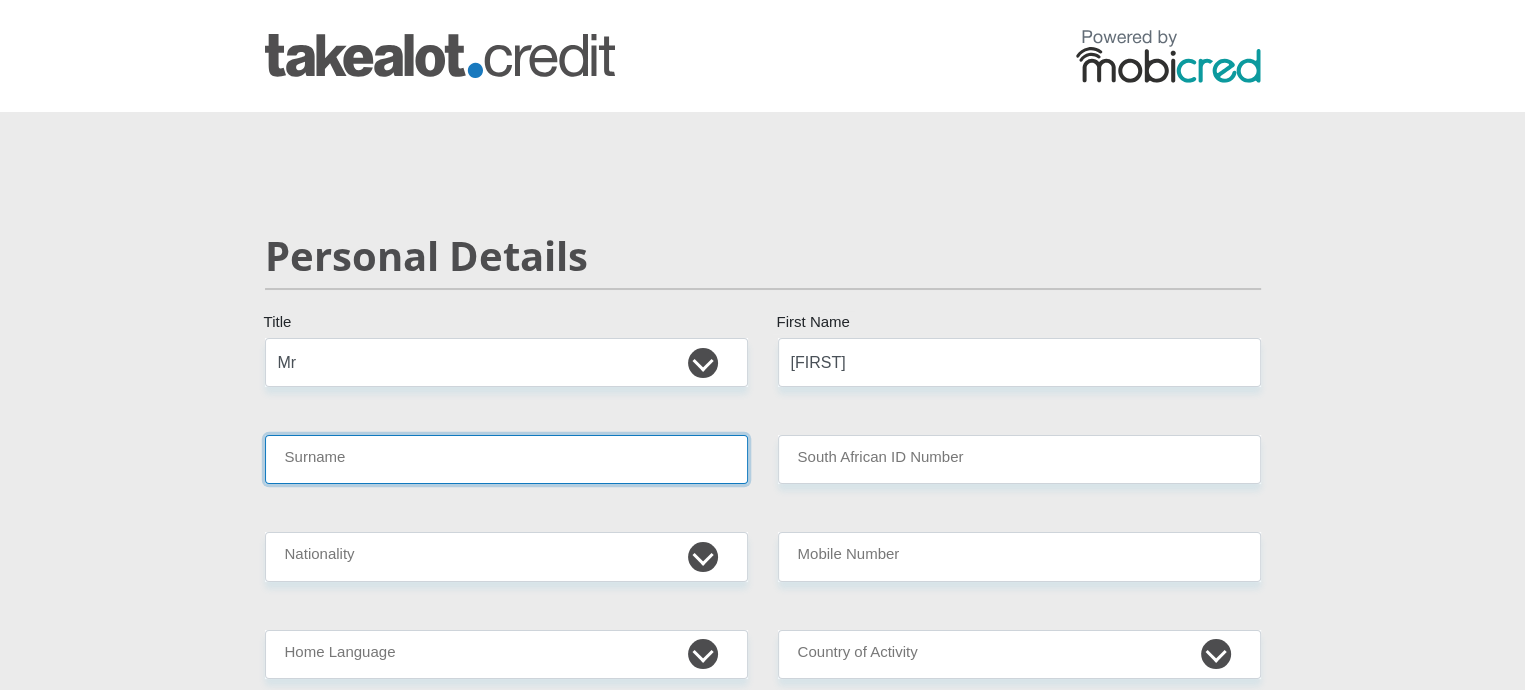 type on "Molefe" 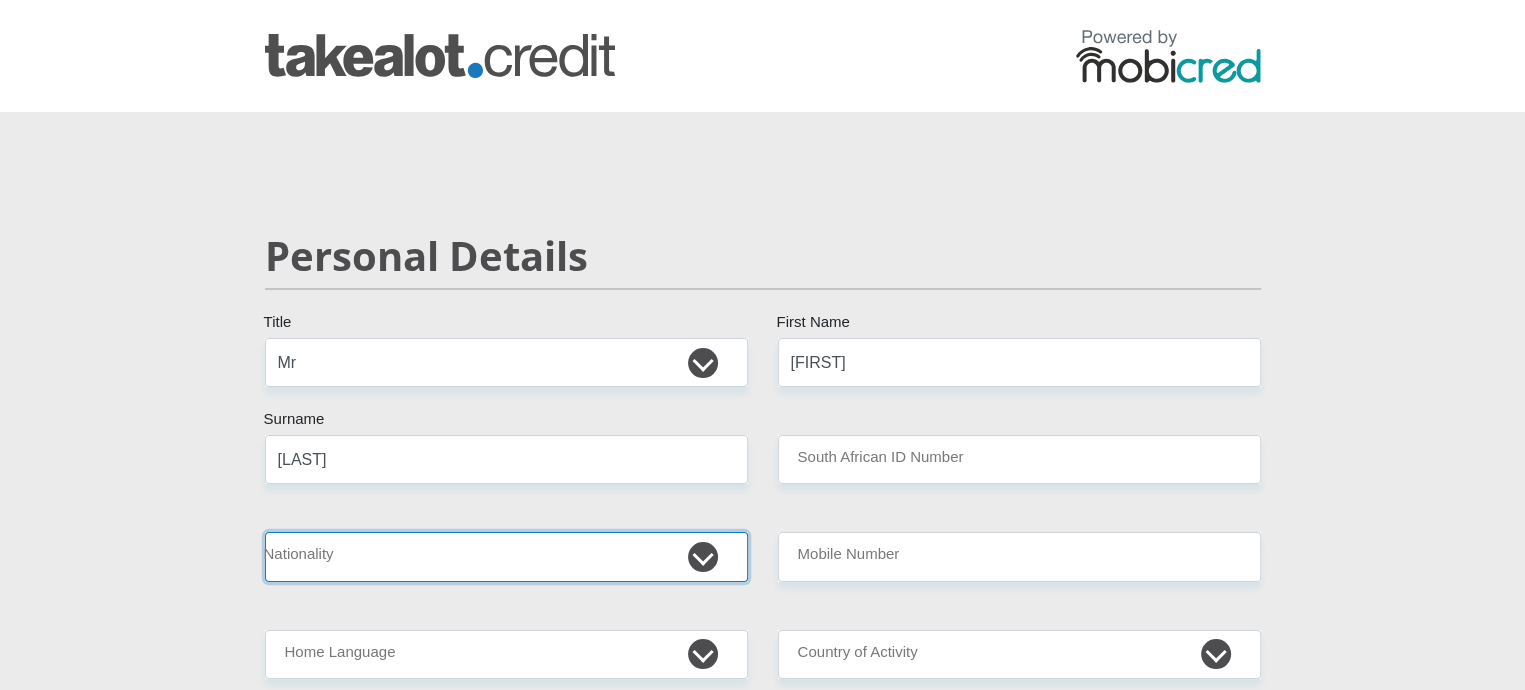 select on "ZAF" 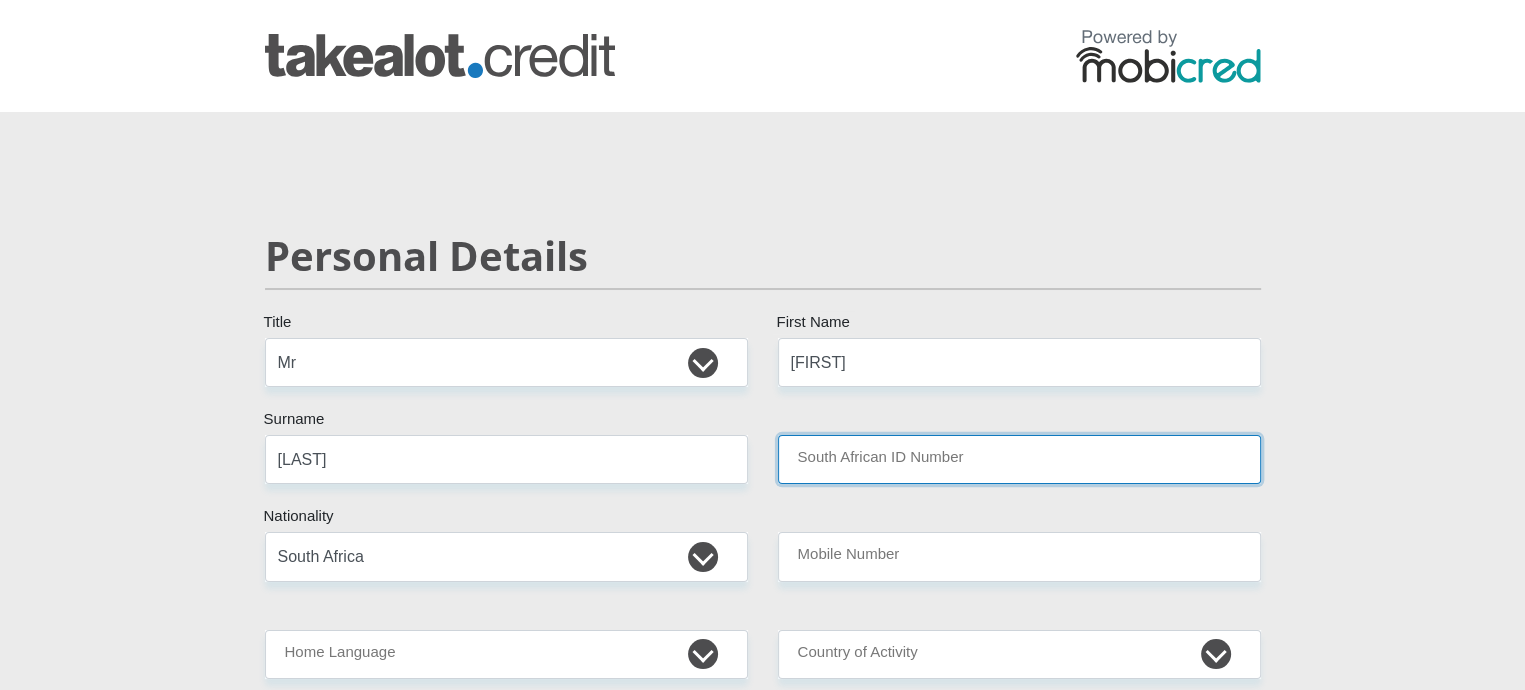 click on "South African ID Number" at bounding box center [1019, 459] 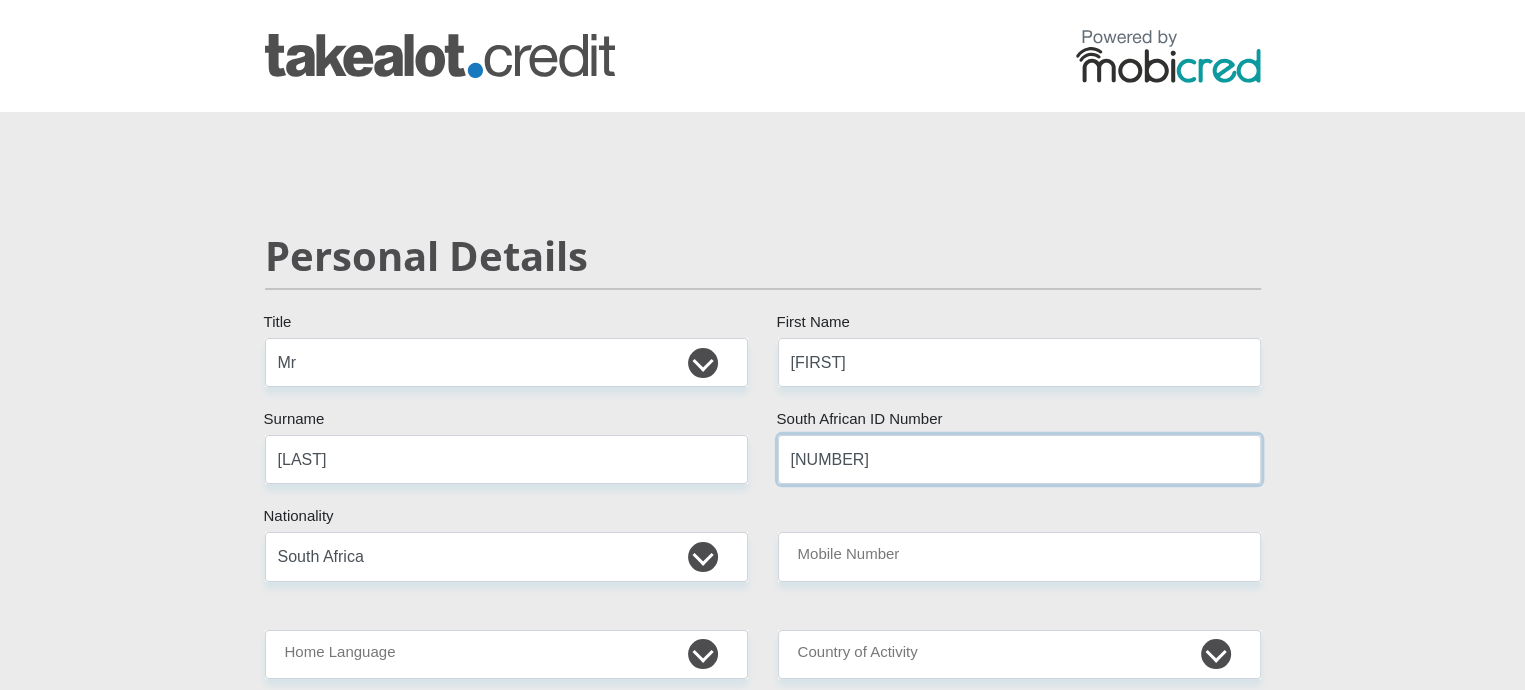 type on "9103306124085" 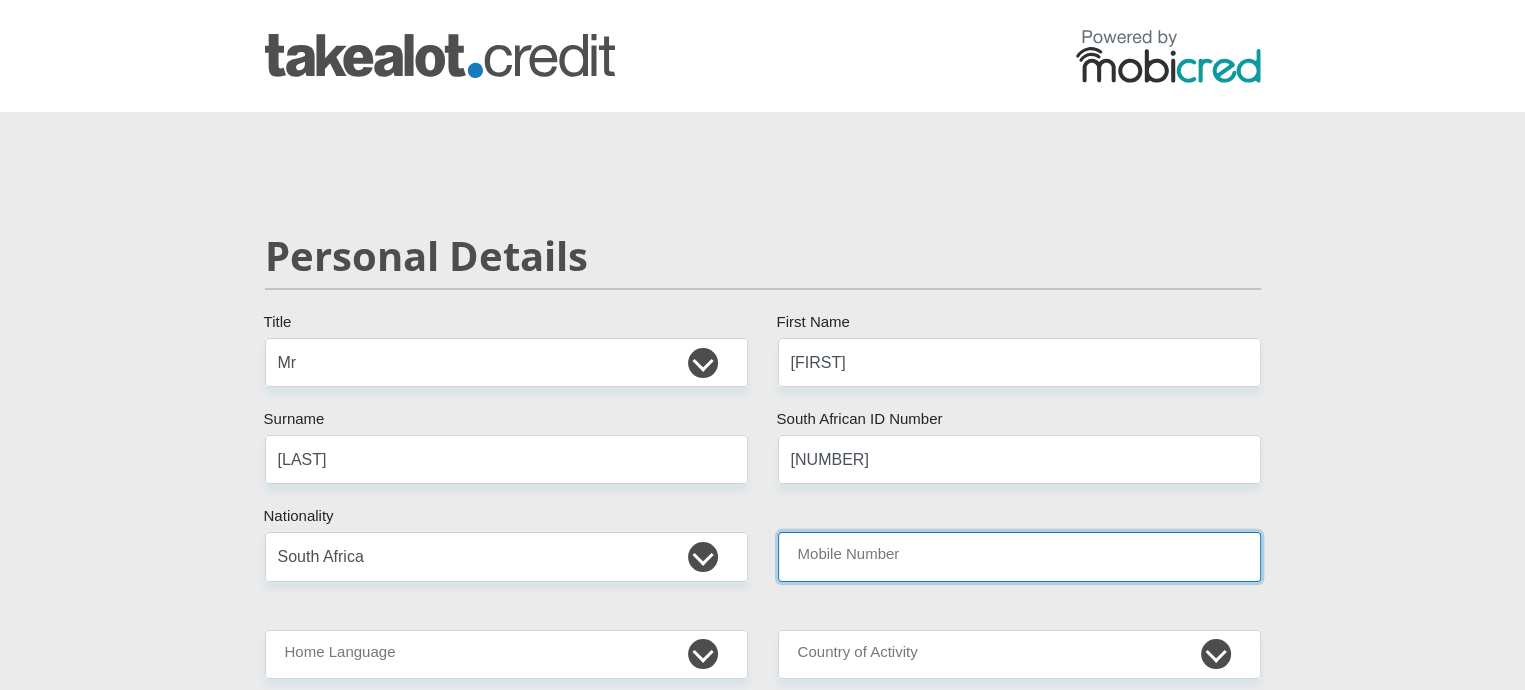 click on "Mobile Number" at bounding box center [1019, 556] 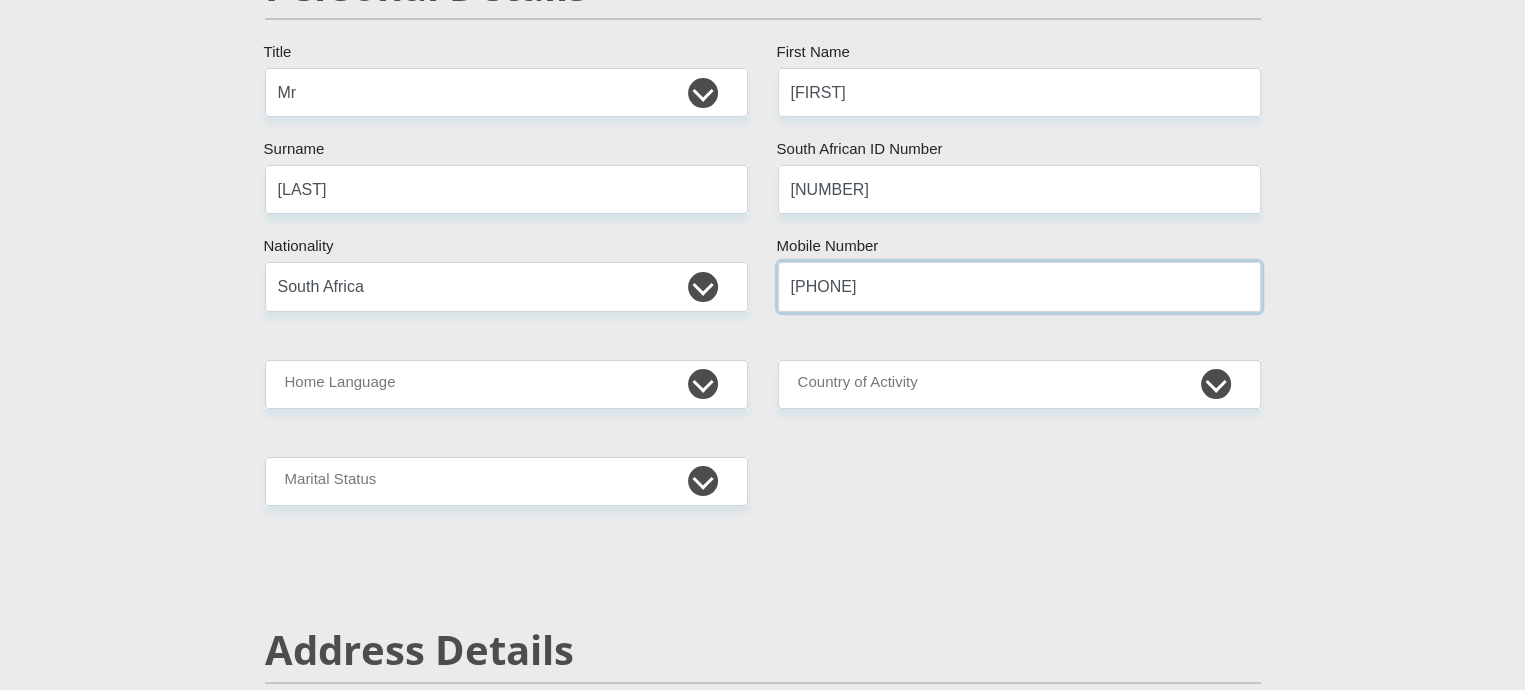 scroll, scrollTop: 278, scrollLeft: 0, axis: vertical 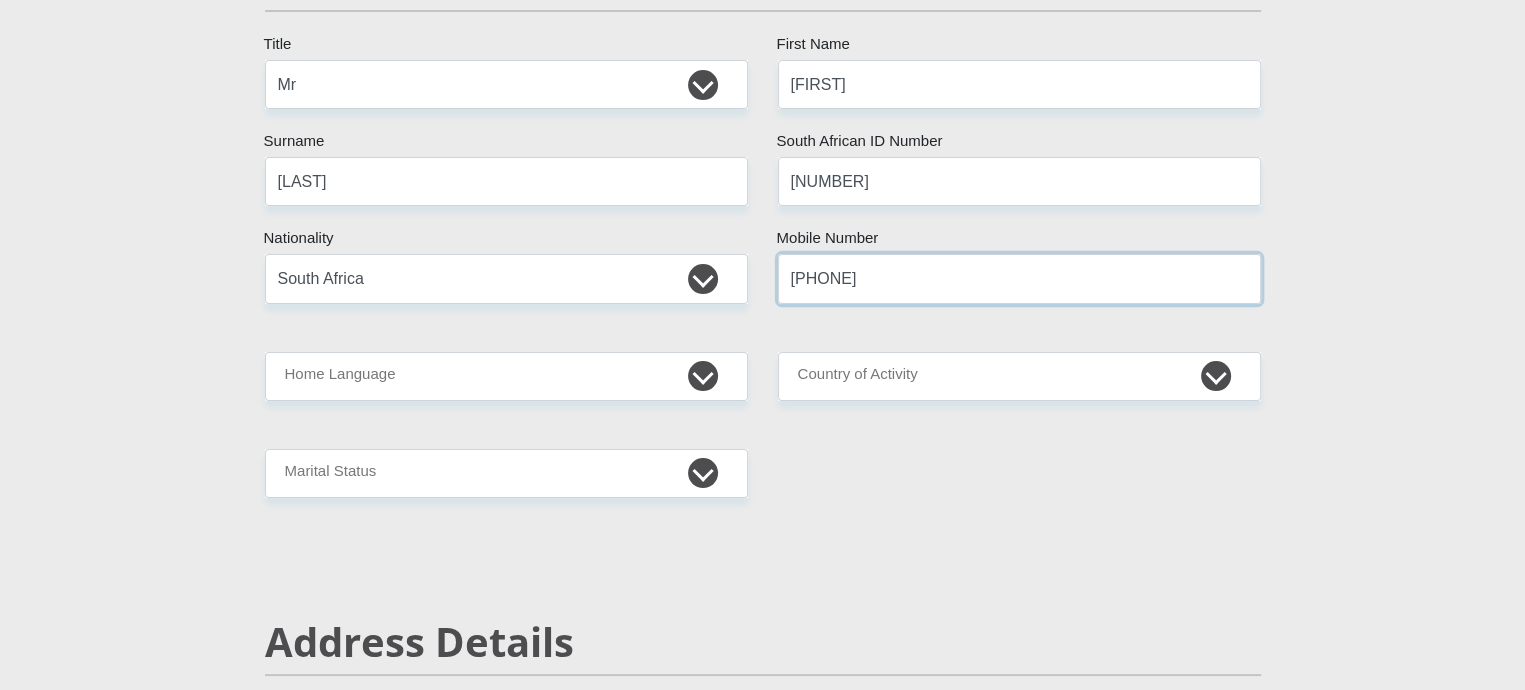 type on "0814234250" 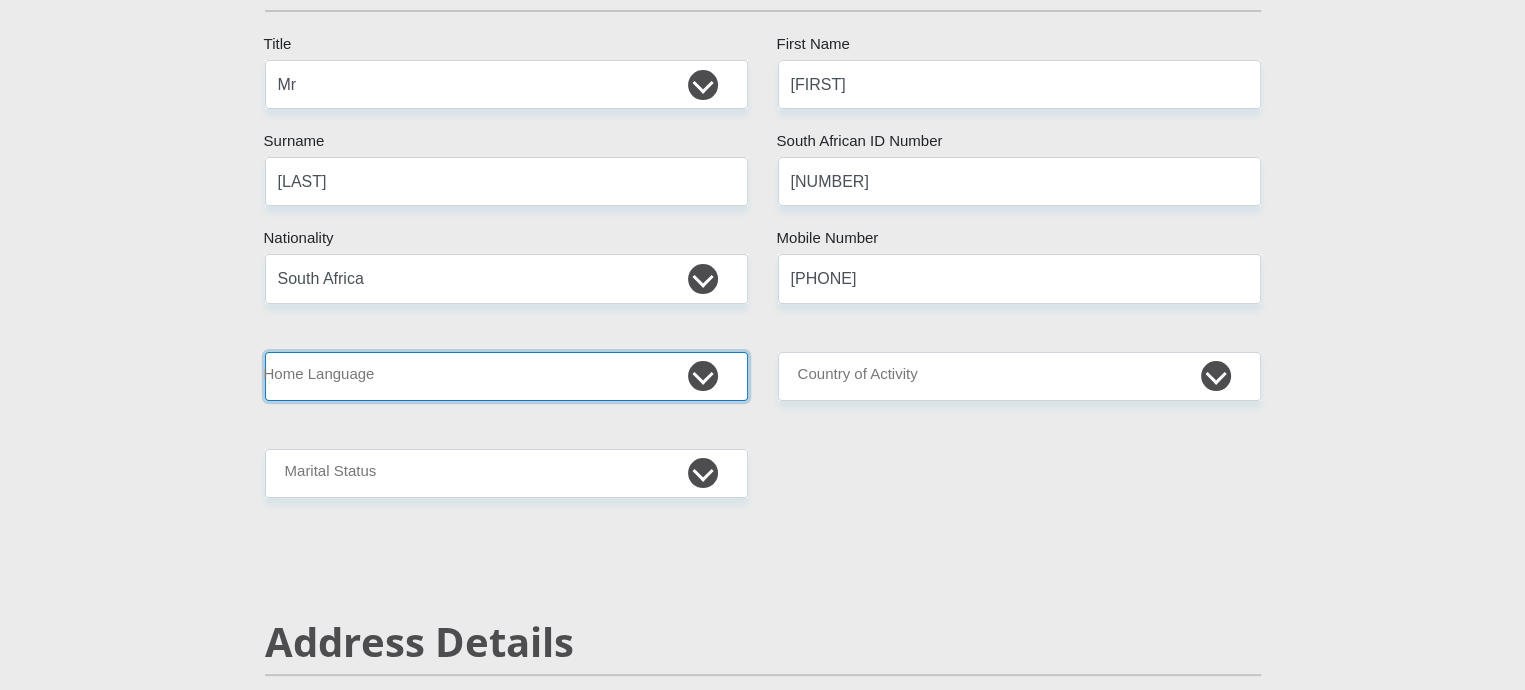 click on "Afrikaans
English
Sepedi
South Ndebele
Southern Sotho
Swati
Tsonga
Tswana
Venda
Xhosa
Zulu
Other" at bounding box center [506, 376] 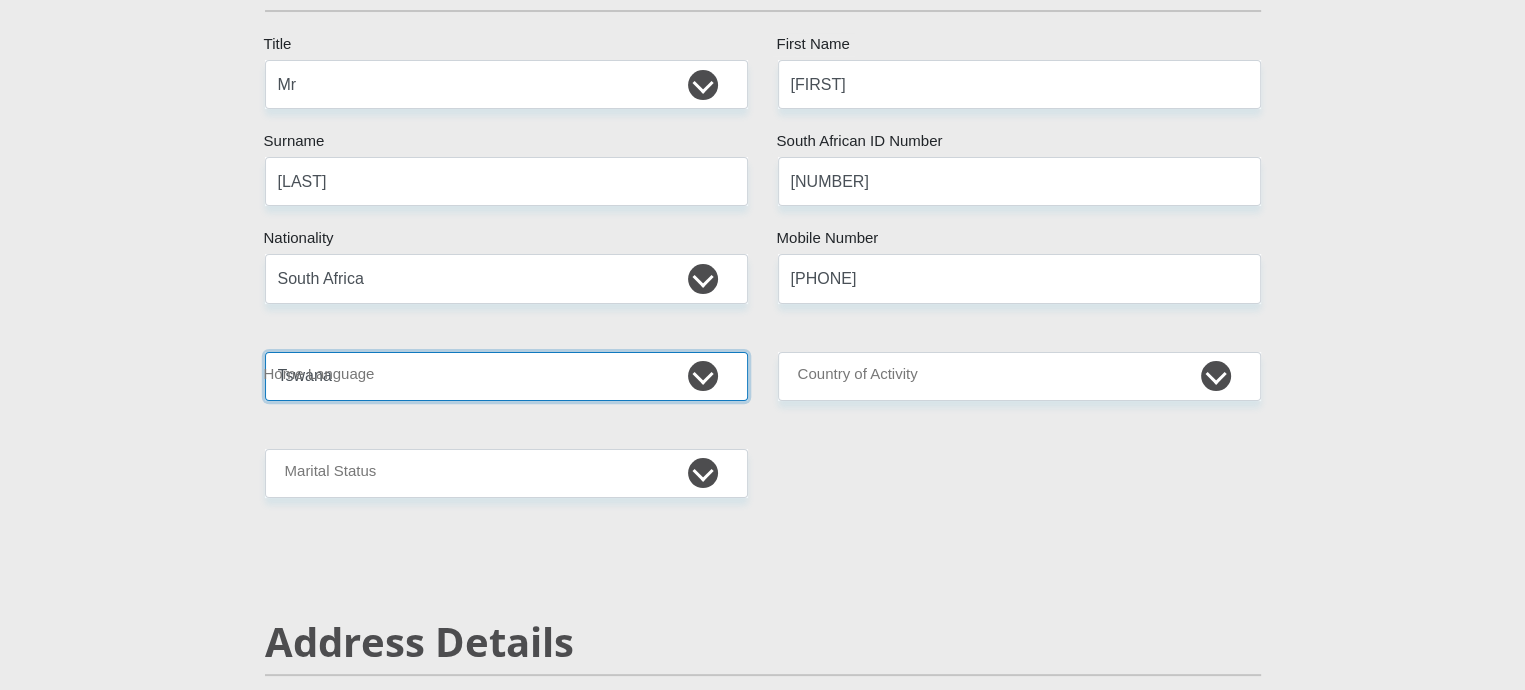 click on "Afrikaans
English
Sepedi
South Ndebele
Southern Sotho
Swati
Tsonga
Tswana
Venda
Xhosa
Zulu
Other" at bounding box center (506, 376) 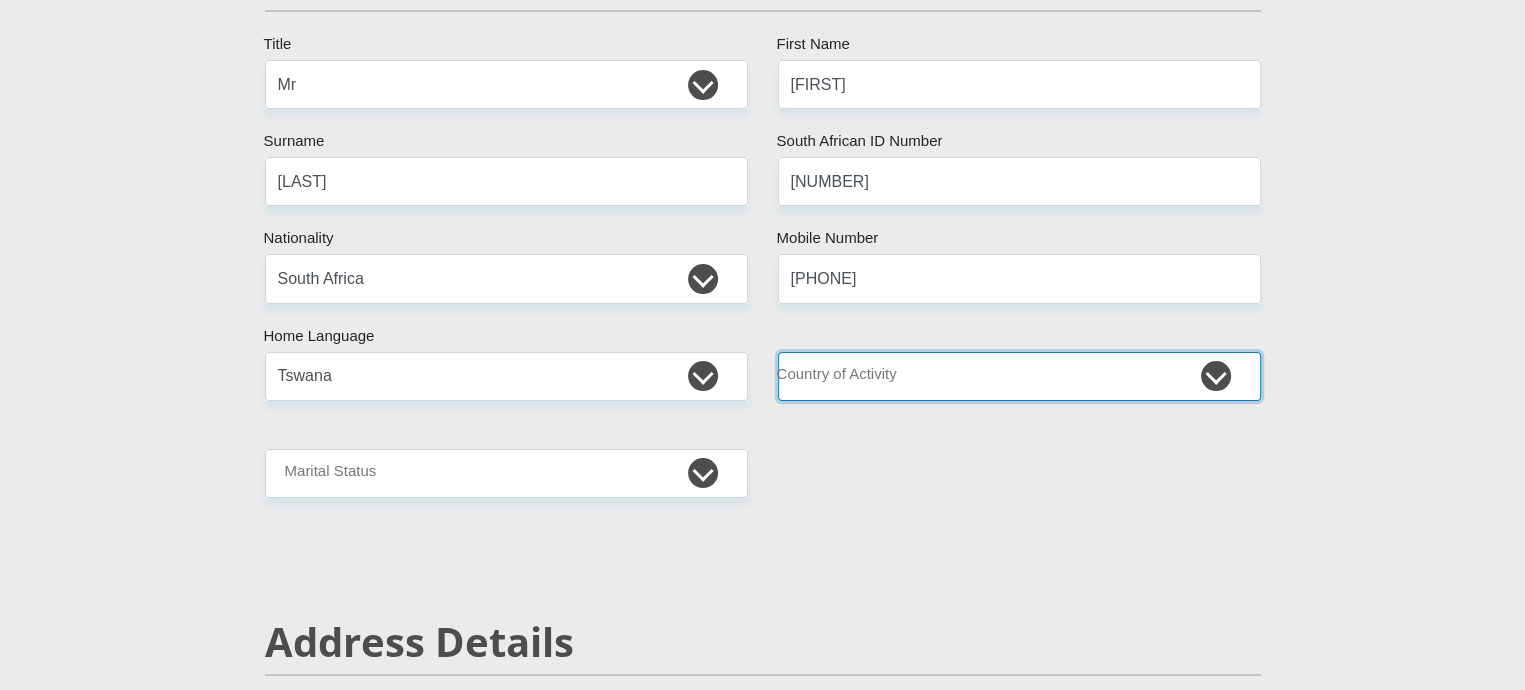 click on "South Africa
Afghanistan
Aland Islands
Albania
Algeria
America Samoa
American Virgin Islands
Andorra
Angola
Anguilla
Antarctica
Antigua and Barbuda
Argentina
Armenia
Aruba
Ascension Island
Australia
Austria
Azerbaijan
Chad" at bounding box center (1019, 376) 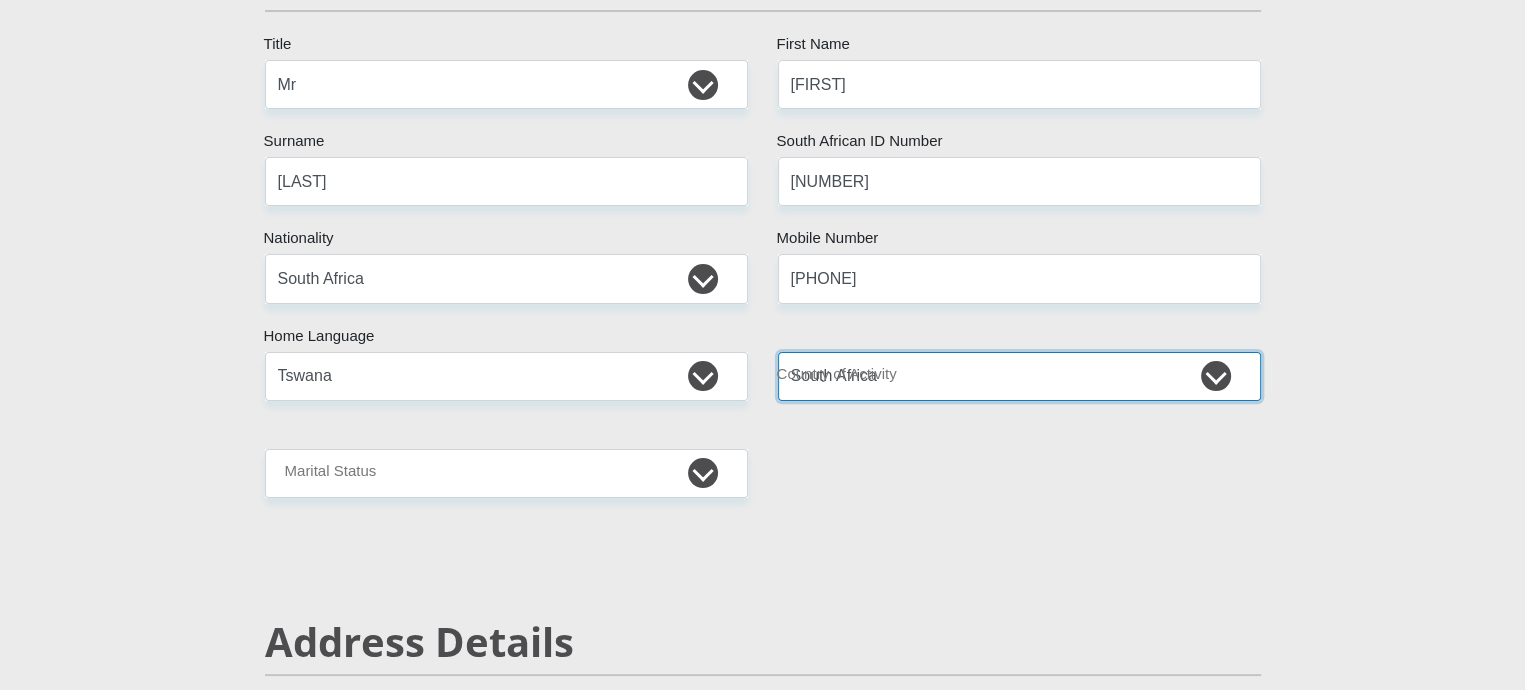 click on "South Africa
Afghanistan
Aland Islands
Albania
Algeria
America Samoa
American Virgin Islands
Andorra
Angola
Anguilla
Antarctica
Antigua and Barbuda
Argentina
Armenia
Aruba
Ascension Island
Australia
Austria
Azerbaijan
Chad" at bounding box center (1019, 376) 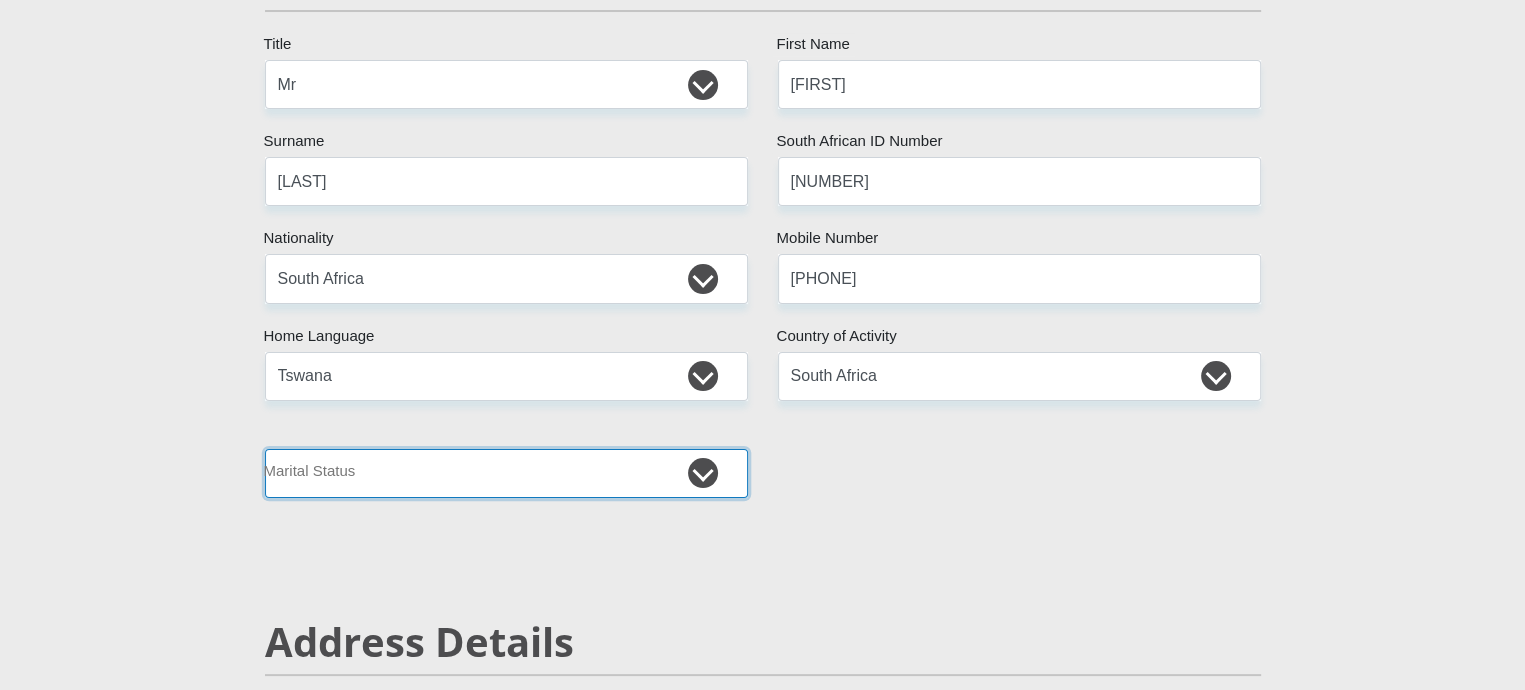 click on "Married ANC
Single
Divorced
Widowed
Married COP or Customary Law" at bounding box center [506, 473] 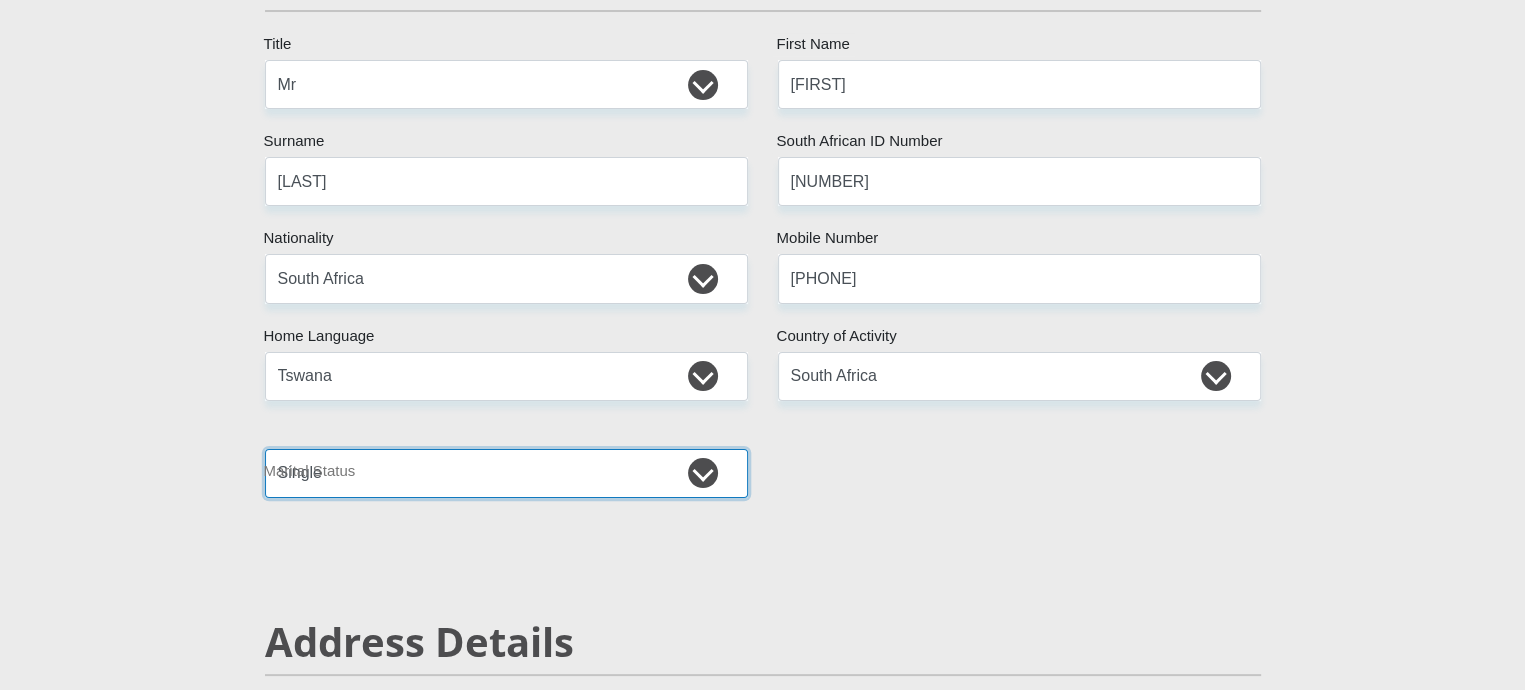 click on "Married ANC
Single
Divorced
Widowed
Married COP or Customary Law" at bounding box center (506, 473) 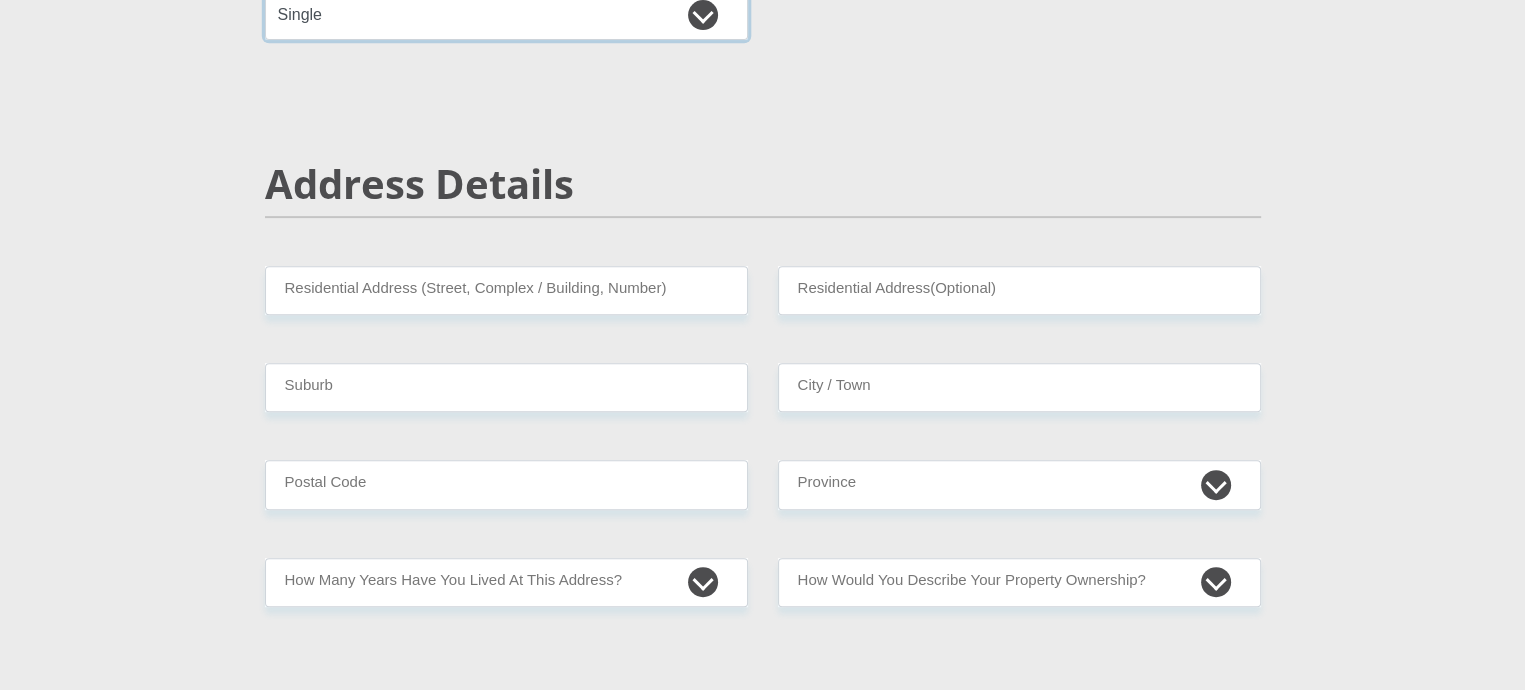 scroll, scrollTop: 821, scrollLeft: 0, axis: vertical 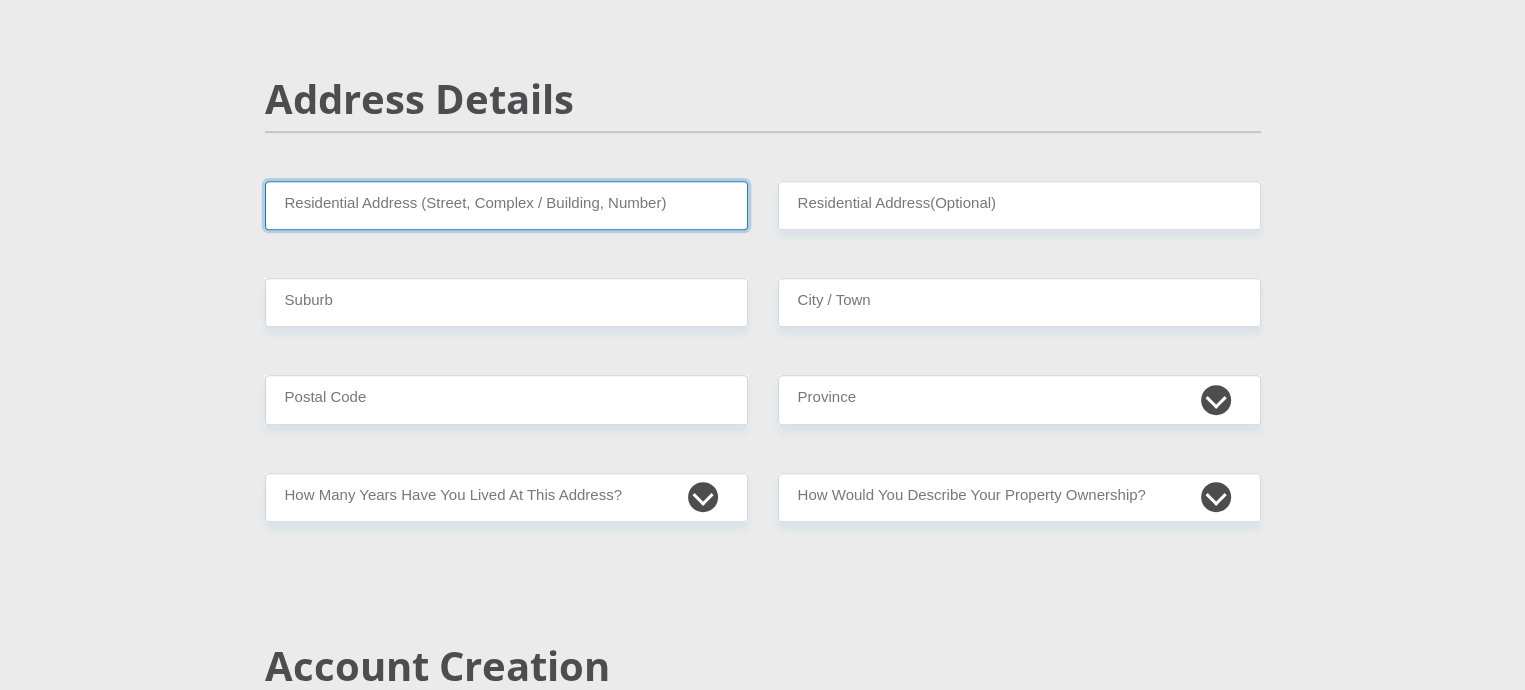 click on "Residential Address (Street, Complex / Building, Number)" at bounding box center (506, 205) 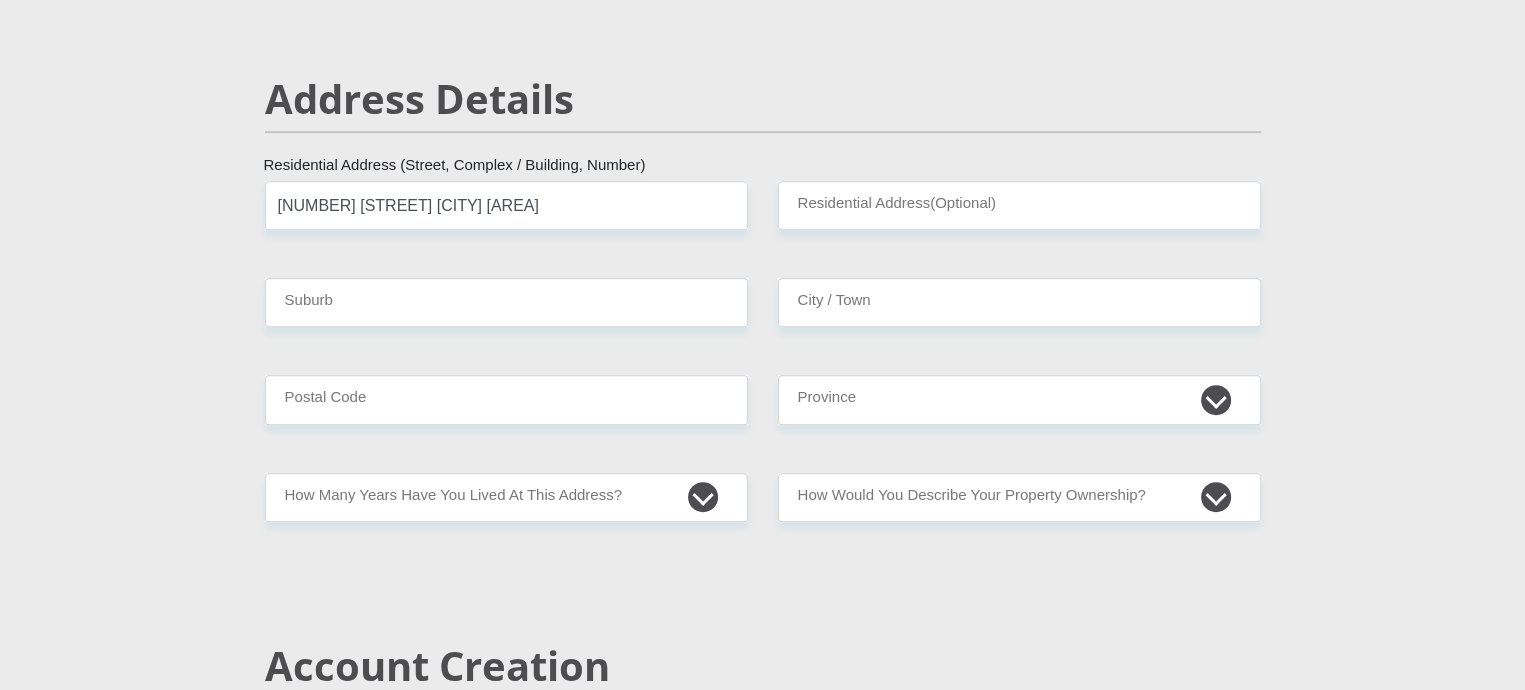 type on "Rustenburg" 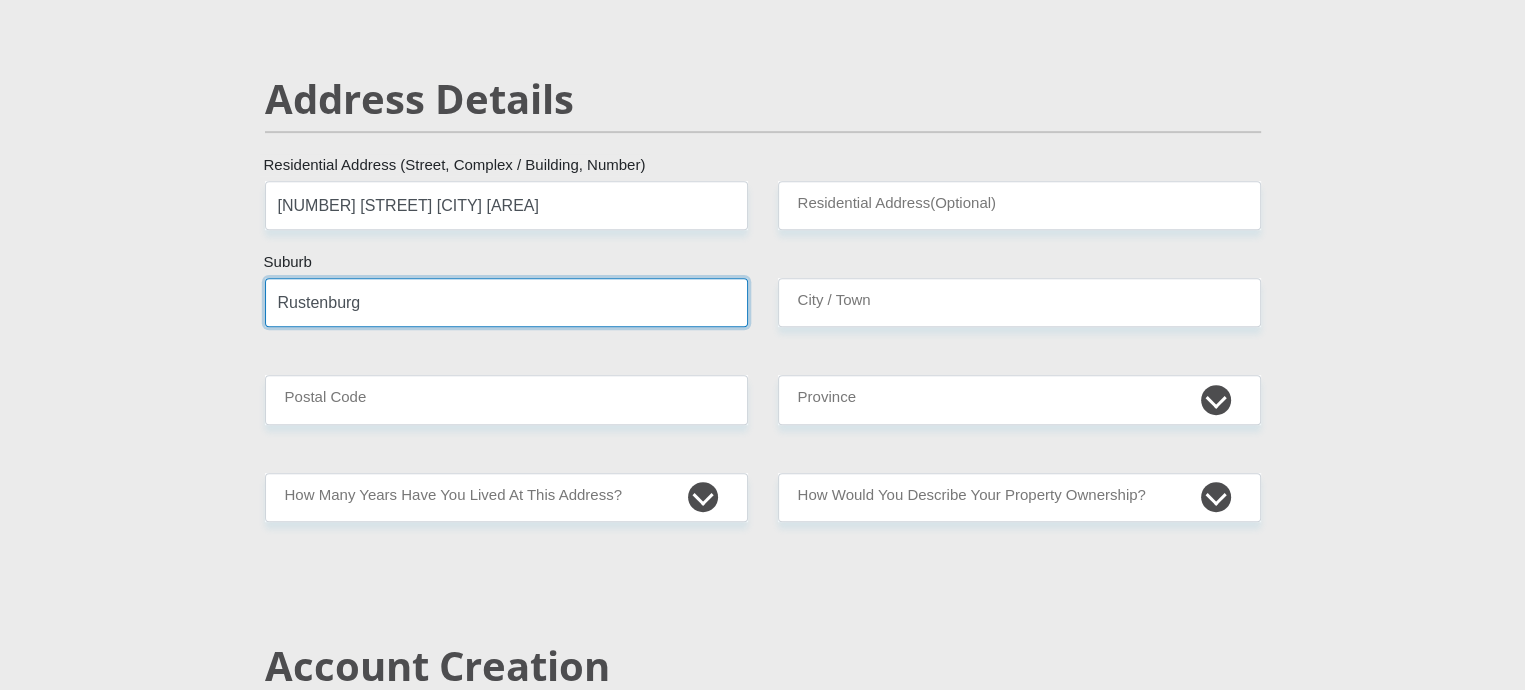type on "Rustenburg" 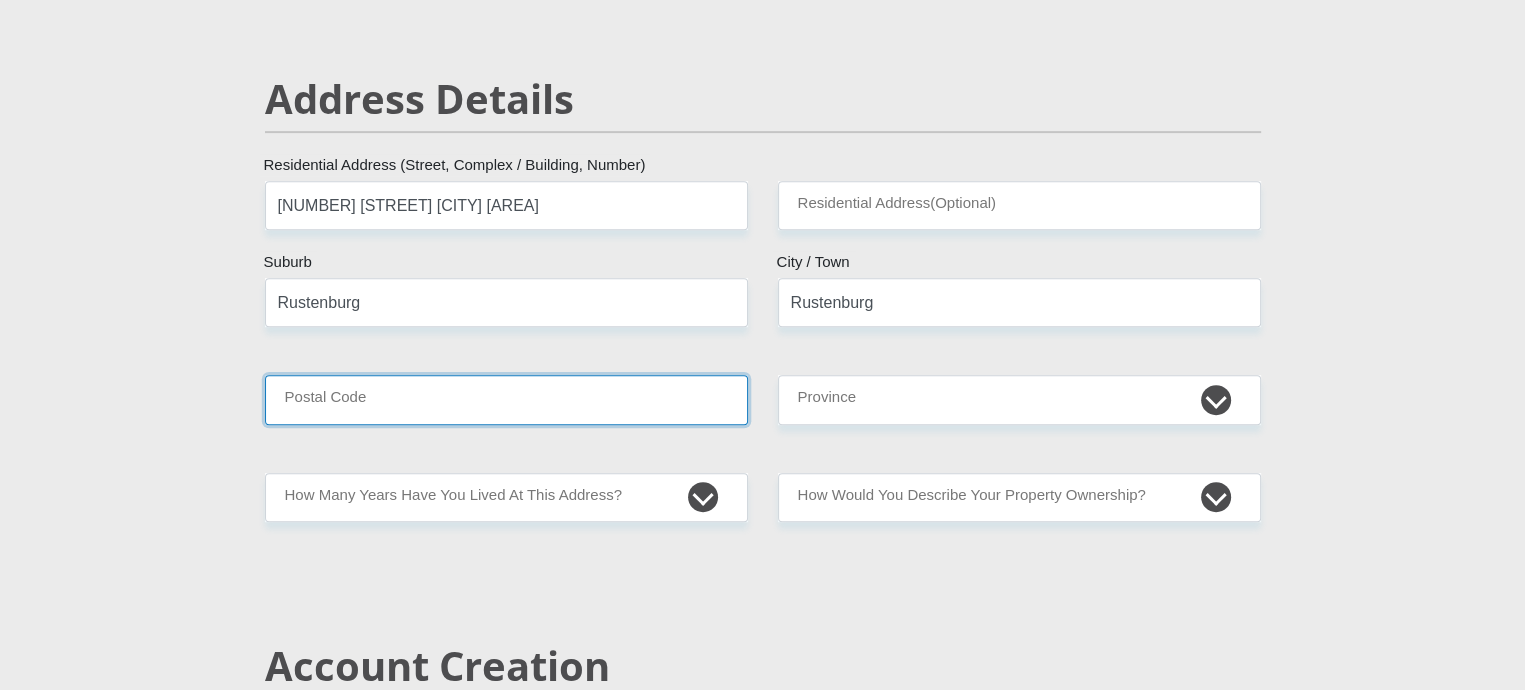 type on "0299" 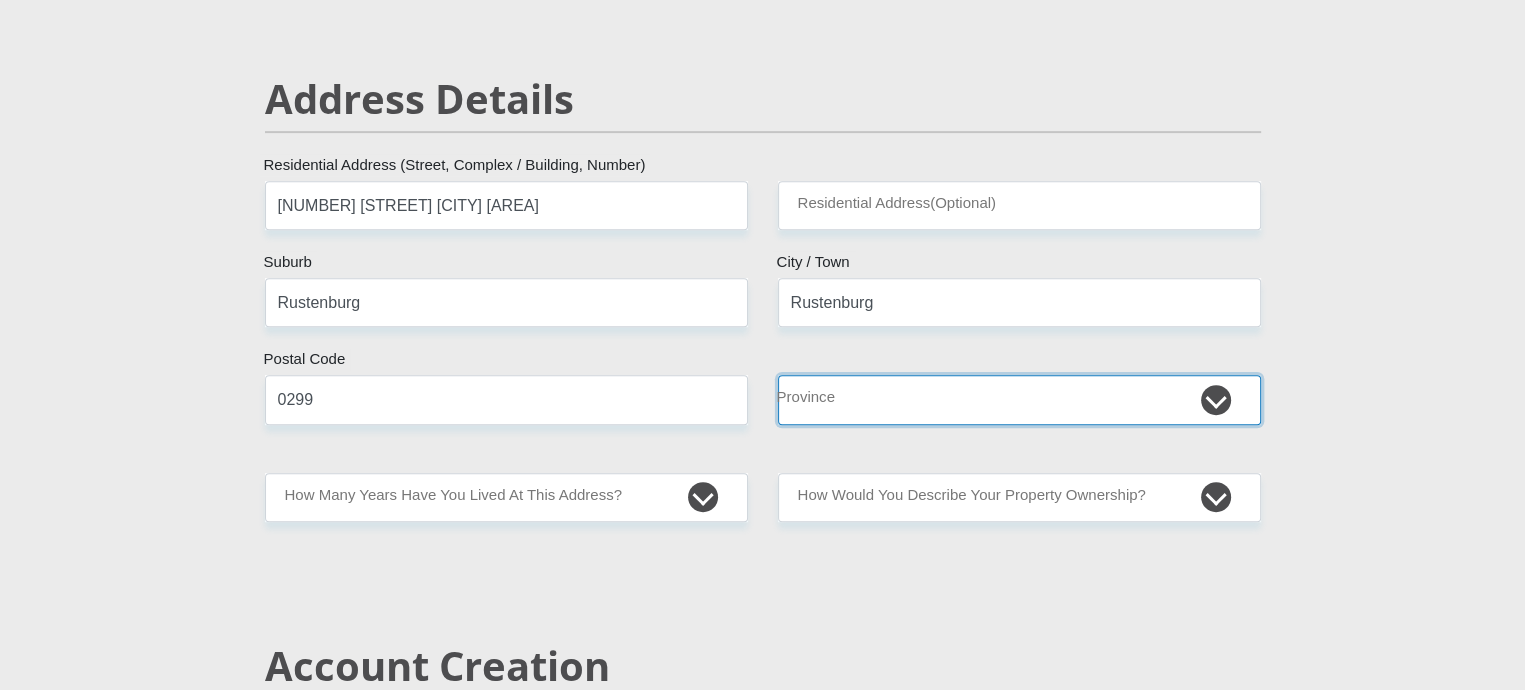 click on "Eastern Cape
Free State
Gauteng
KwaZulu-Natal
Limpopo
Mpumalanga
Northern Cape
North West
Western Cape" at bounding box center [1019, 399] 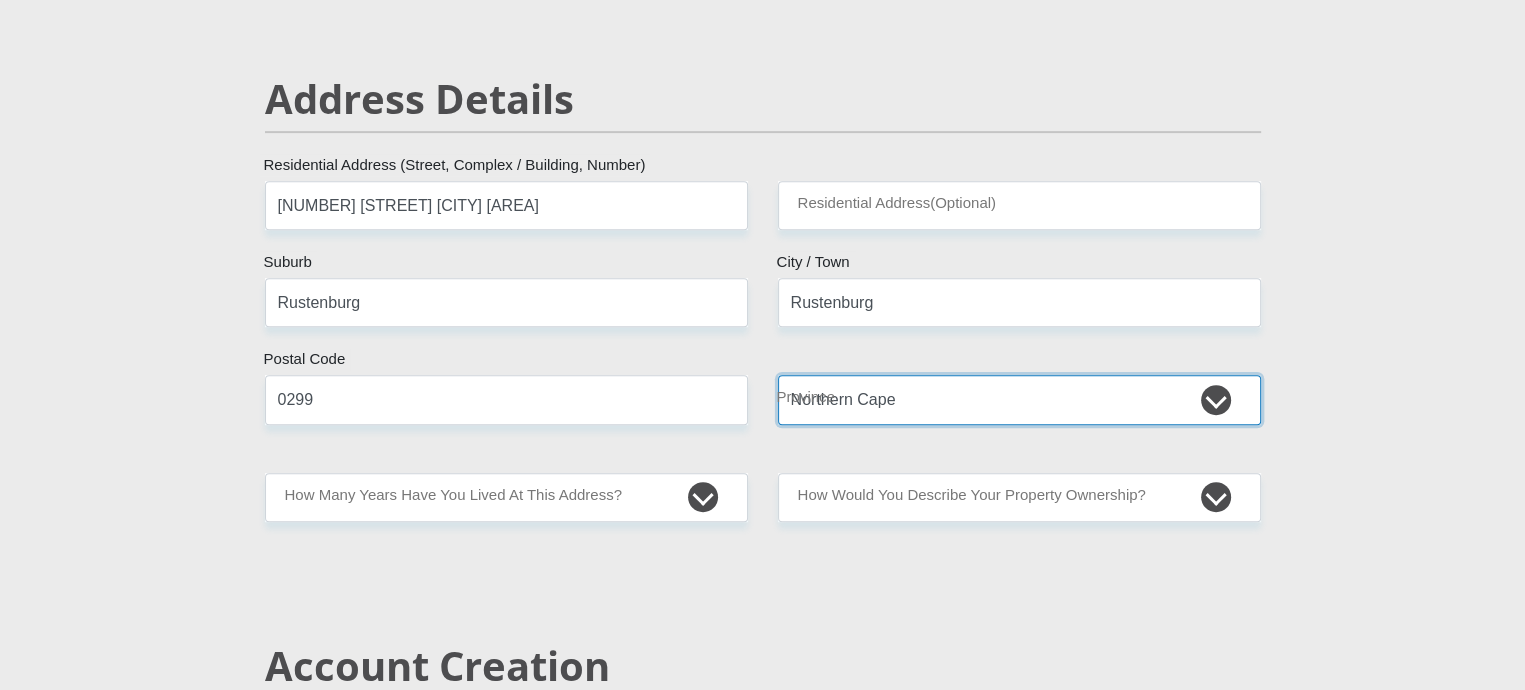 click on "Eastern Cape
Free State
Gauteng
KwaZulu-Natal
Limpopo
Mpumalanga
Northern Cape
North West
Western Cape" at bounding box center [1019, 399] 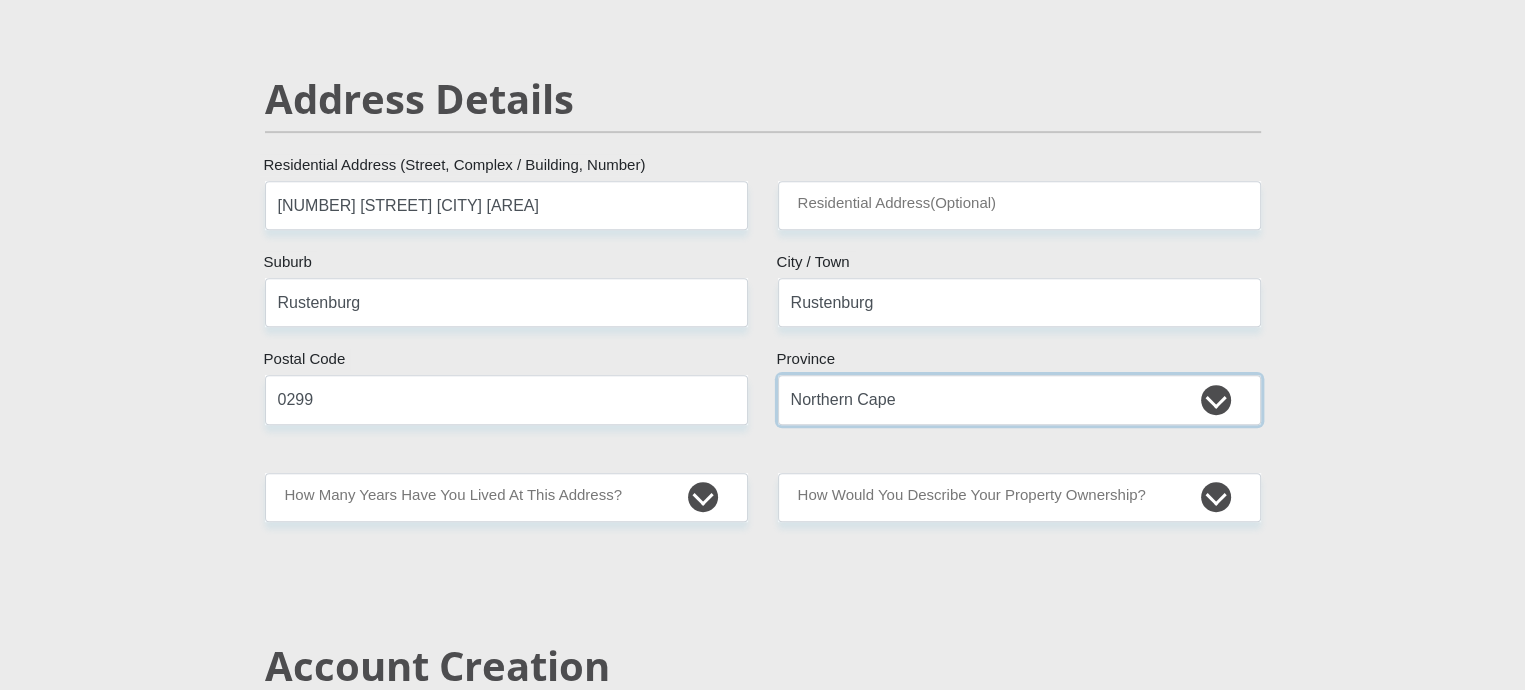 click on "Eastern Cape
Free State
Gauteng
KwaZulu-Natal
Limpopo
Mpumalanga
Northern Cape
North West
Western Cape" at bounding box center [1019, 399] 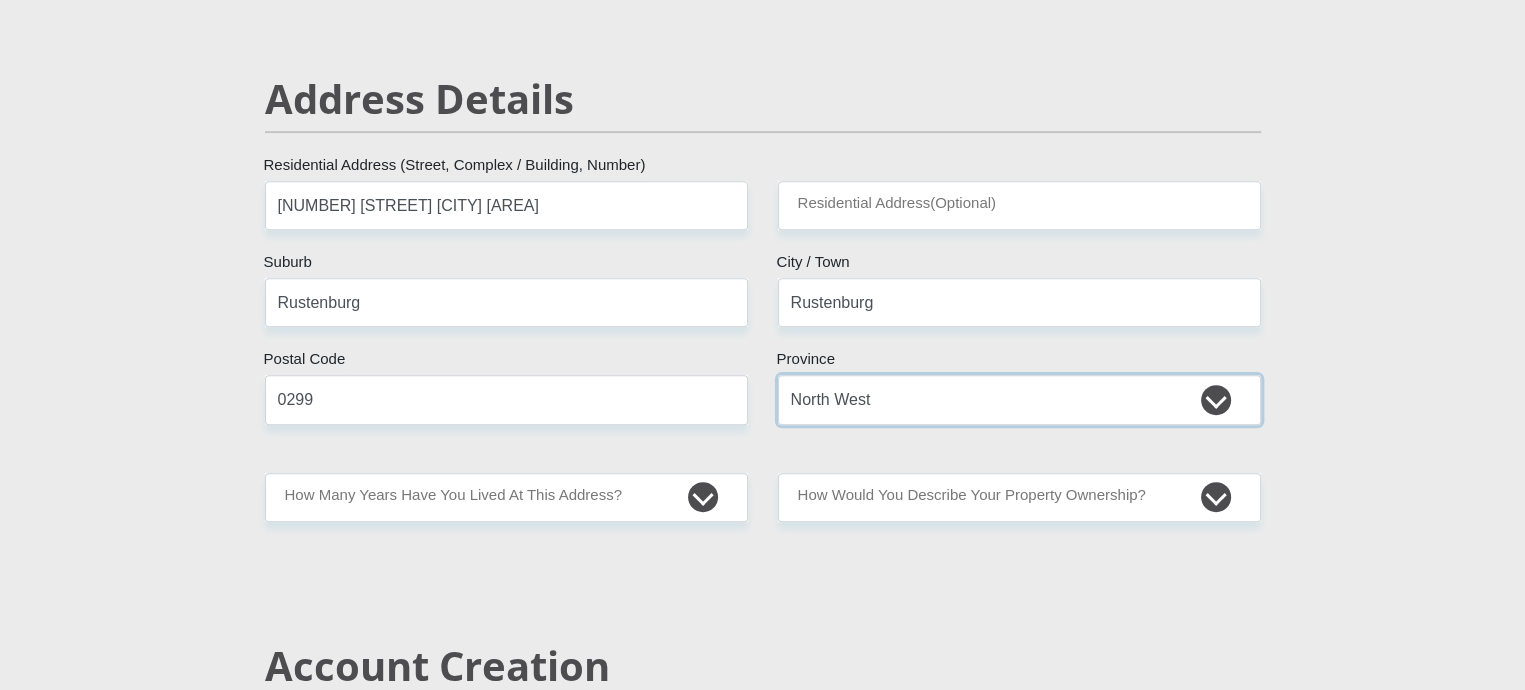 click on "Eastern Cape
Free State
Gauteng
KwaZulu-Natal
Limpopo
Mpumalanga
Northern Cape
North West
Western Cape" at bounding box center (1019, 399) 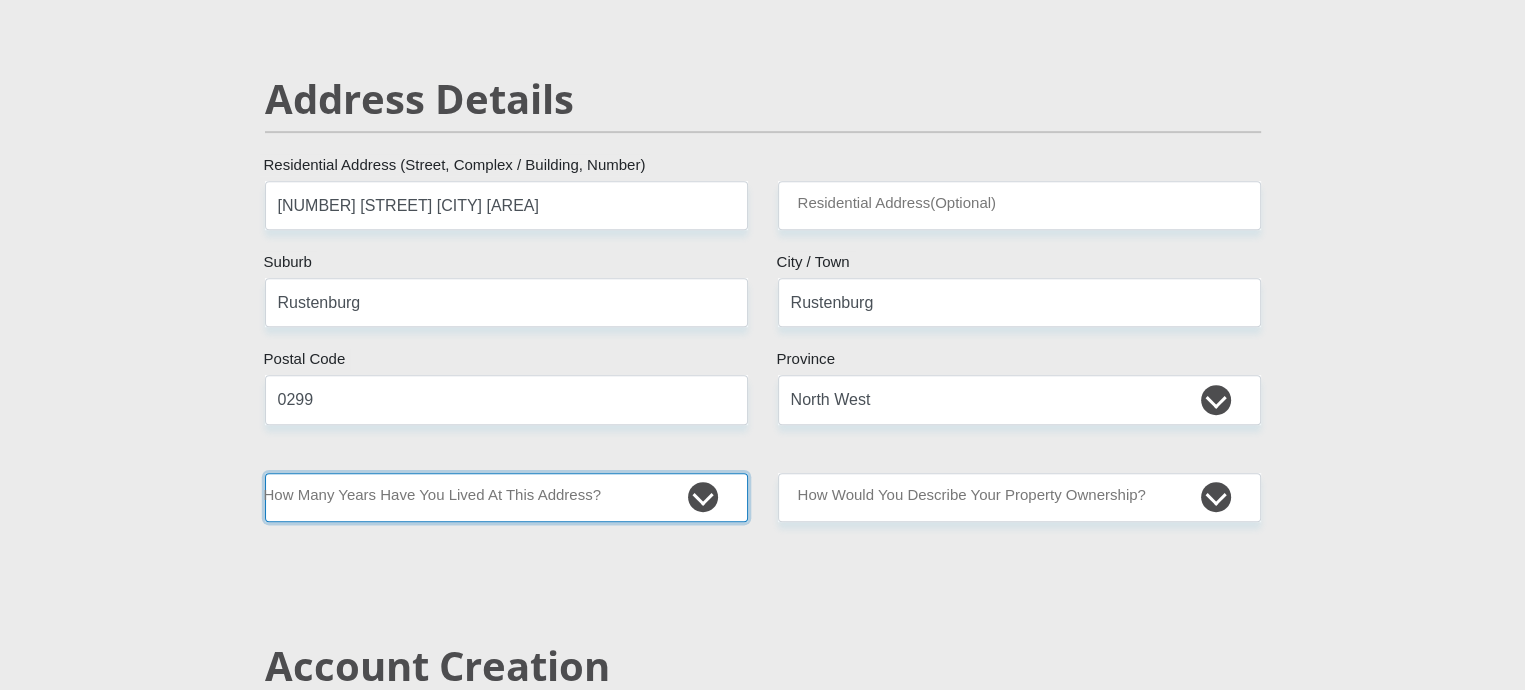 click on "less than 1 year
1-3 years
3-5 years
5+ years" at bounding box center [506, 497] 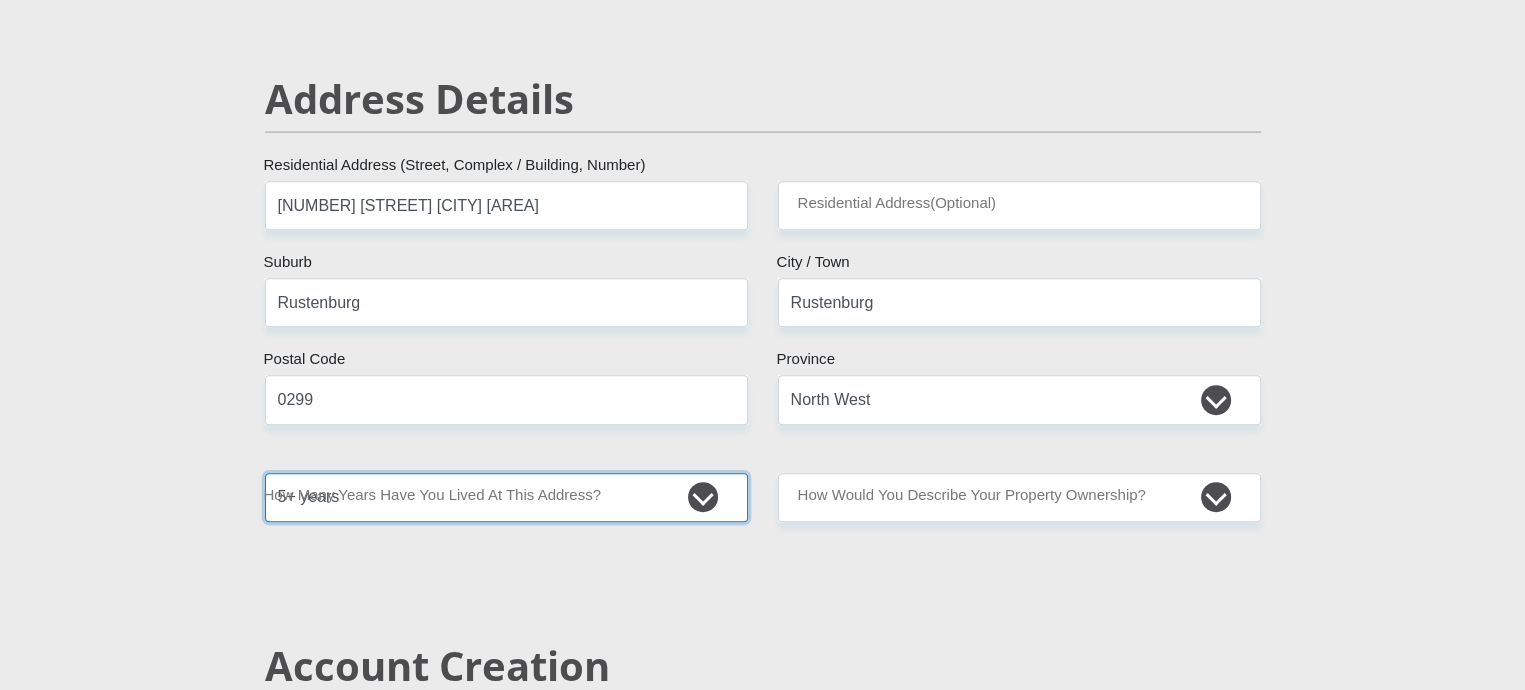 click on "less than 1 year
1-3 years
3-5 years
5+ years" at bounding box center [506, 497] 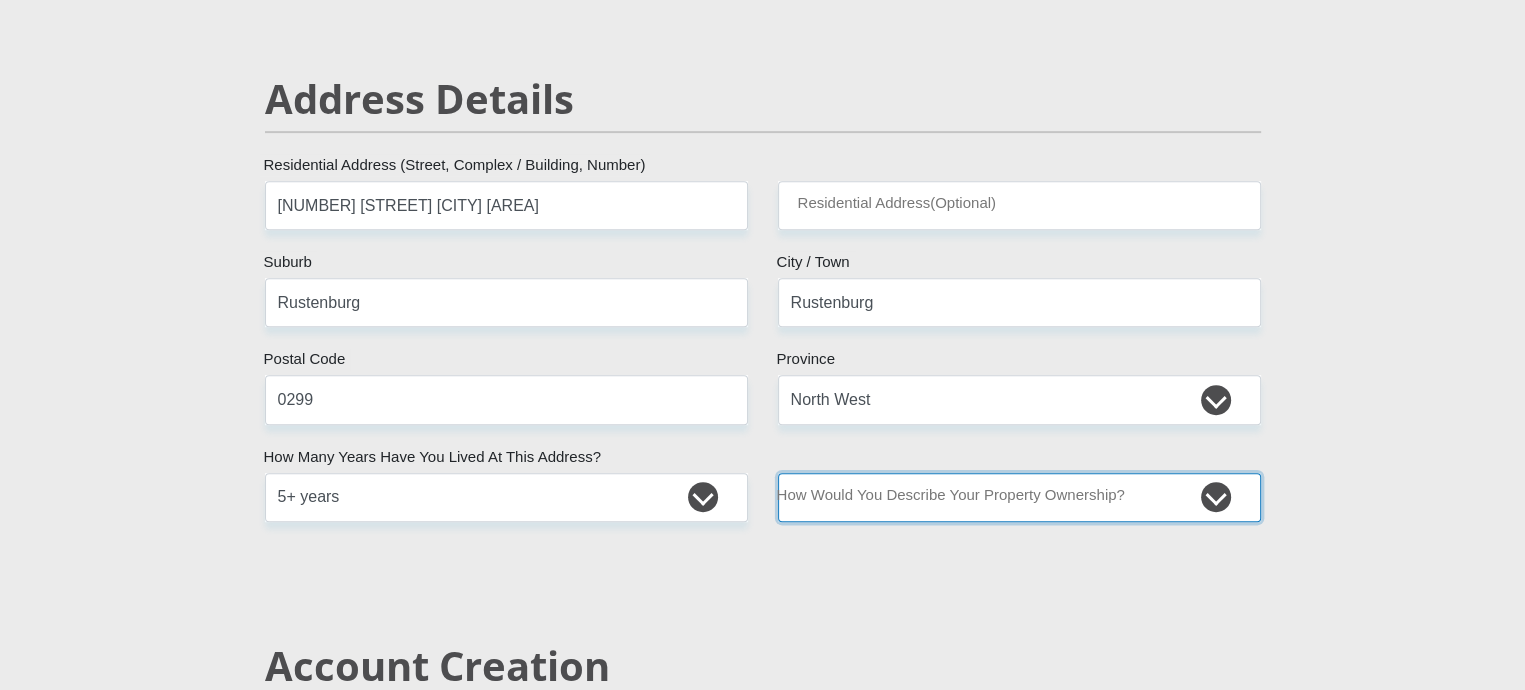 click on "Owned
Rented
Family Owned
Company Dwelling" at bounding box center (1019, 497) 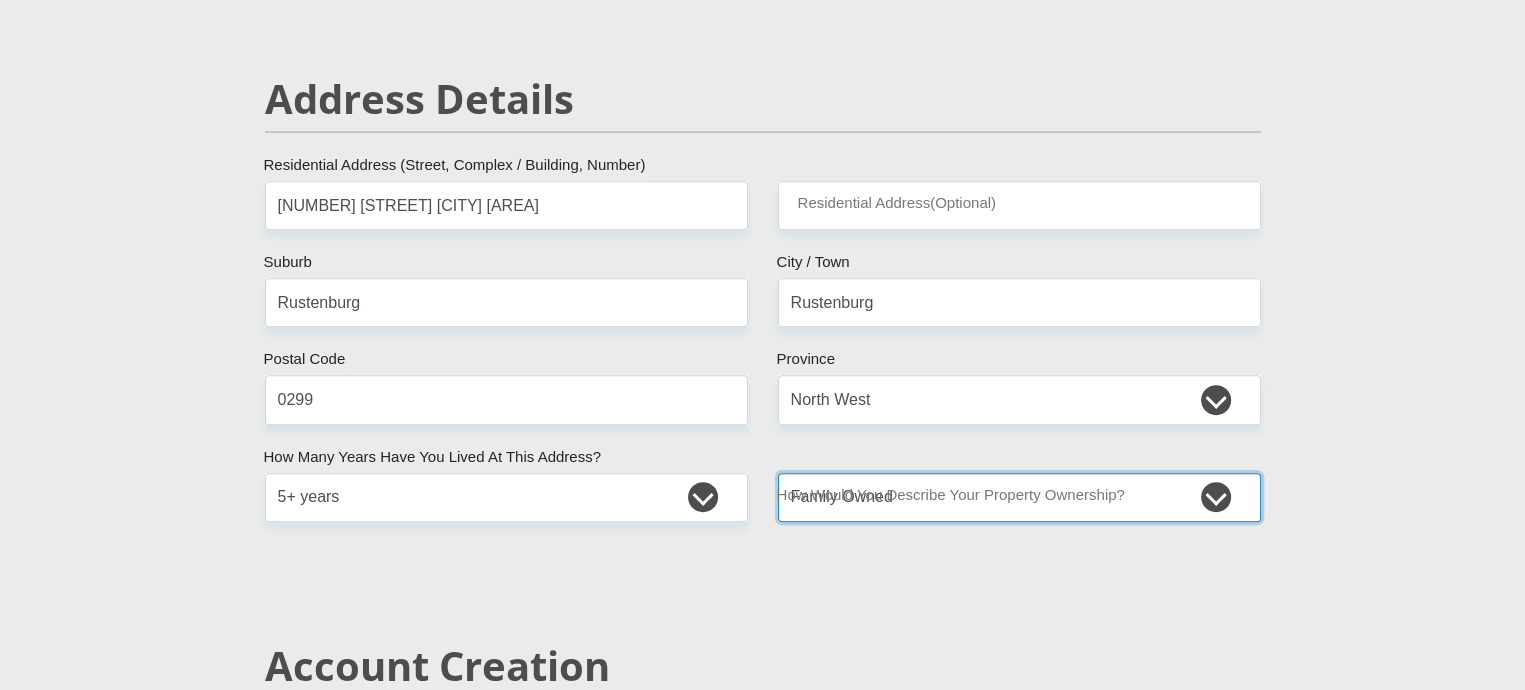 click on "Owned
Rented
Family Owned
Company Dwelling" at bounding box center [1019, 497] 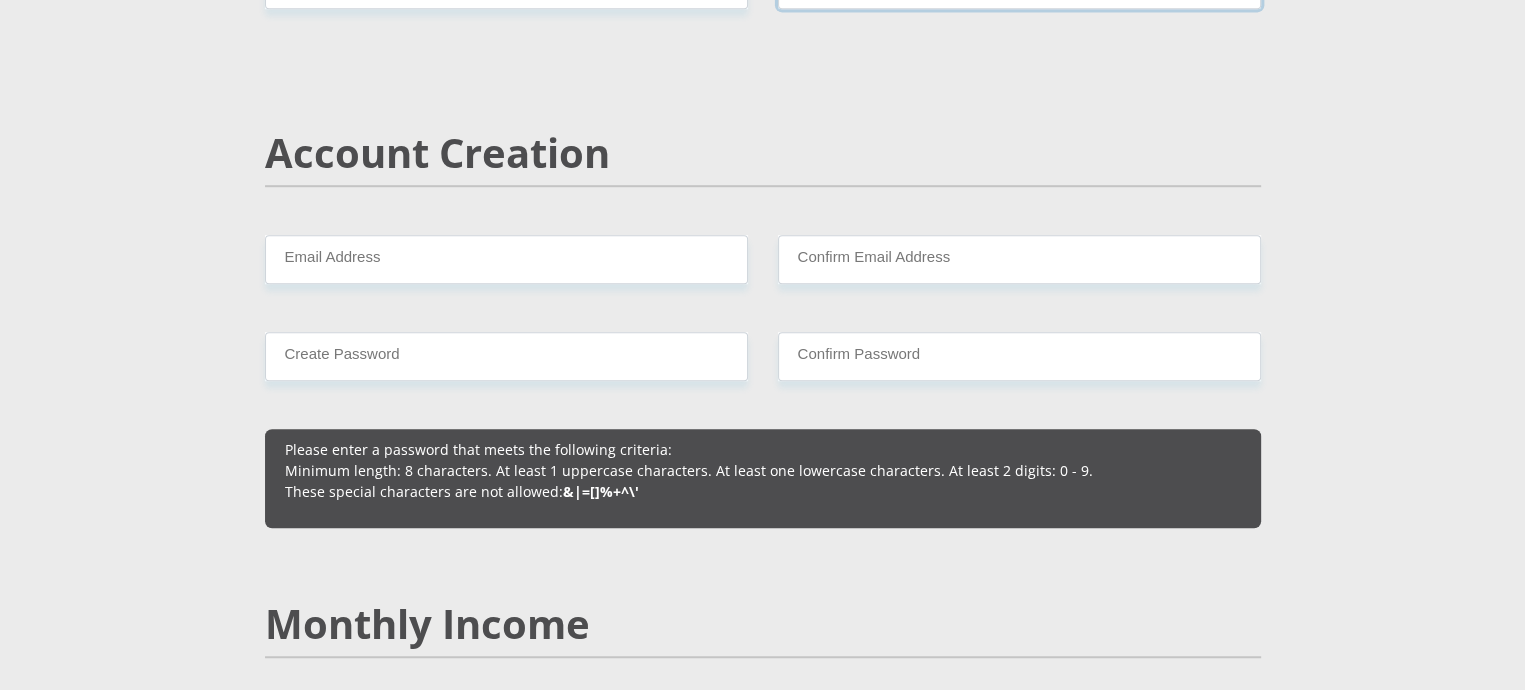 scroll, scrollTop: 1380, scrollLeft: 0, axis: vertical 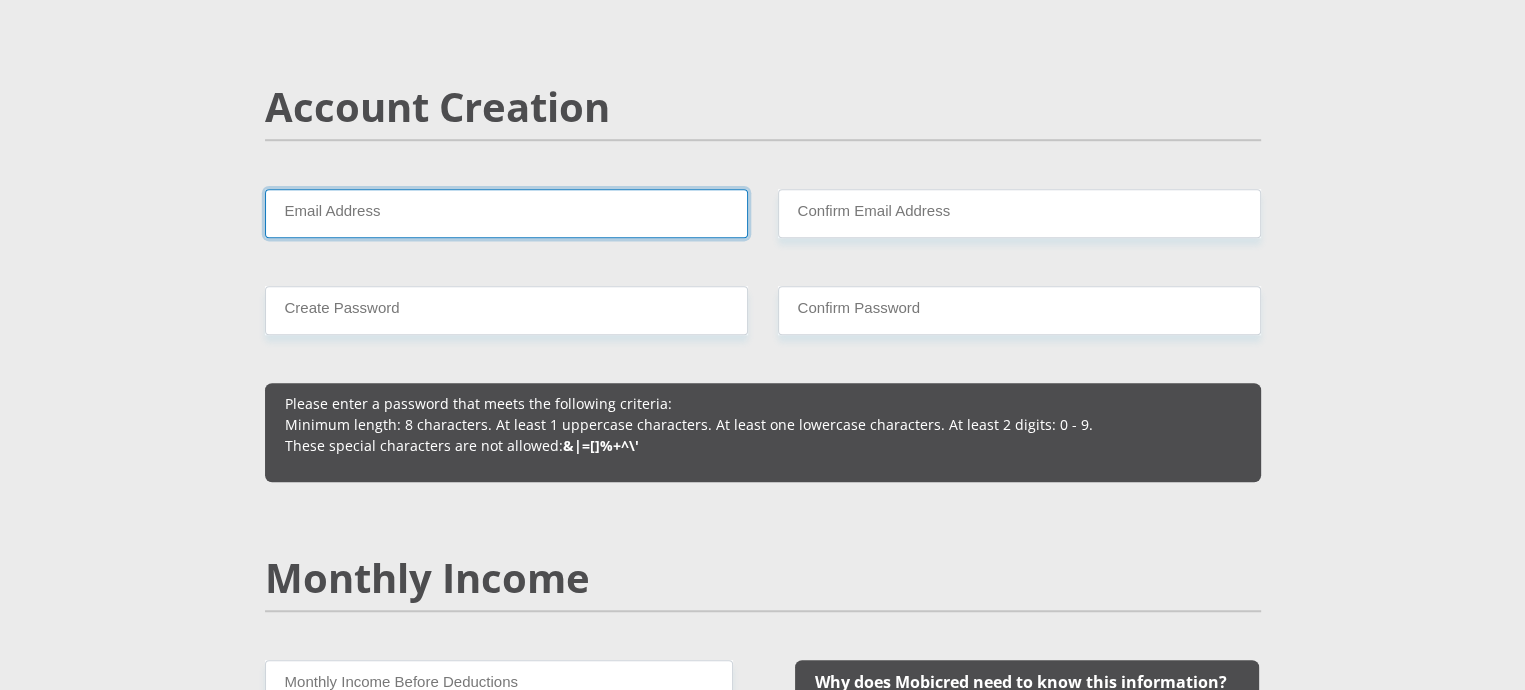 click on "Email Address" at bounding box center [506, 213] 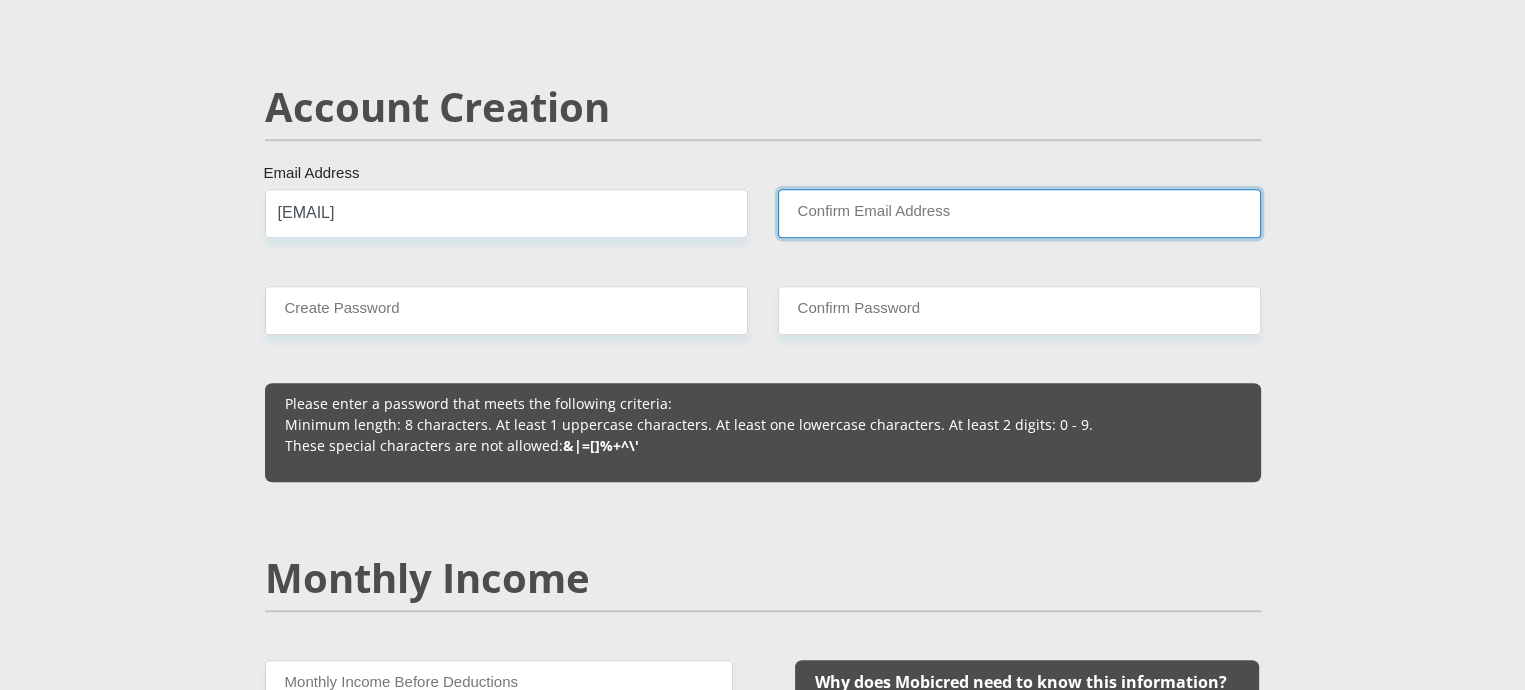 type on "molefe.boipelo@ymail.com" 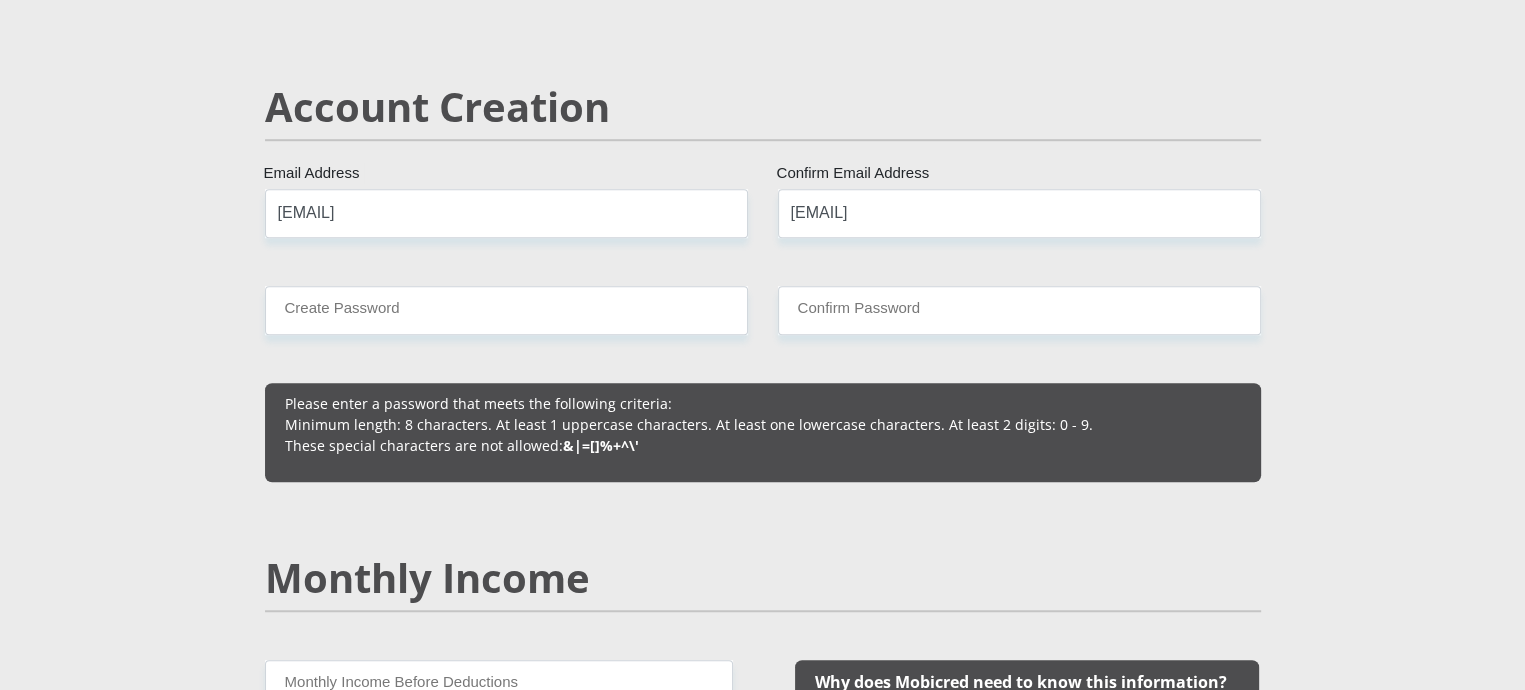 type 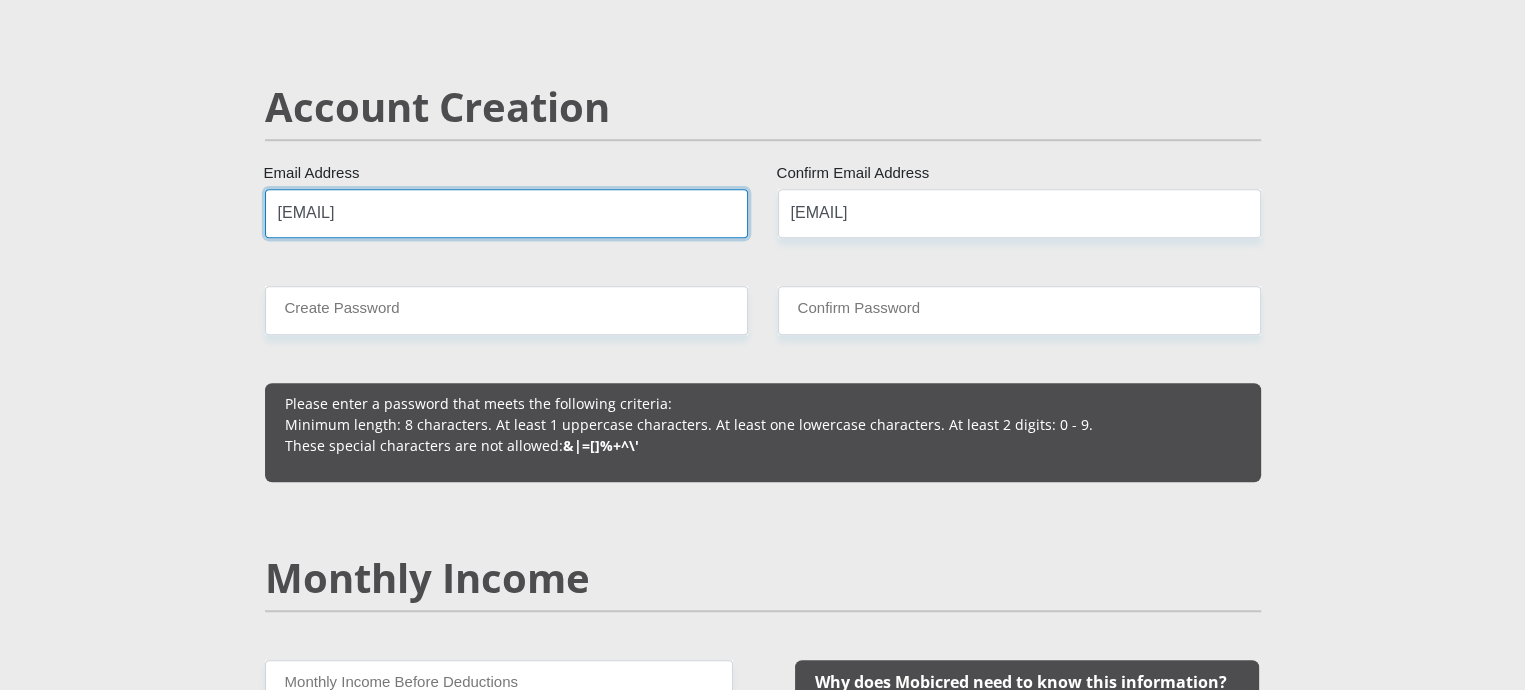 type 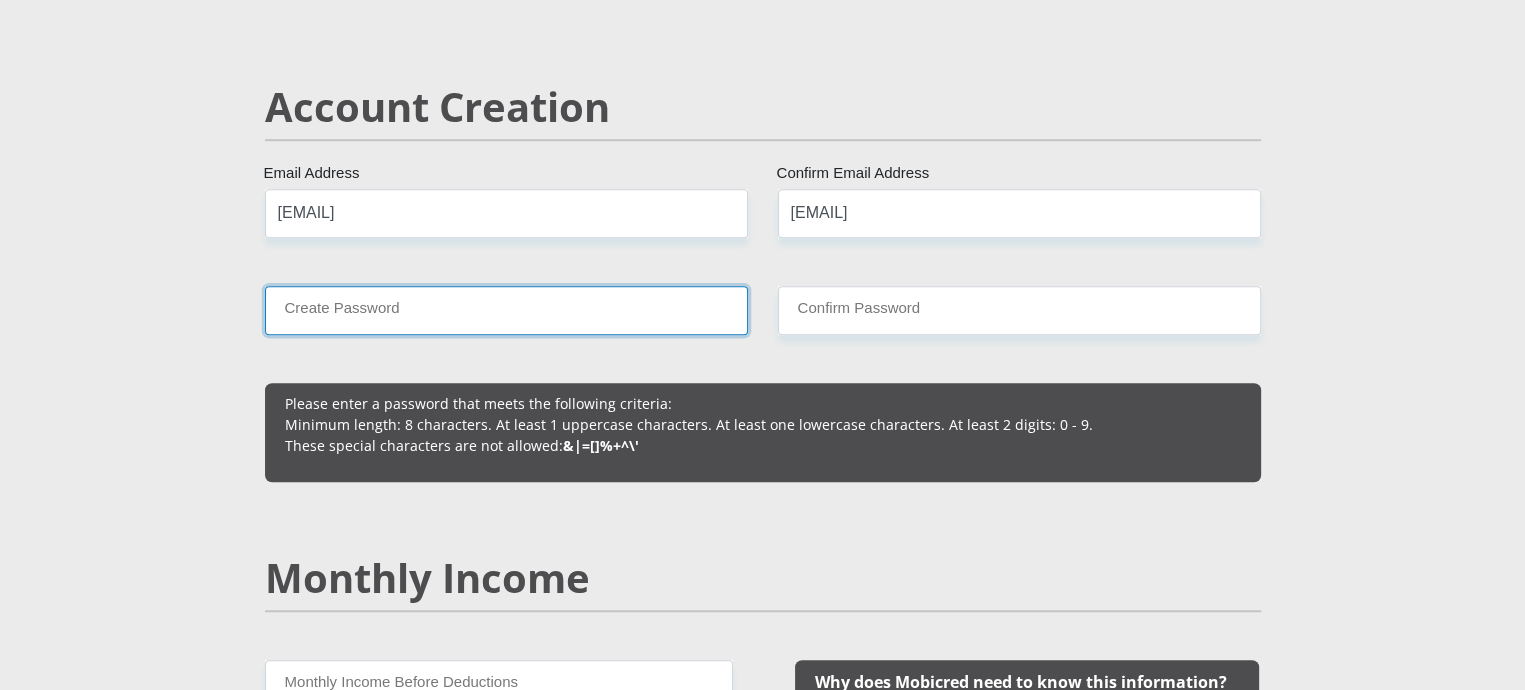 click on "Create Password" at bounding box center [506, 310] 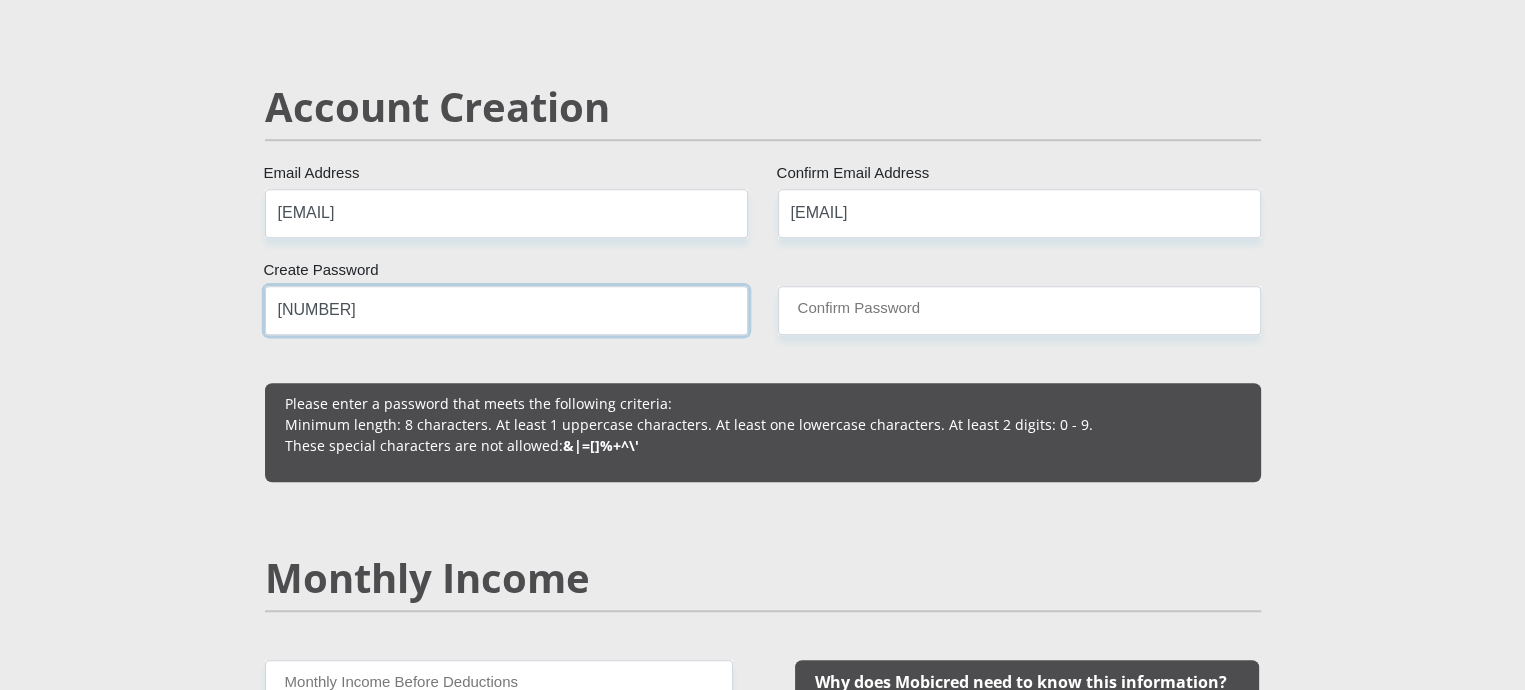 type on "6124#Bips" 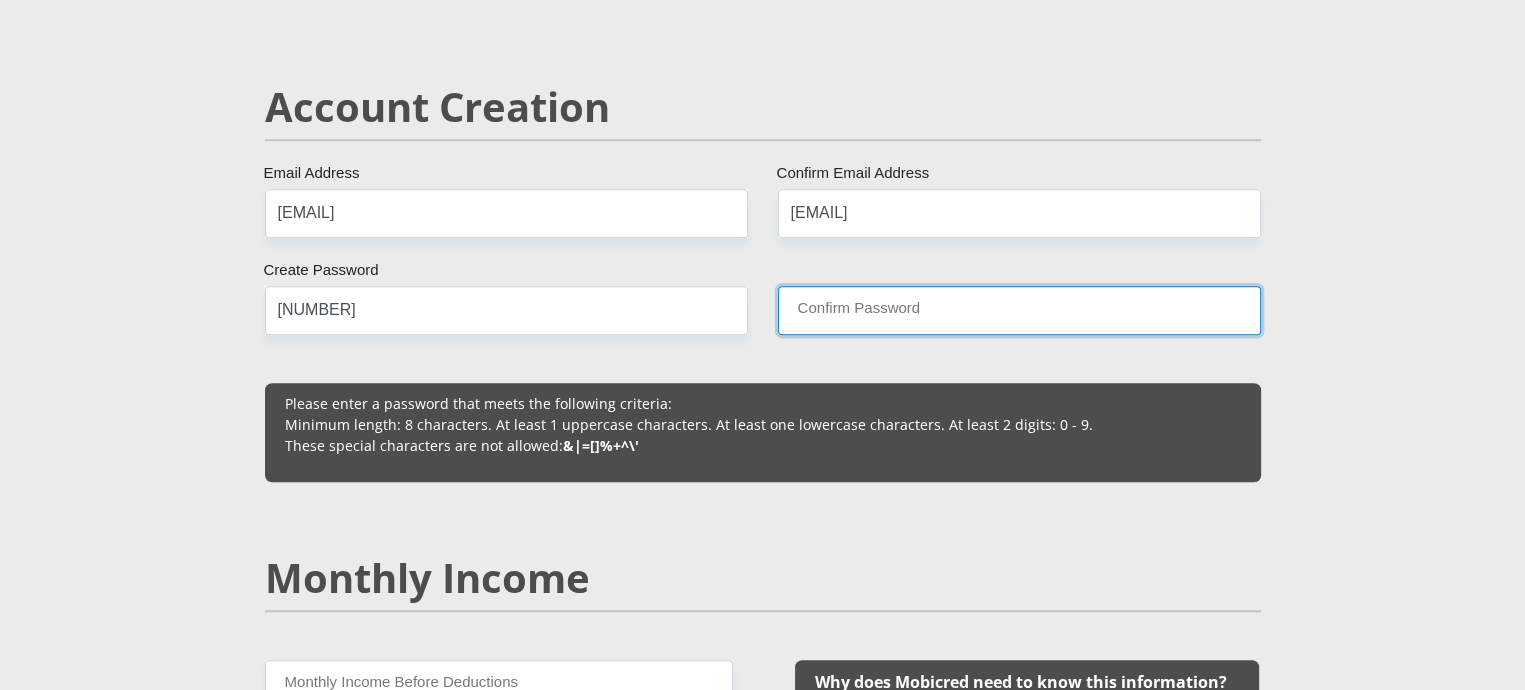 click on "Confirm Password" at bounding box center (1019, 310) 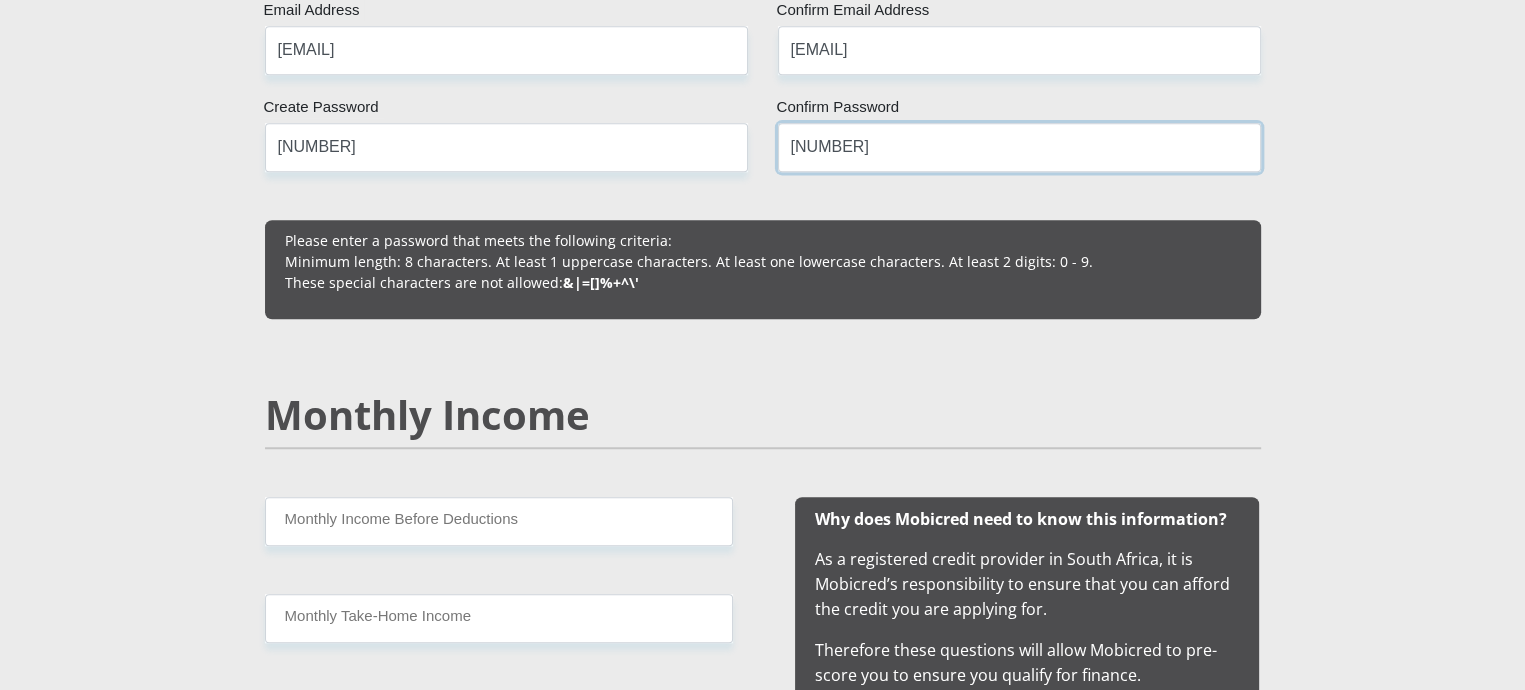 scroll, scrollTop: 1644, scrollLeft: 0, axis: vertical 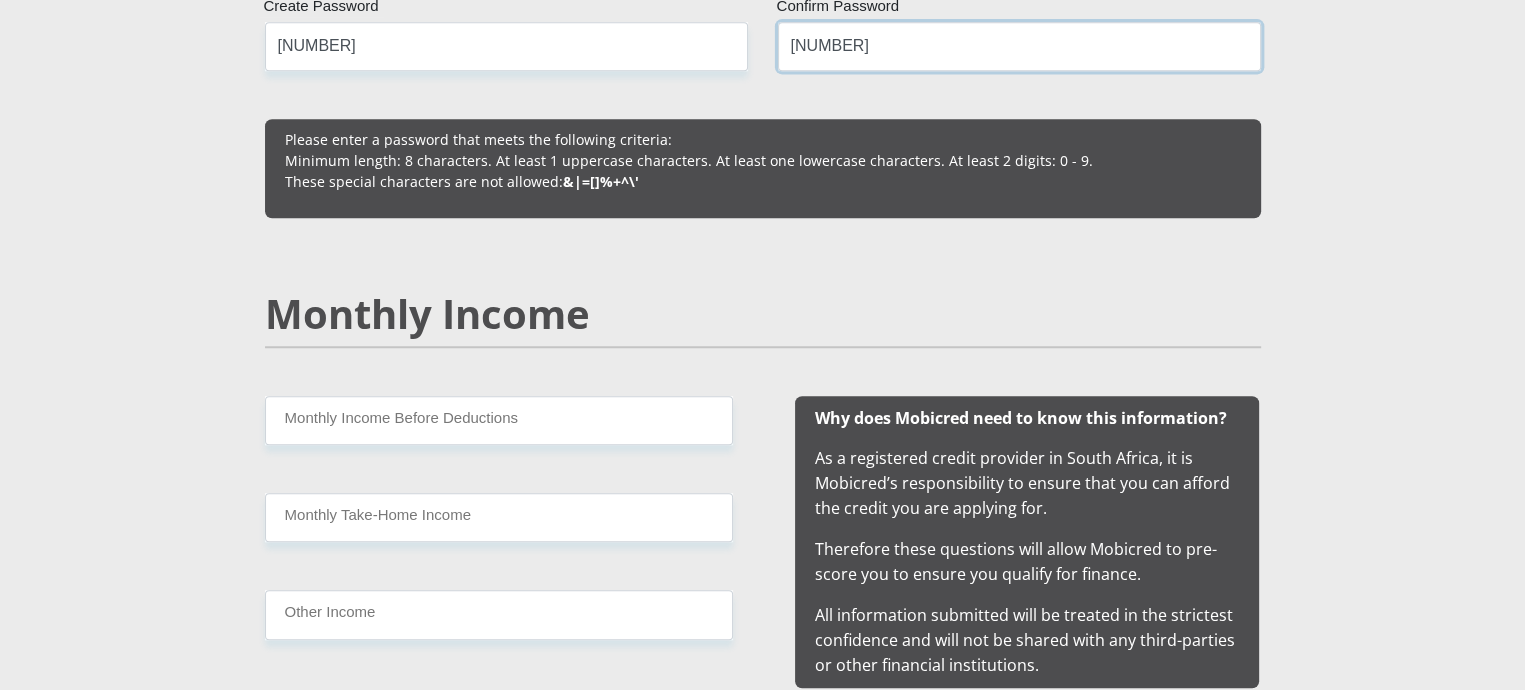 type on "6124#Bips" 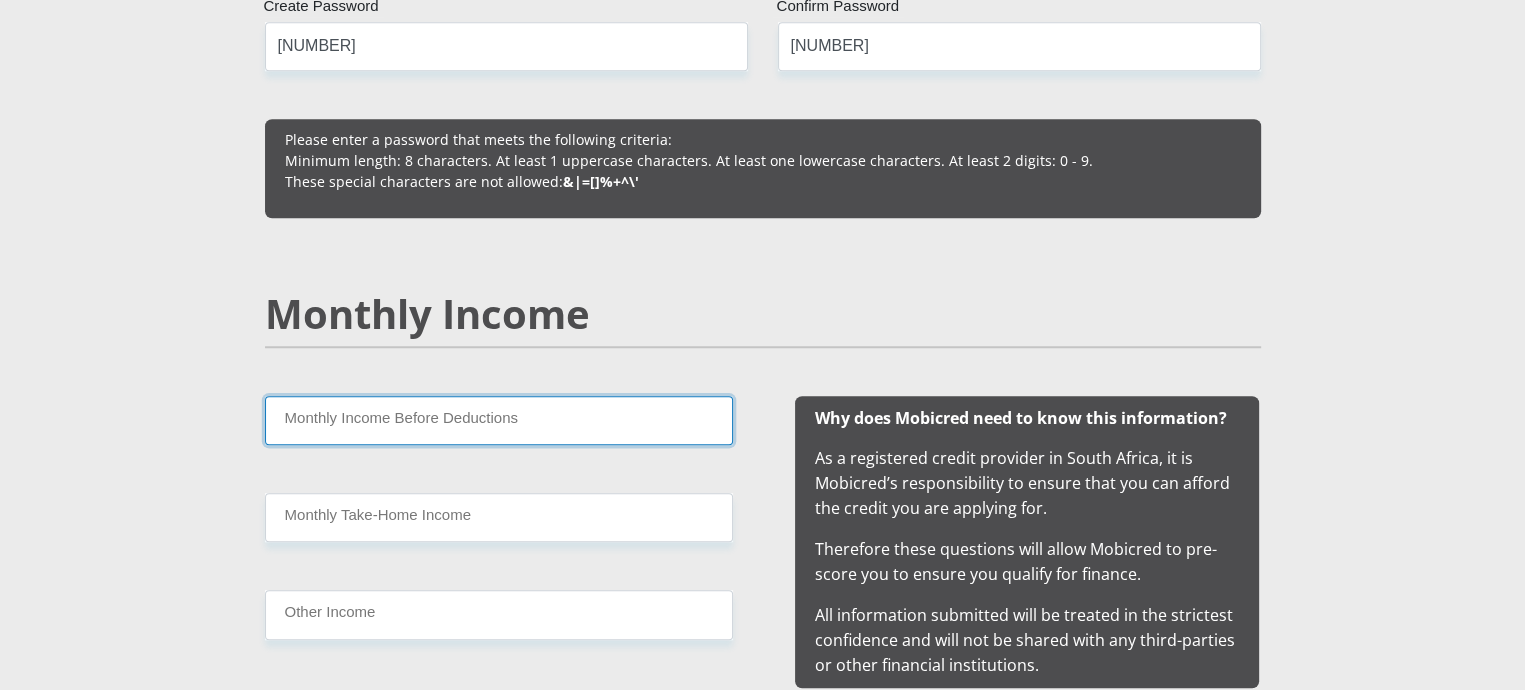 click on "Monthly Income Before Deductions" at bounding box center (499, 420) 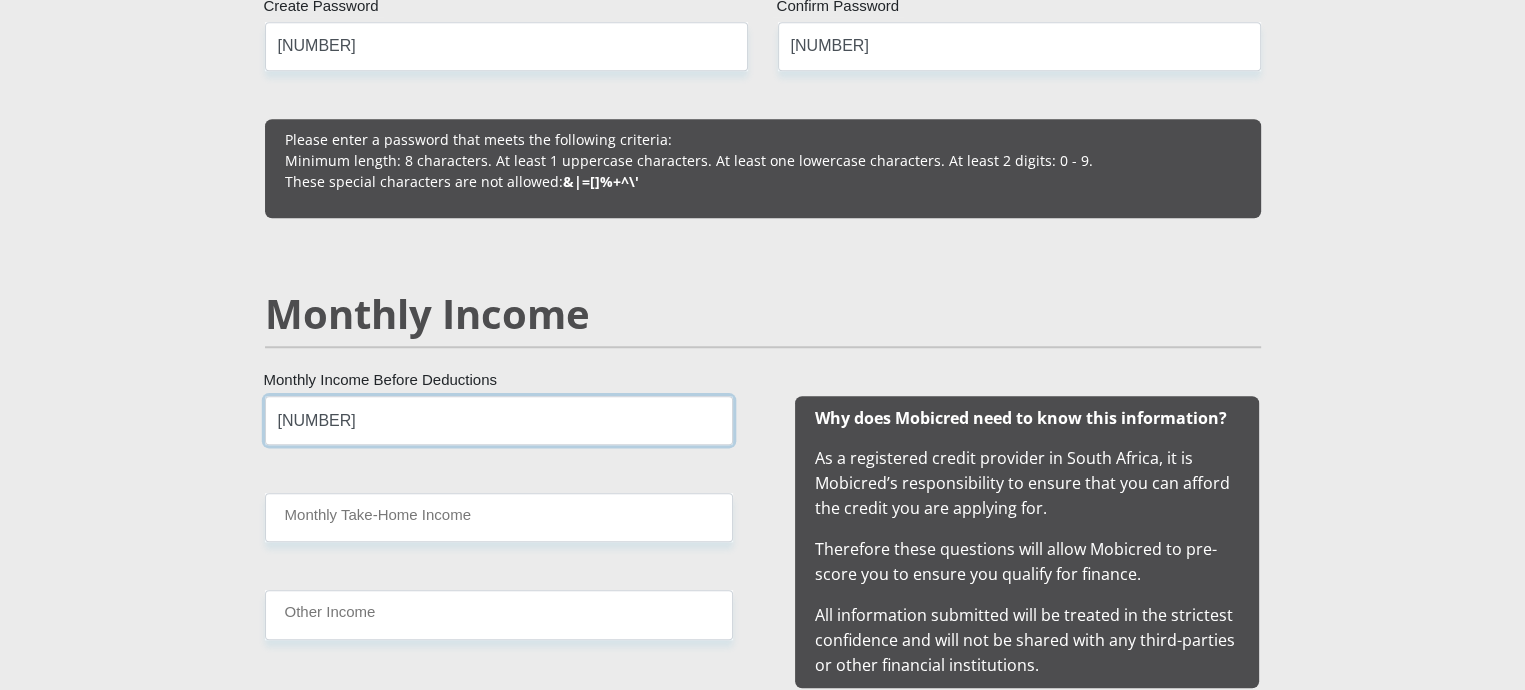 type on "76000" 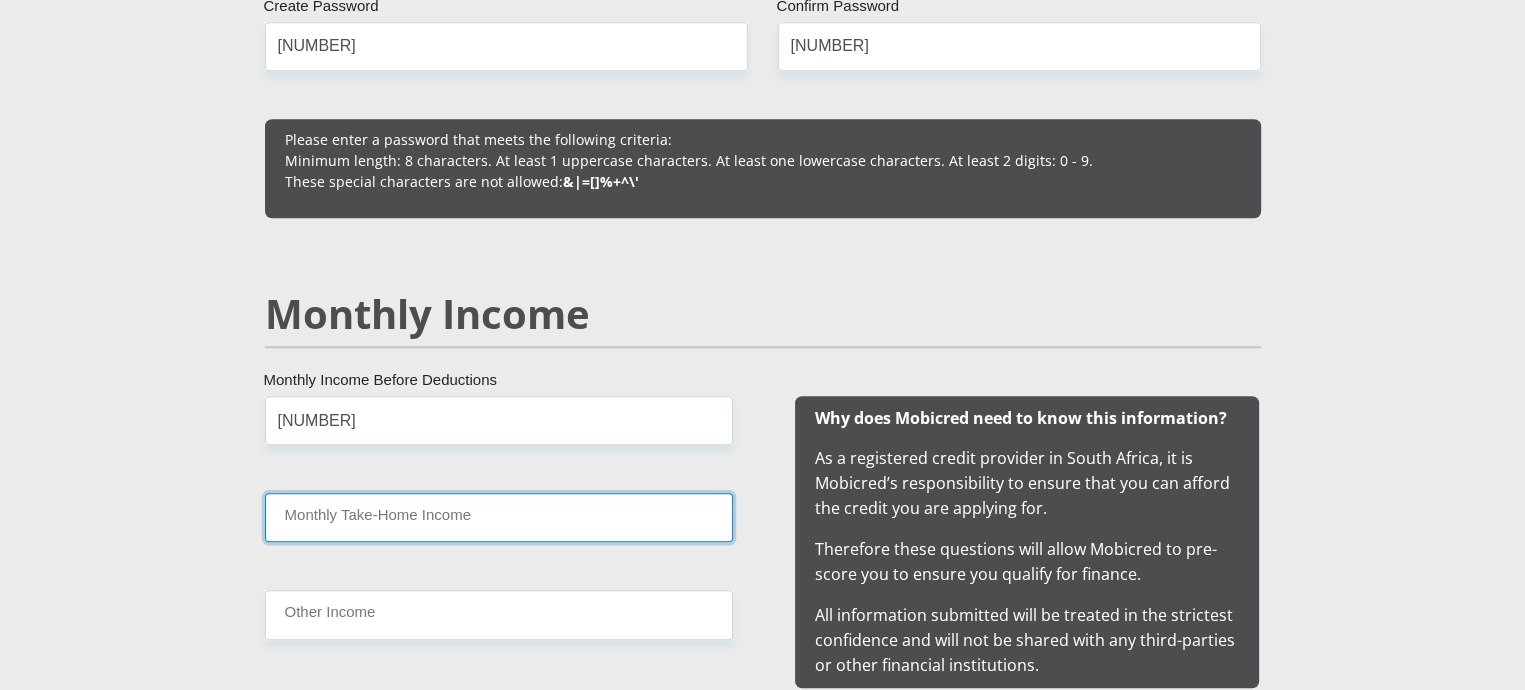 click on "Monthly Take-Home Income" at bounding box center (499, 517) 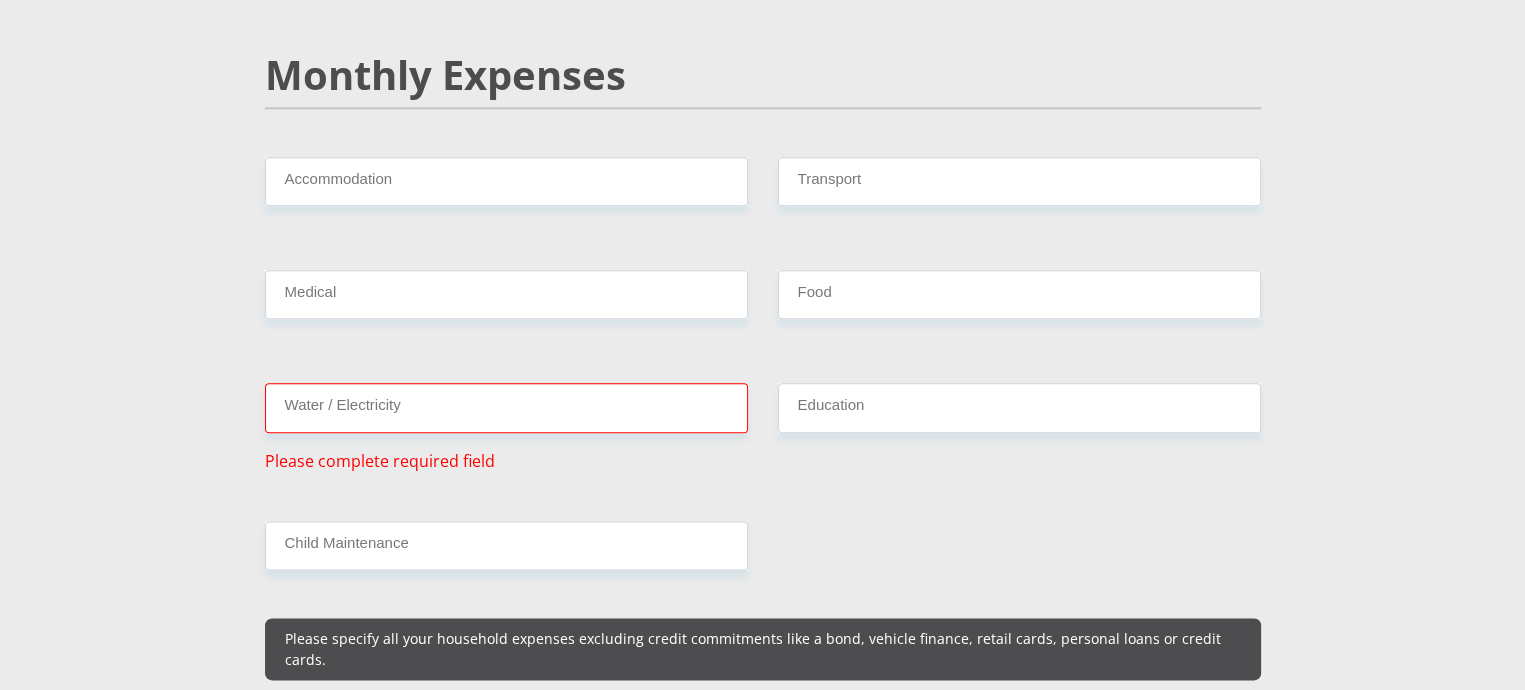 scroll, scrollTop: 2260, scrollLeft: 0, axis: vertical 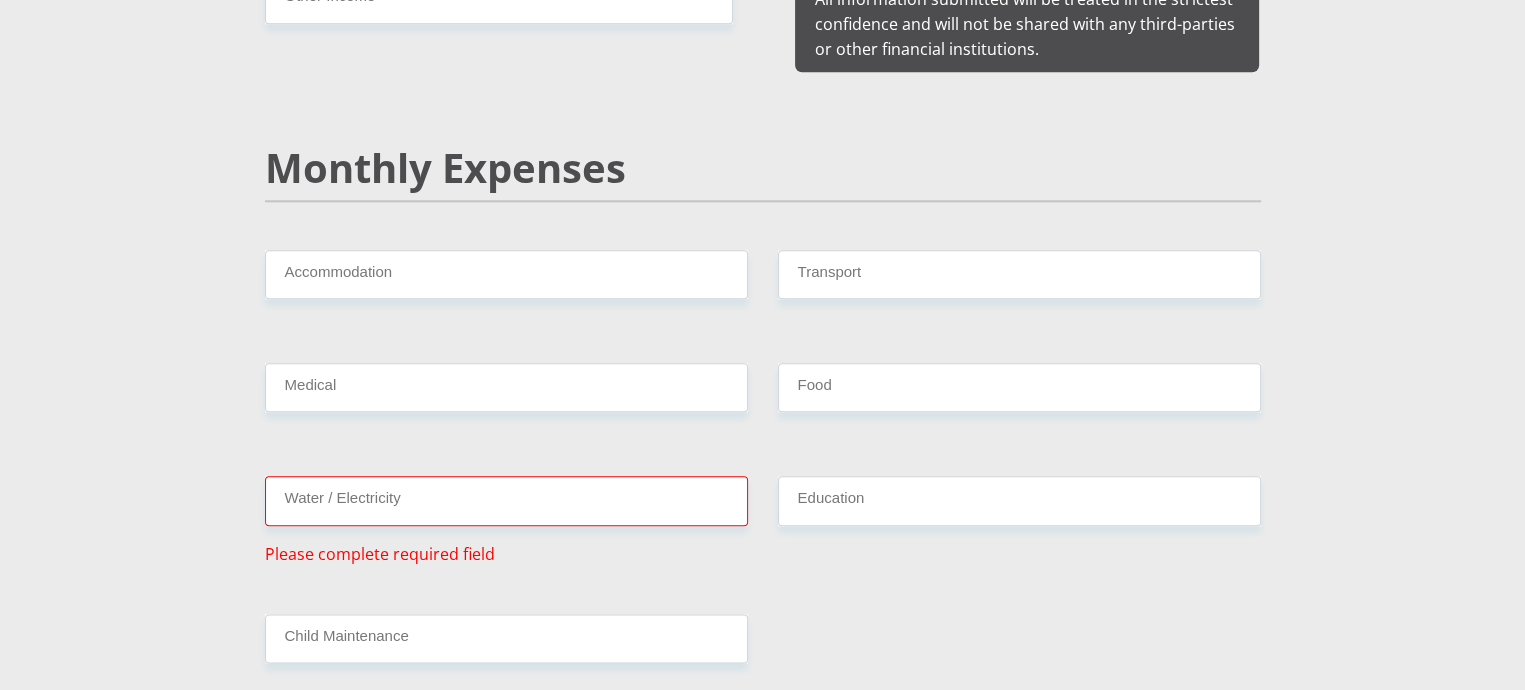 type on "48000" 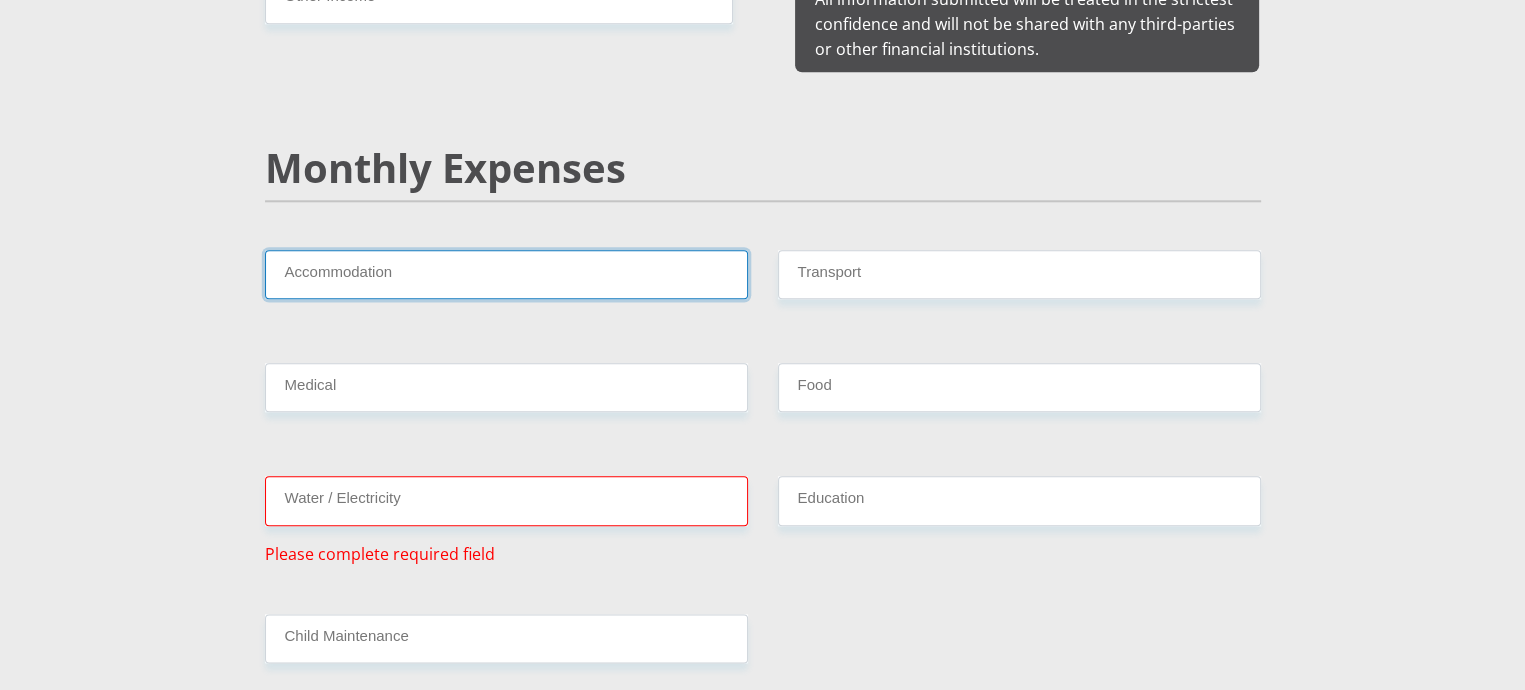 click on "Accommodation" at bounding box center [506, 274] 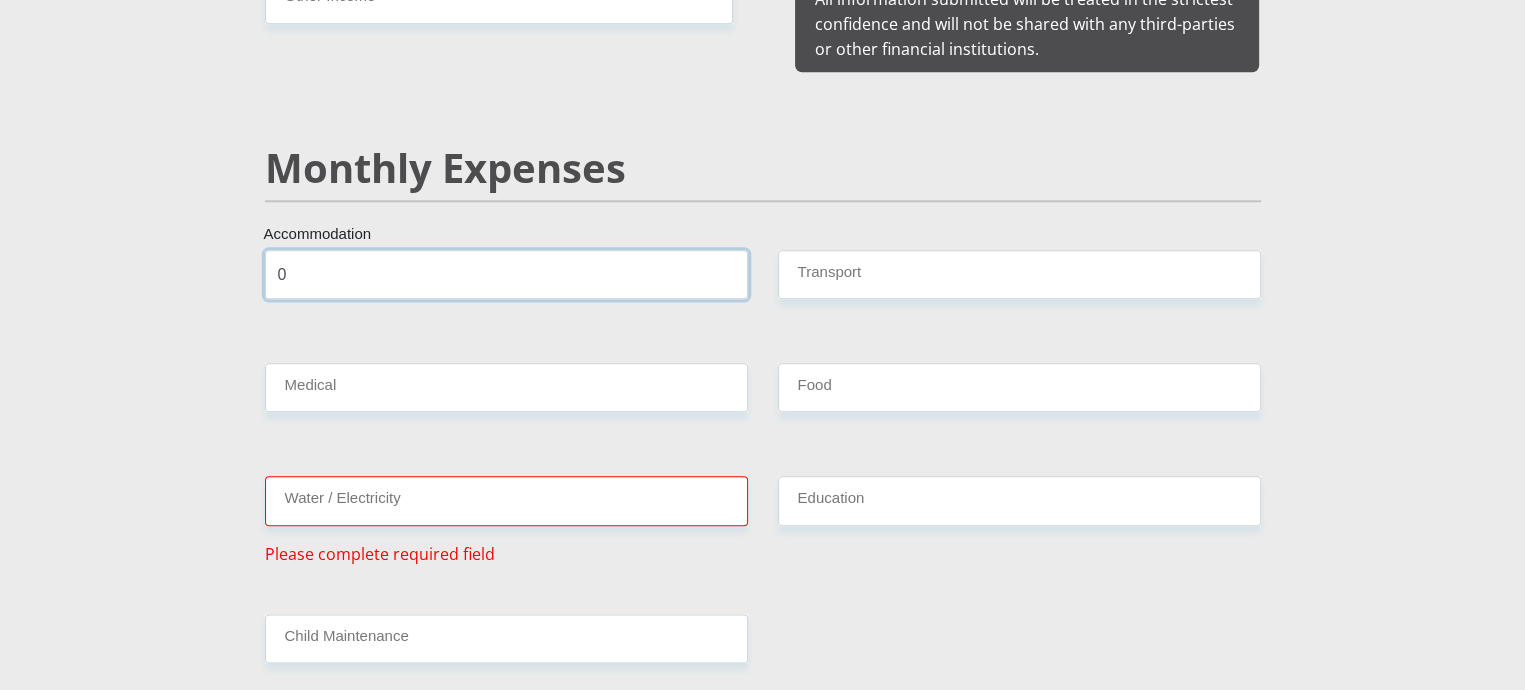 type on "0" 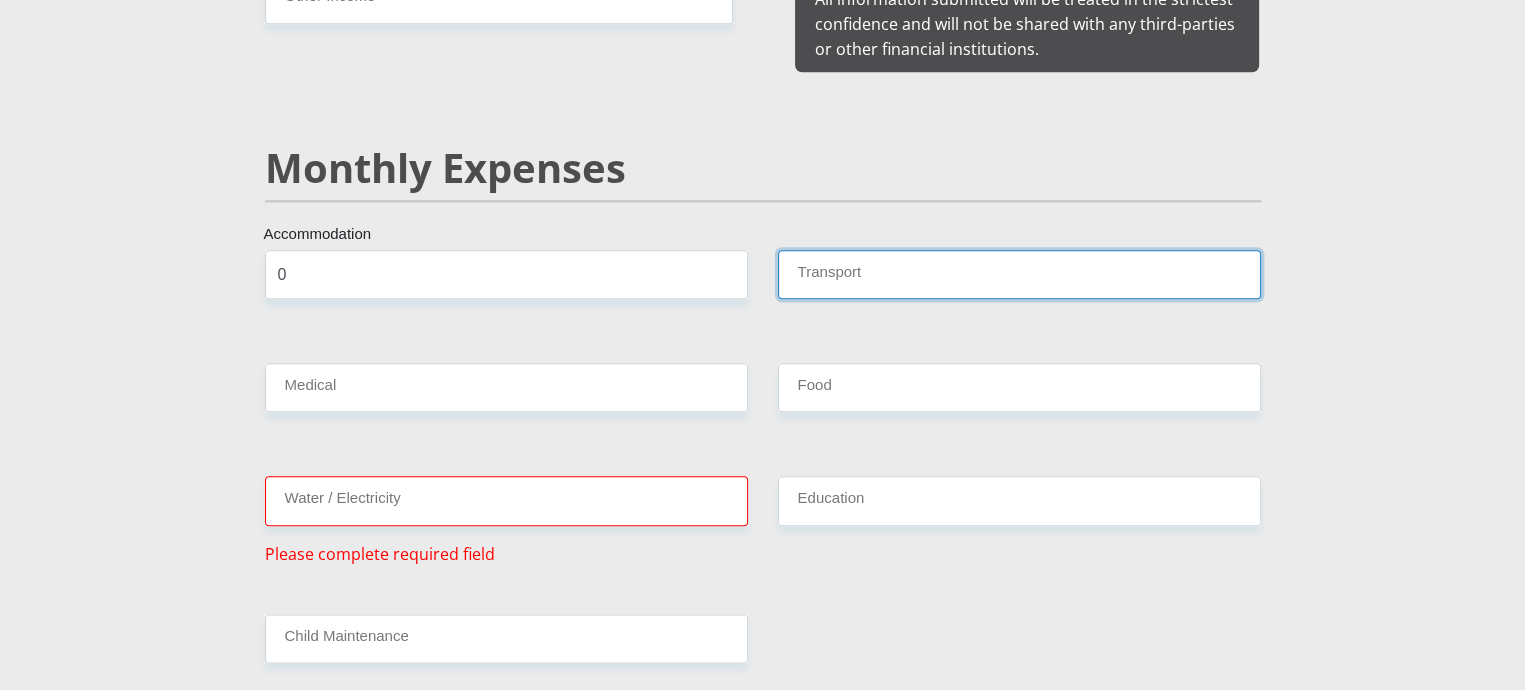 click on "Transport" at bounding box center (1019, 274) 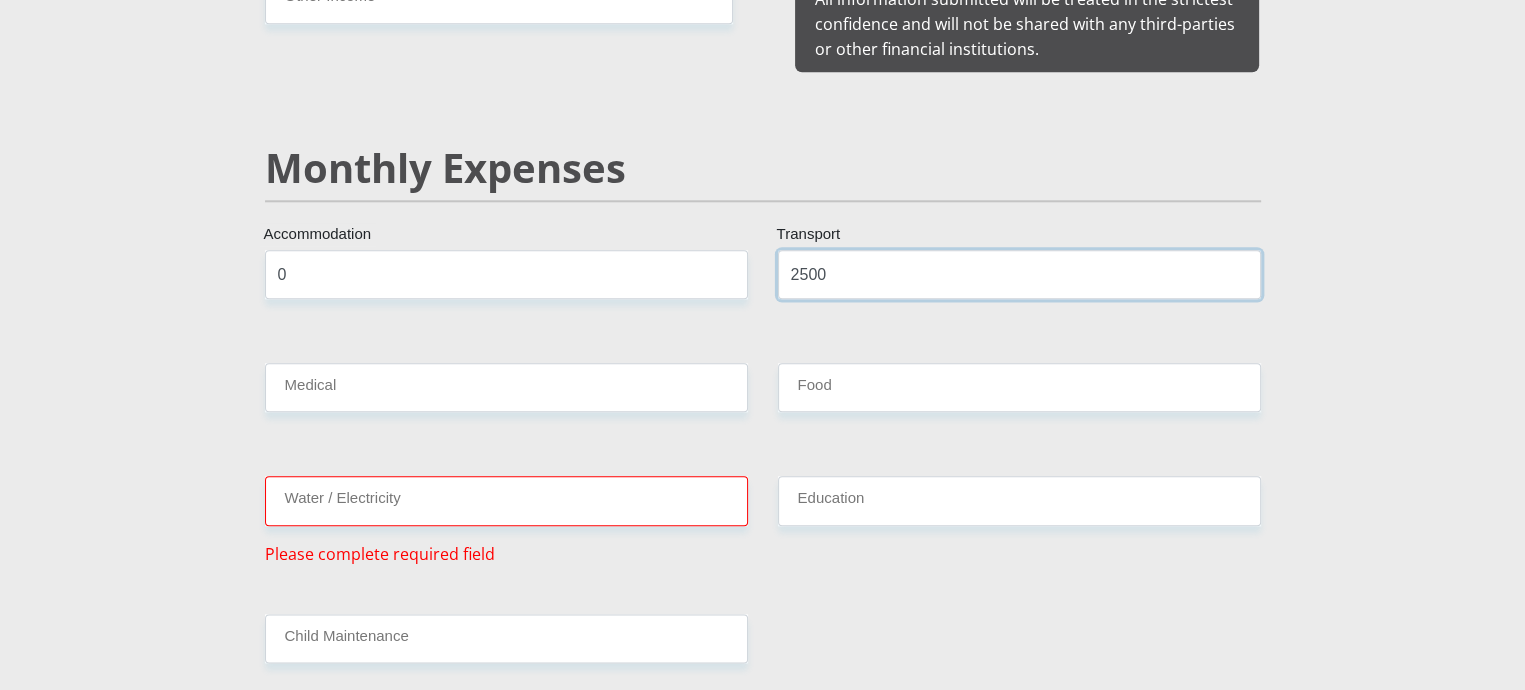 type on "2500" 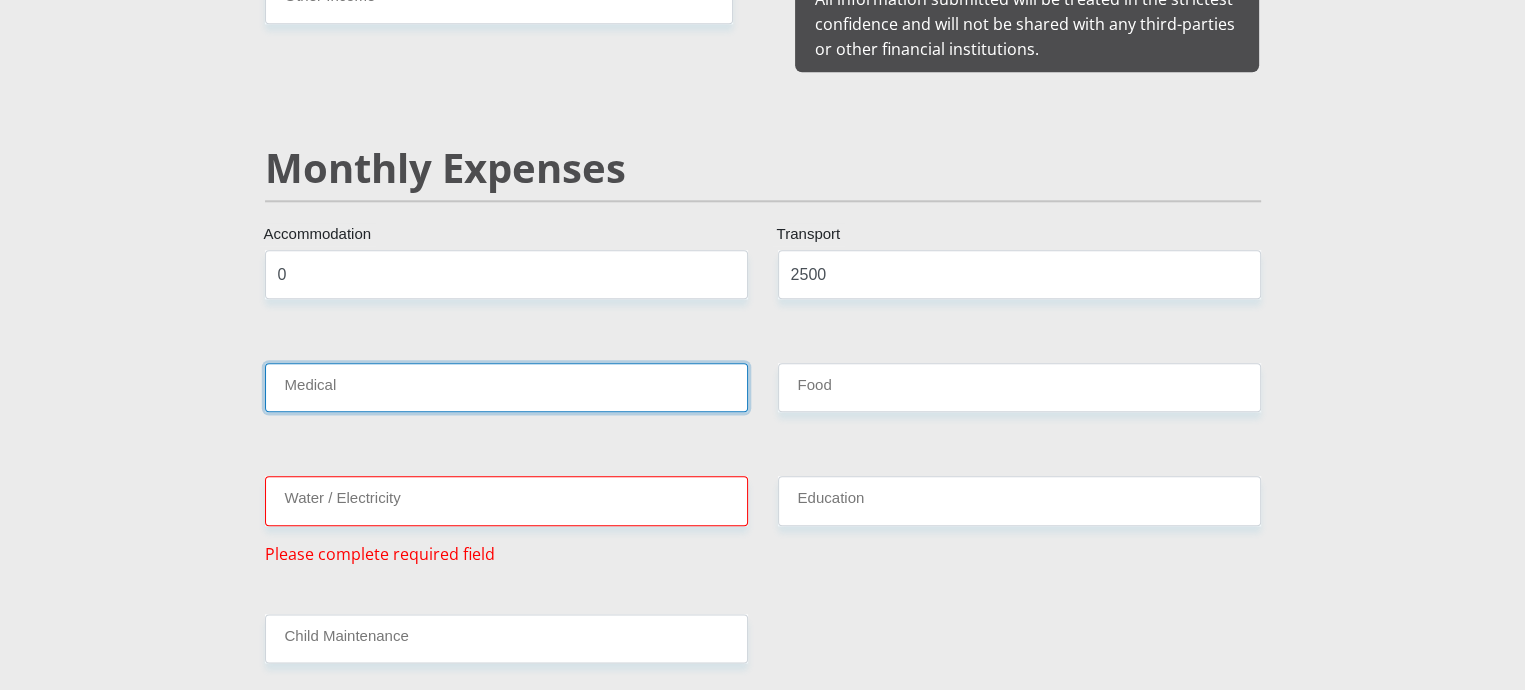 click on "Medical" at bounding box center [506, 387] 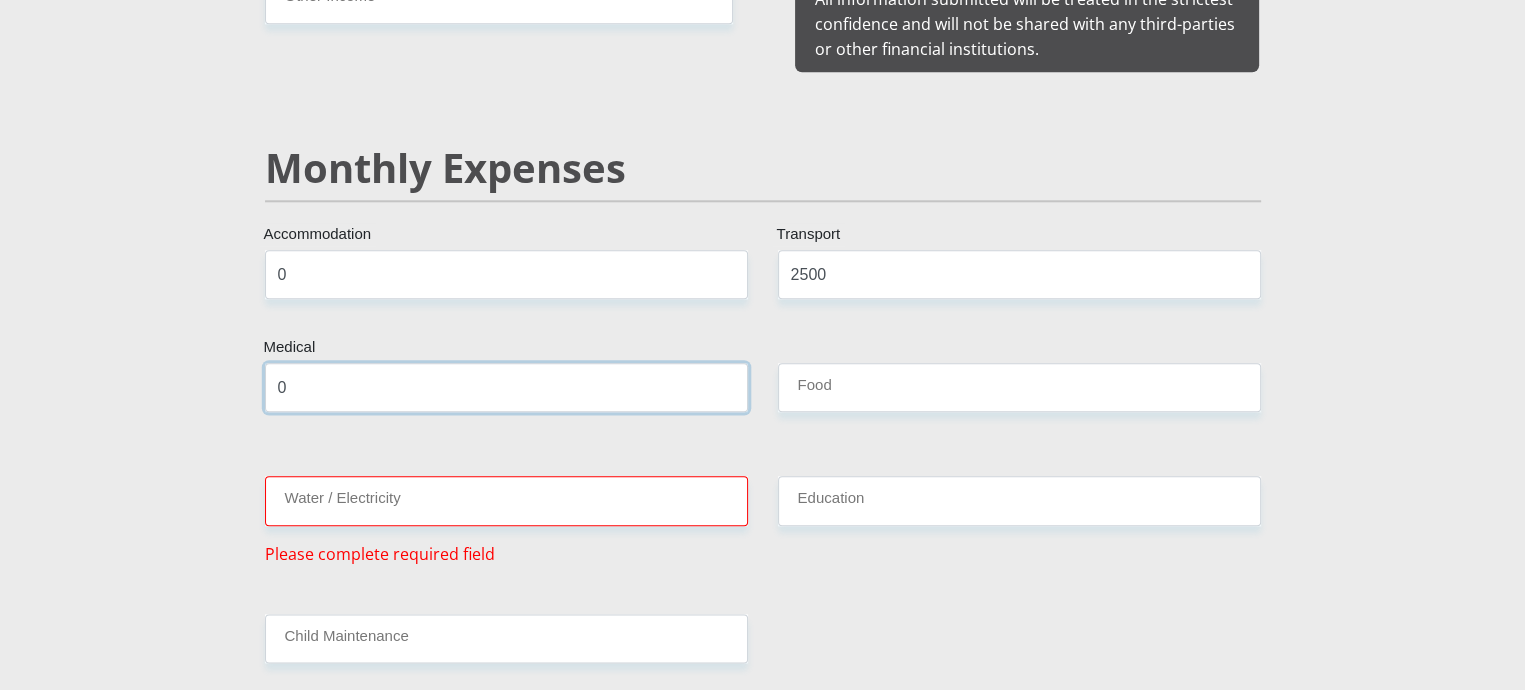 type on "0" 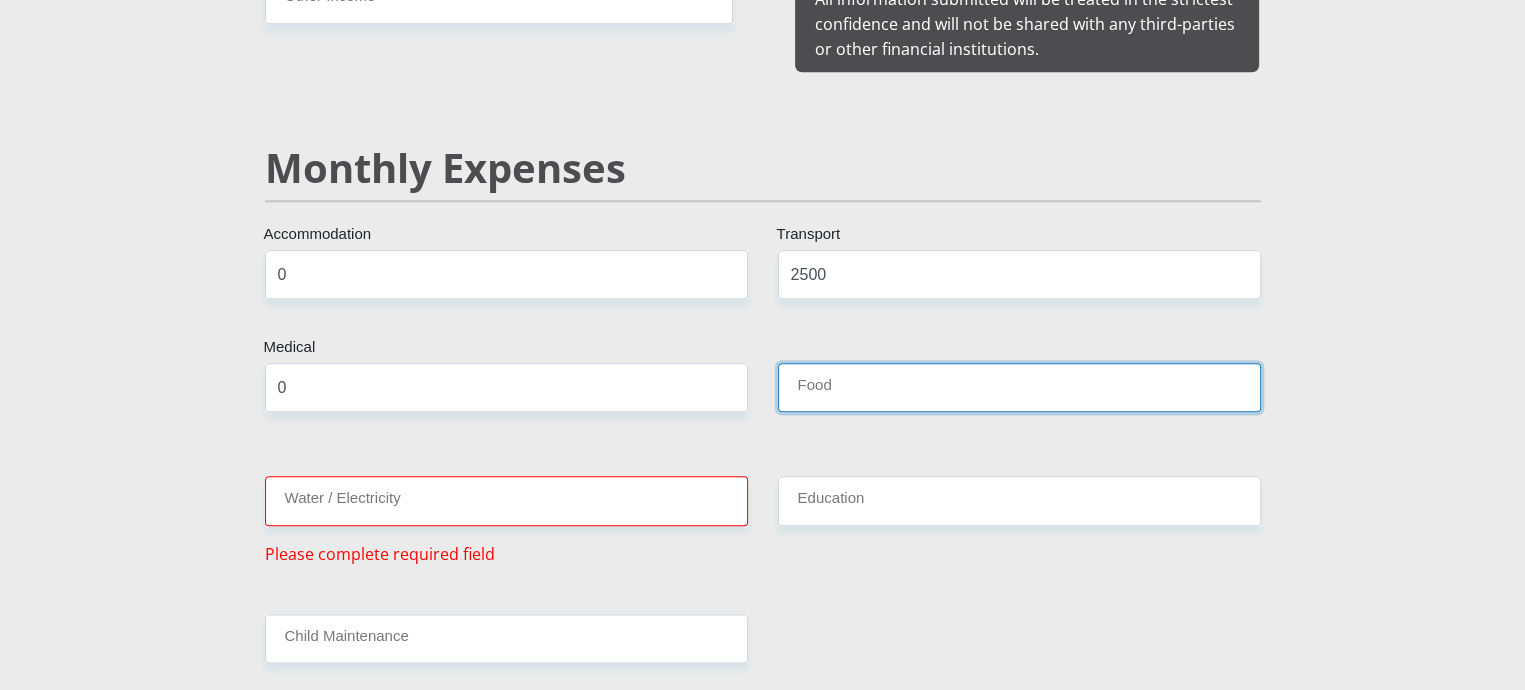 click on "Food" at bounding box center (1019, 387) 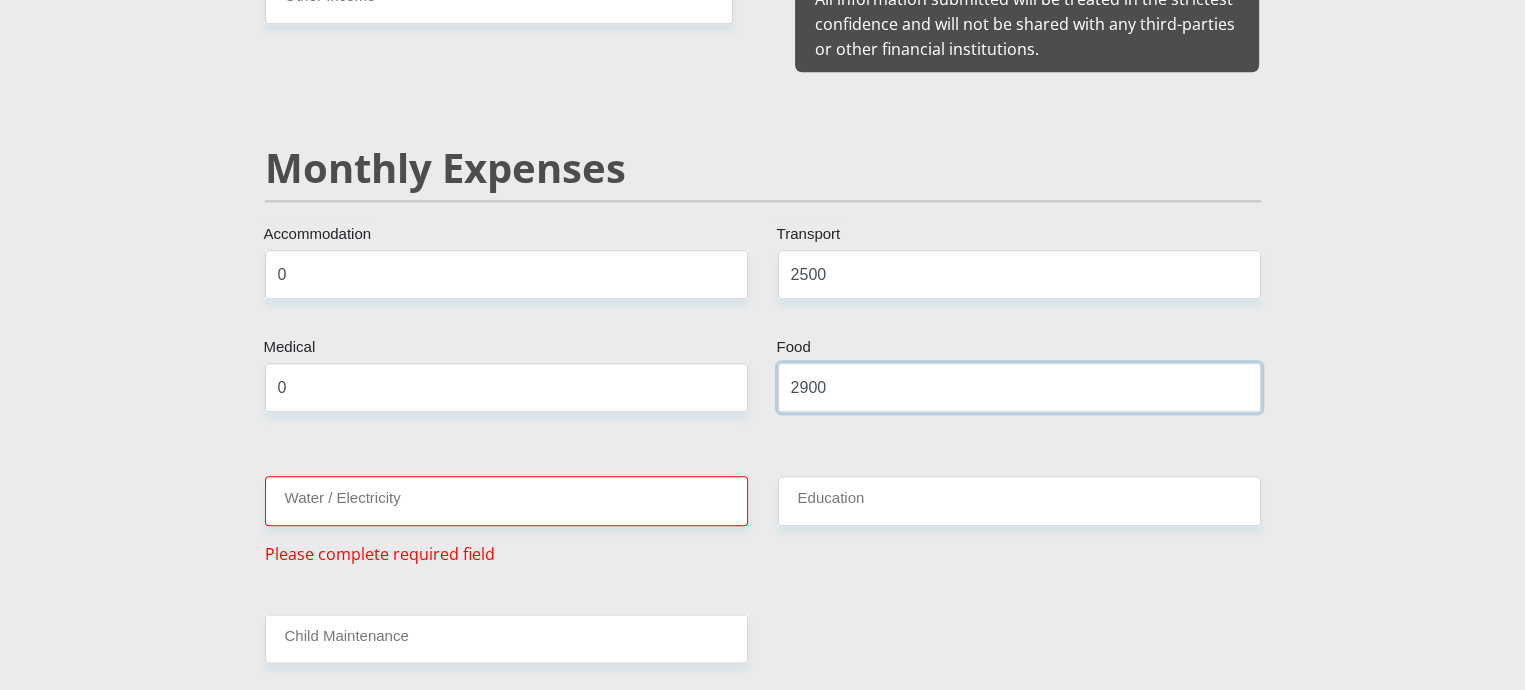 type on "2900" 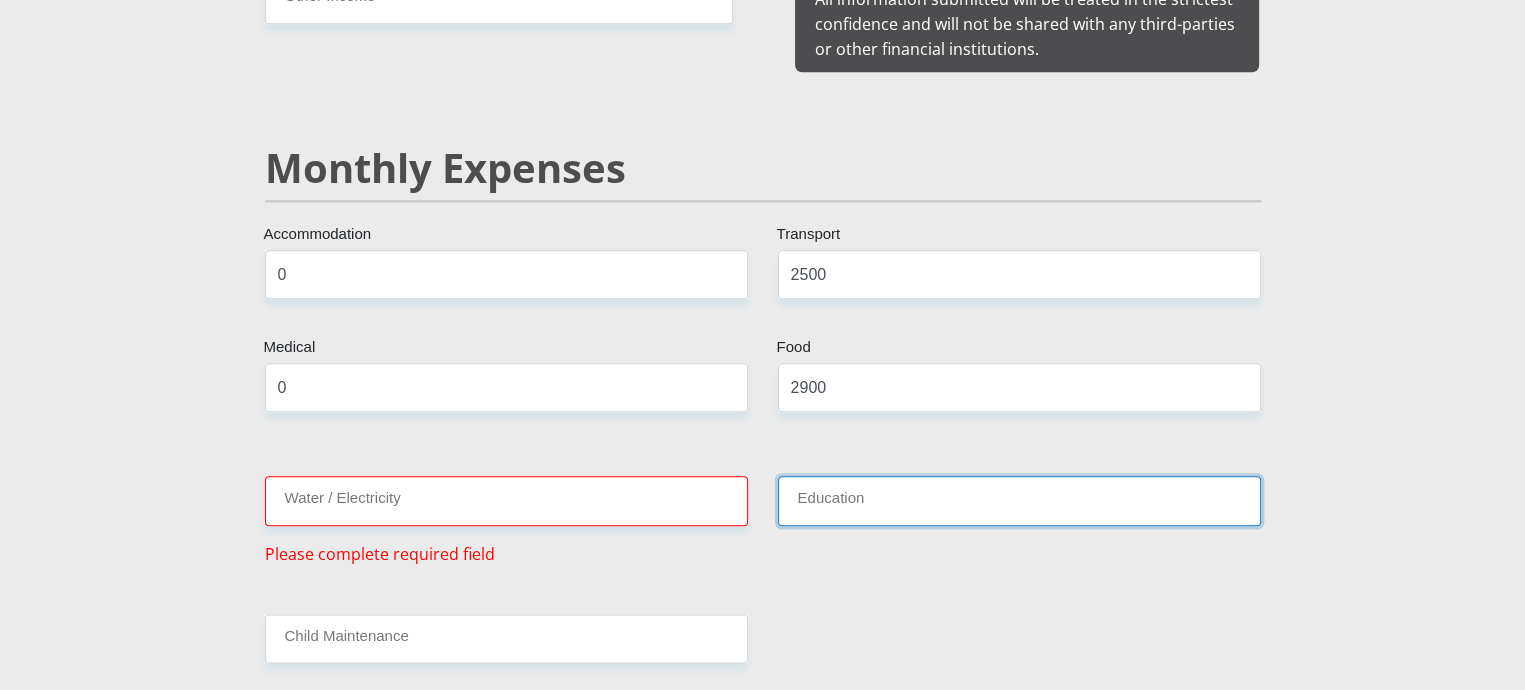 click on "Education" at bounding box center [1019, 500] 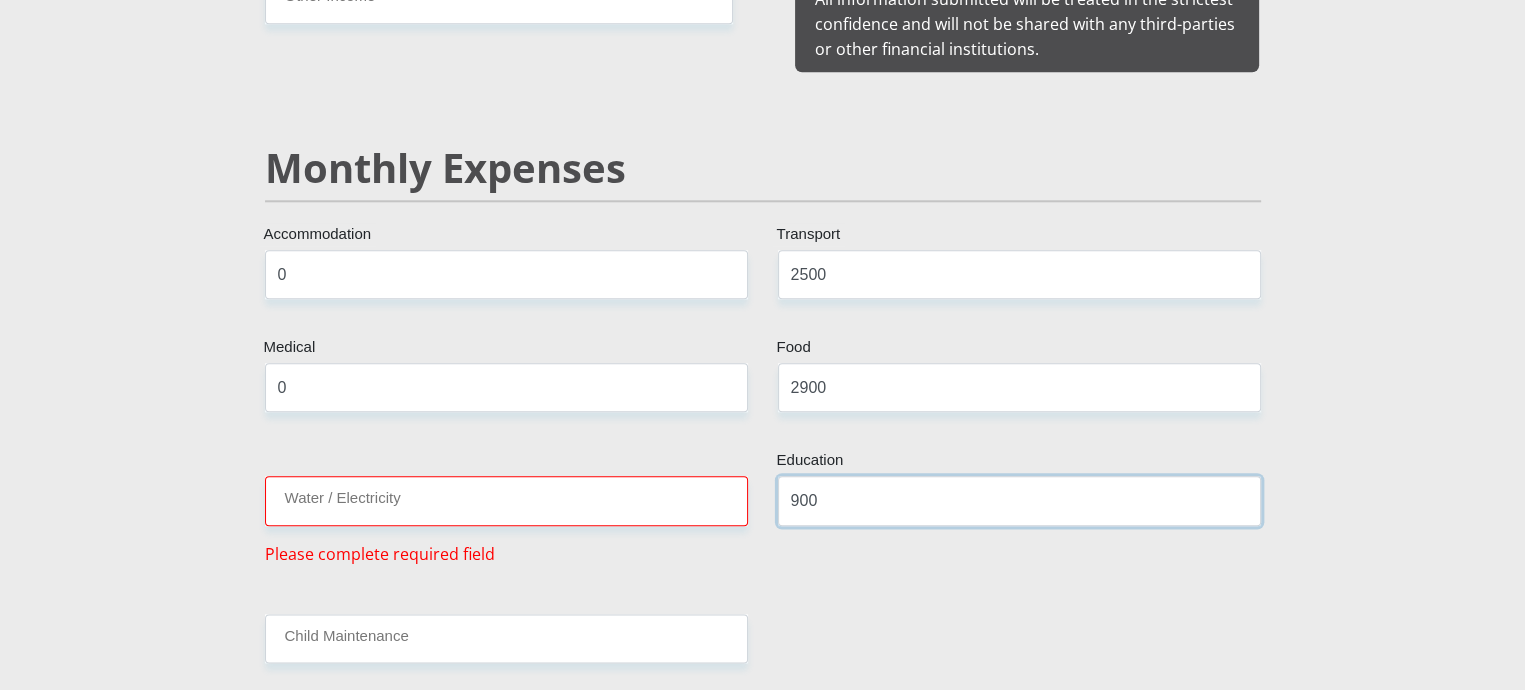 type on "900" 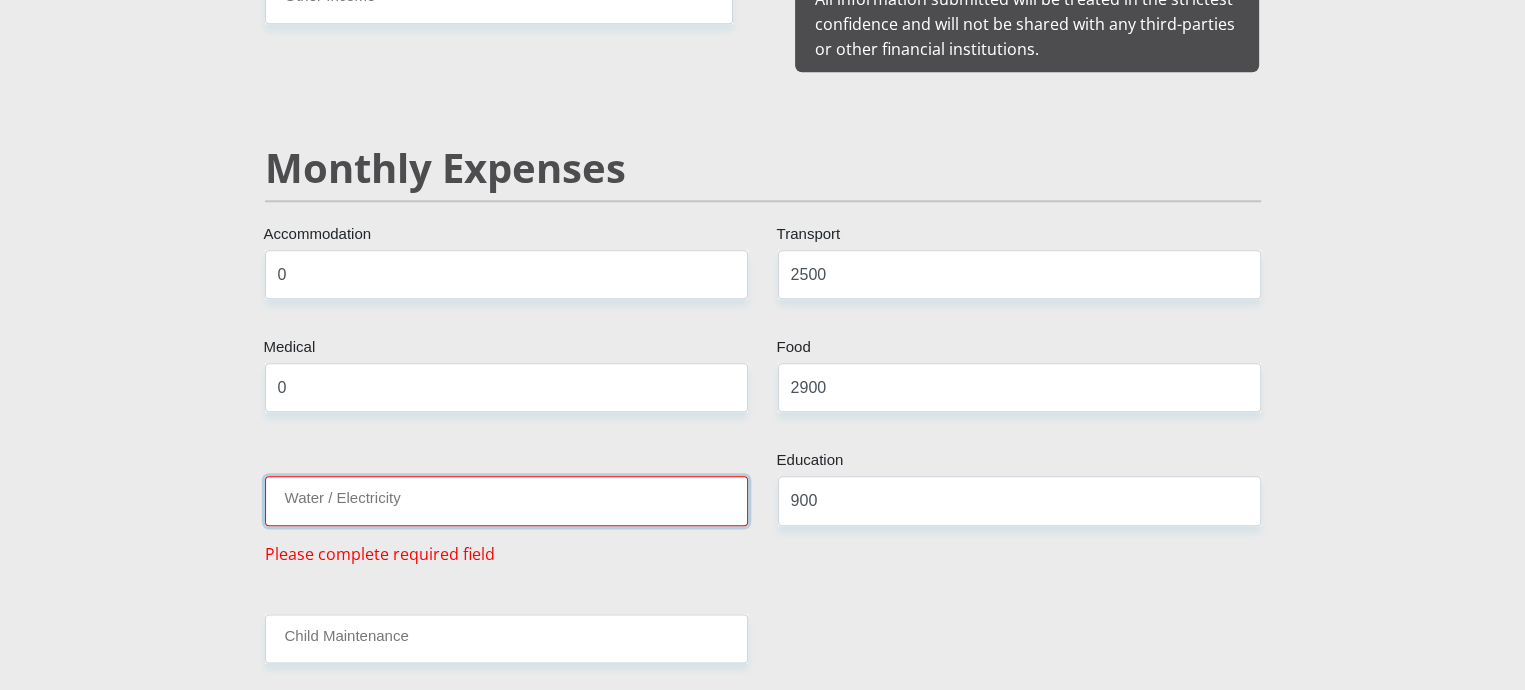 click on "Water / Electricity" at bounding box center (506, 500) 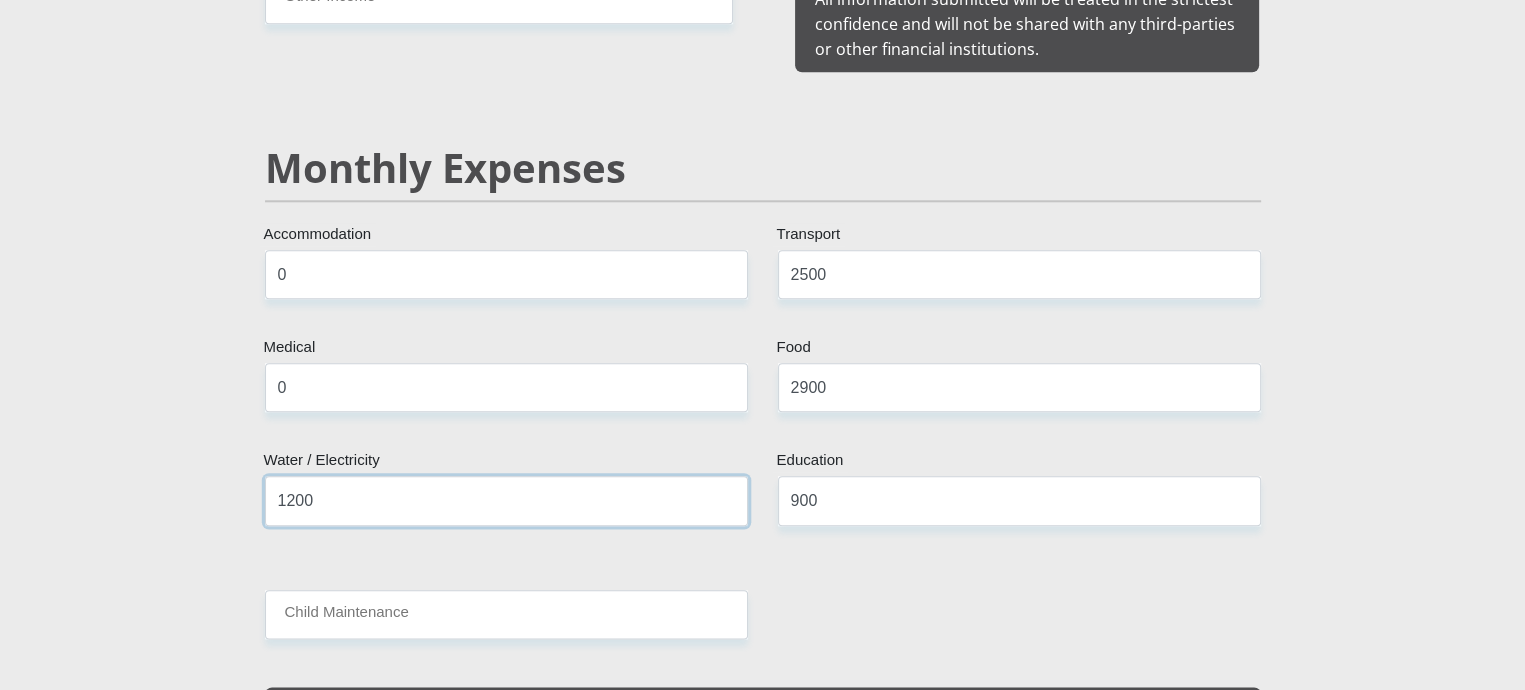 type on "1200" 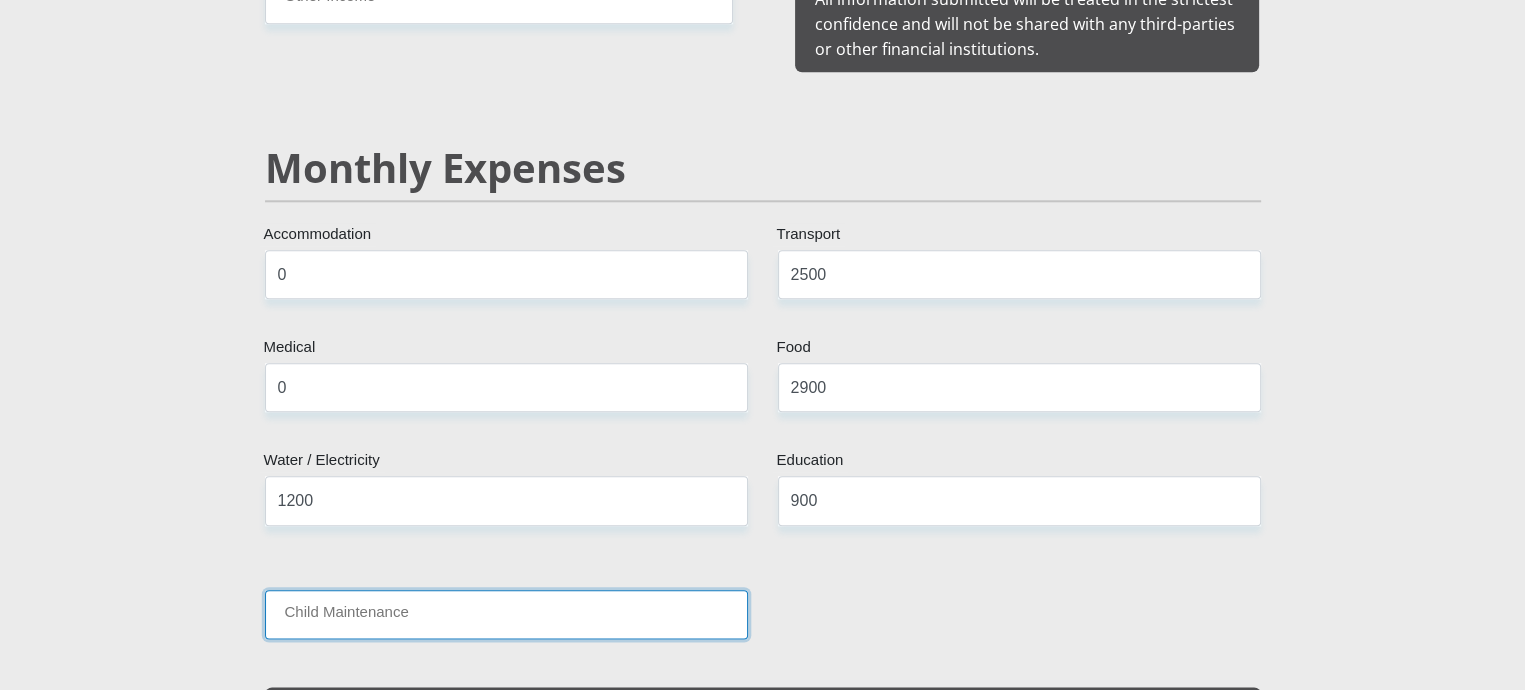 click on "Child Maintenance" at bounding box center [506, 614] 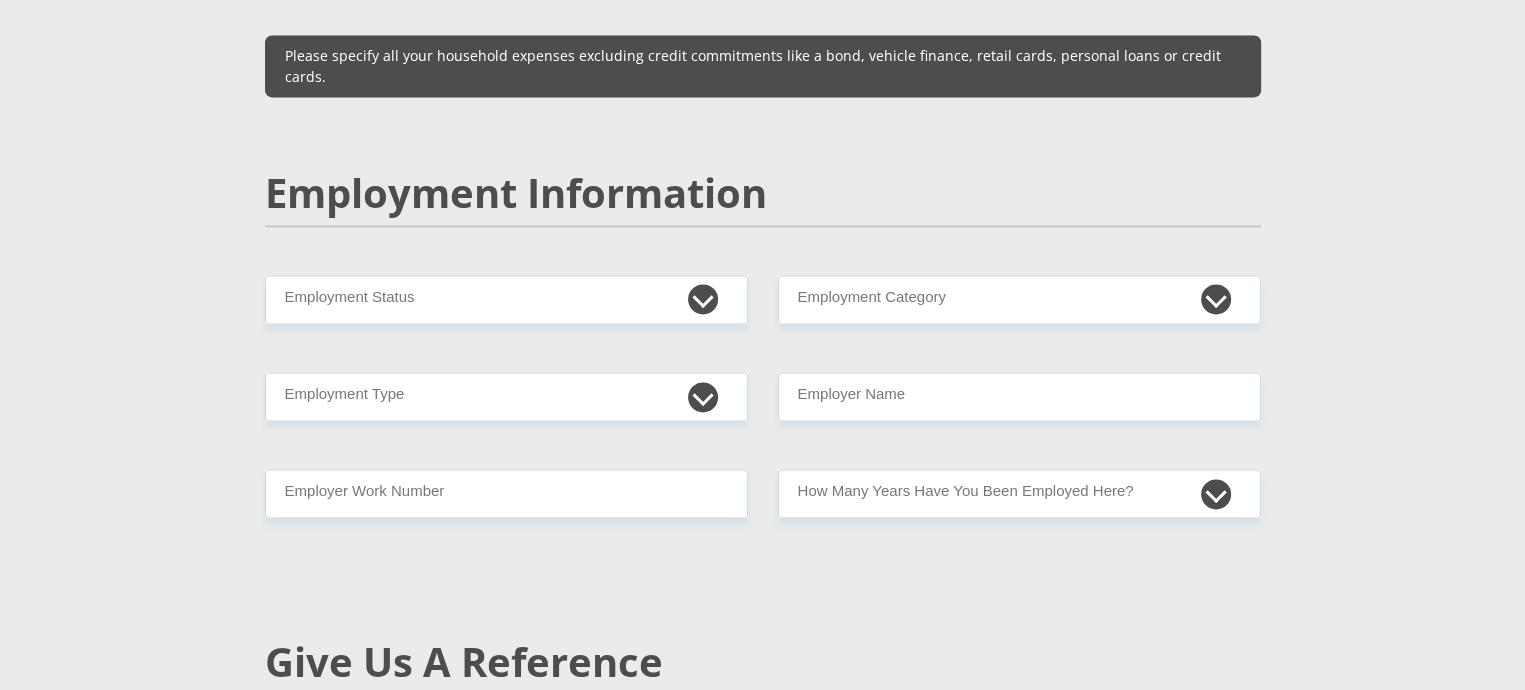 scroll, scrollTop: 2920, scrollLeft: 0, axis: vertical 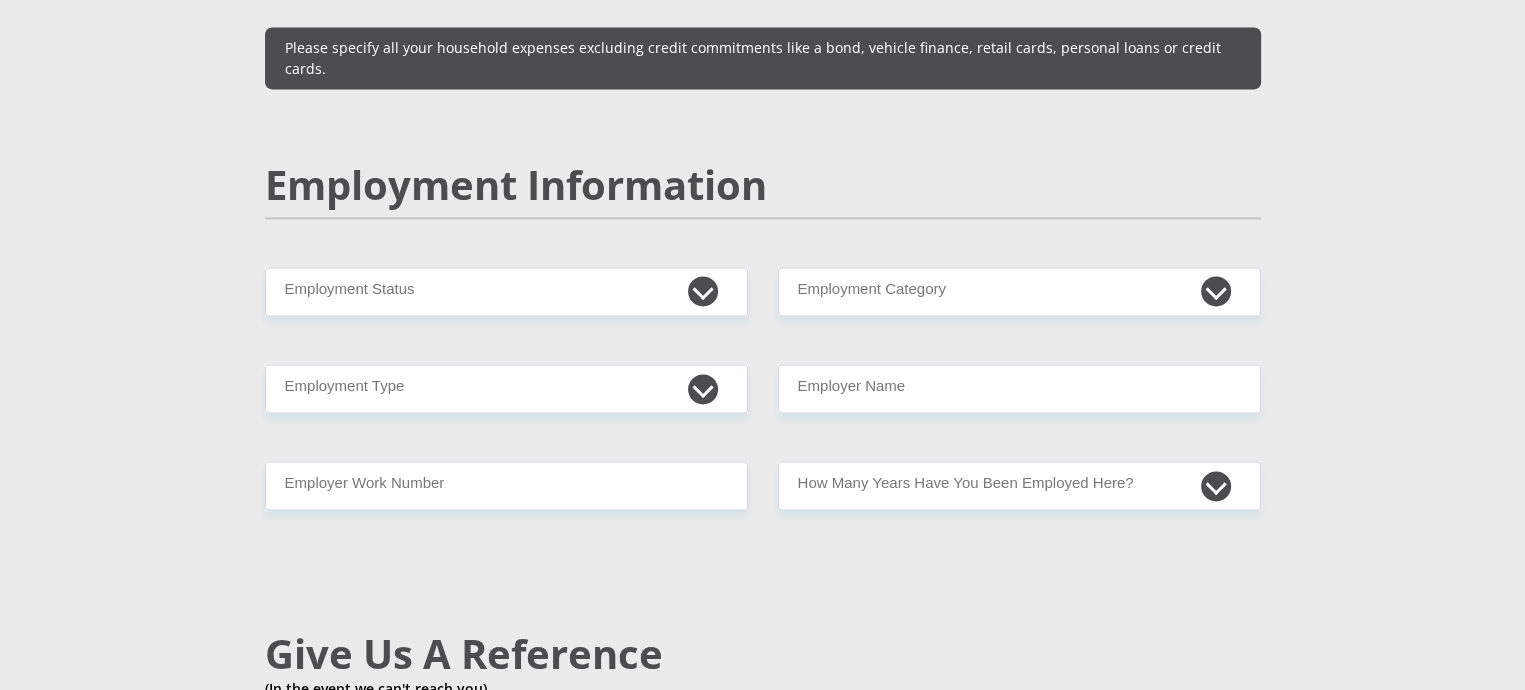 type on "0" 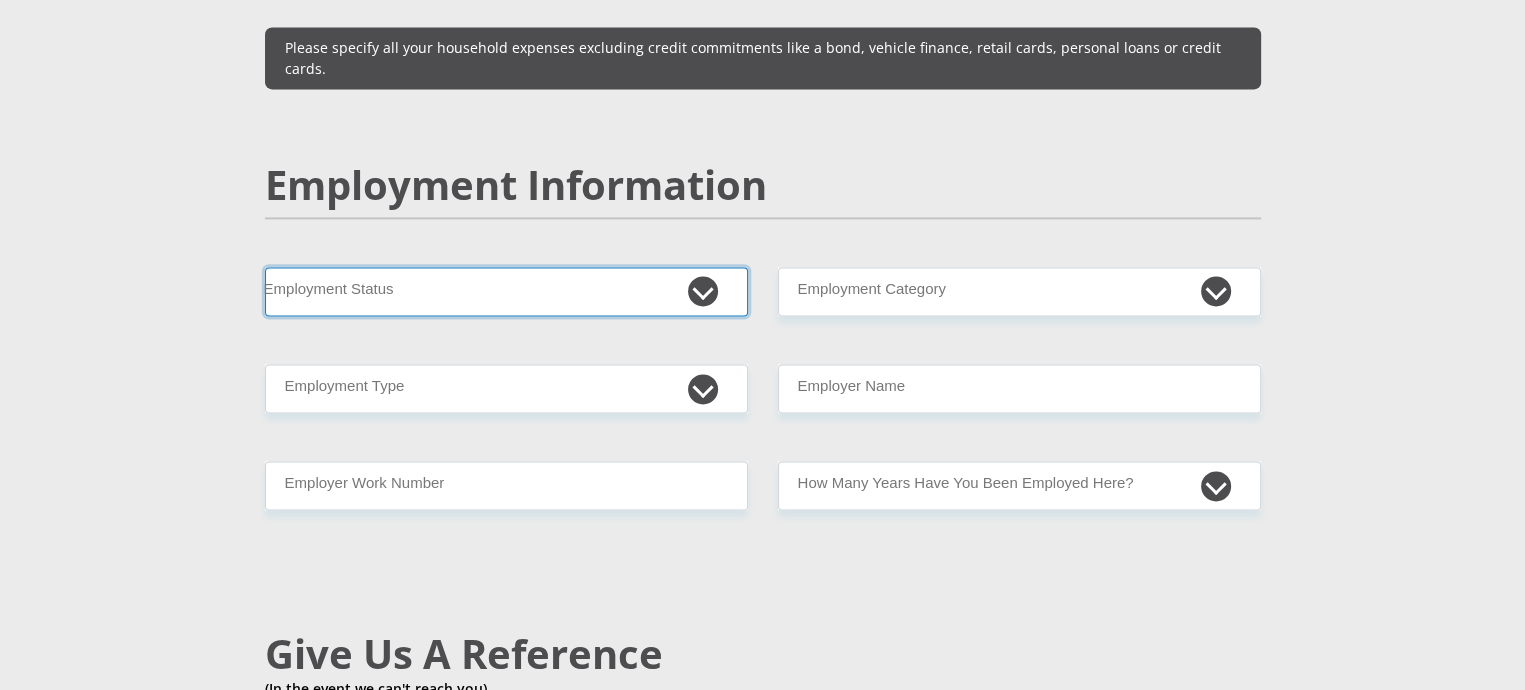 click on "Permanent/Full-time
Part-time/Casual
Contract Worker
Self-Employed
Housewife
Retired
Student
Medically Boarded
Disability
Unemployed" at bounding box center (506, 291) 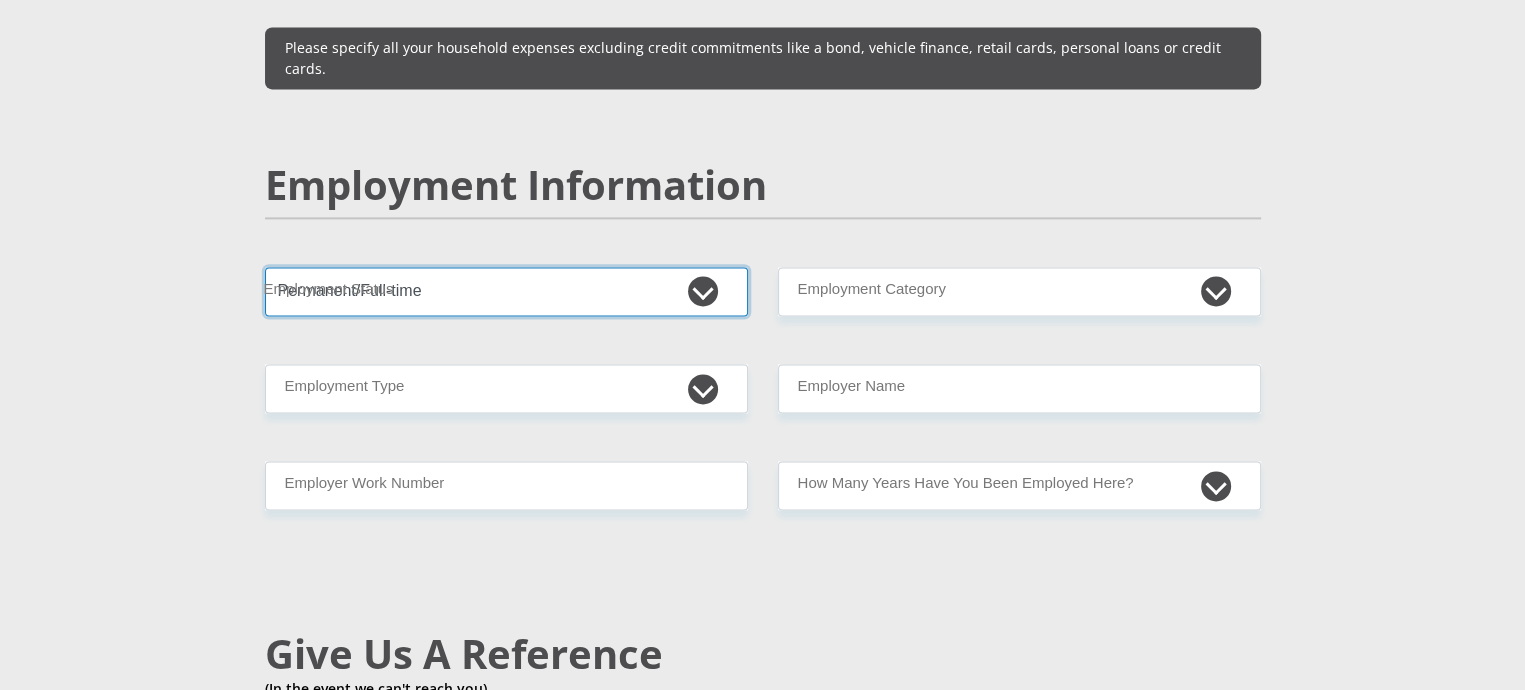 click on "Permanent/Full-time
Part-time/Casual
Contract Worker
Self-Employed
Housewife
Retired
Student
Medically Boarded
Disability
Unemployed" at bounding box center (506, 291) 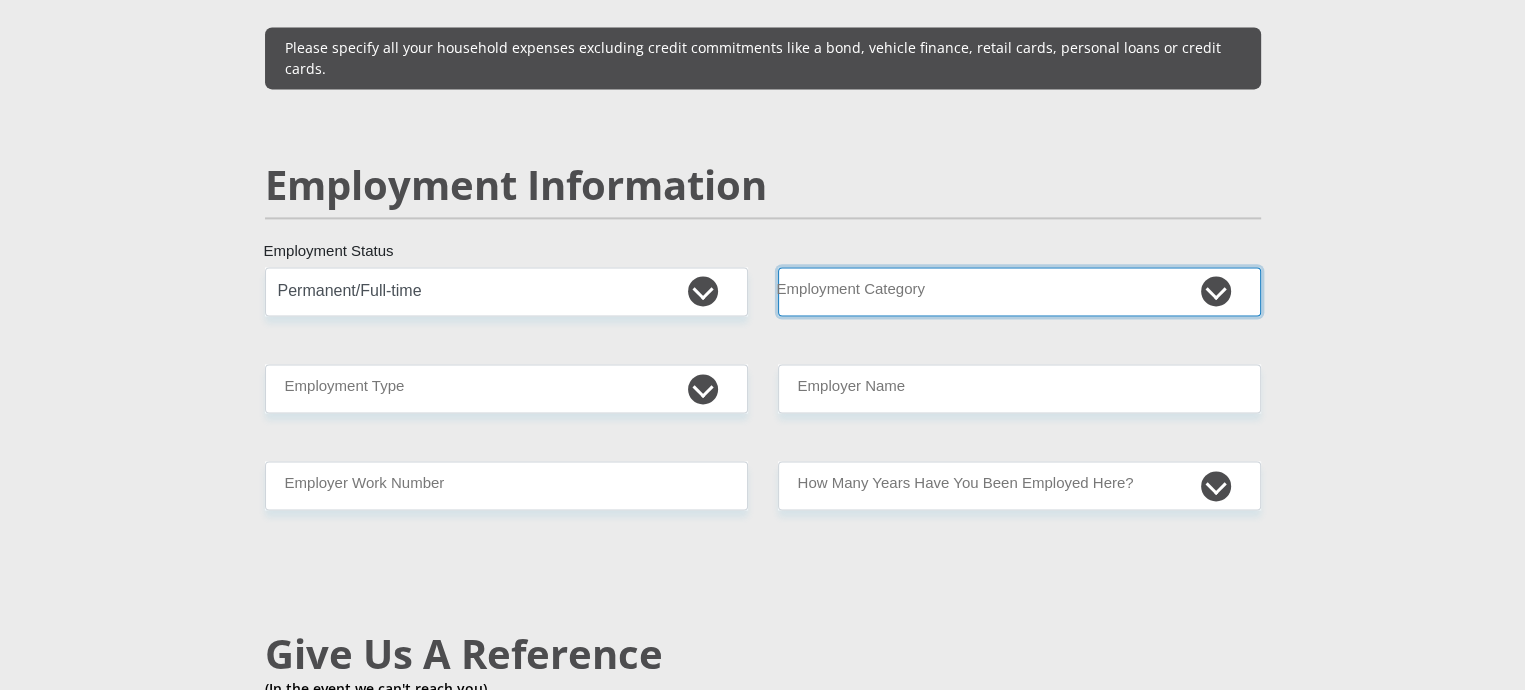 click on "AGRICULTURE
ALCOHOL & TOBACCO
CONSTRUCTION MATERIALS
METALLURGY
EQUIPMENT FOR RENEWABLE ENERGY
SPECIALIZED CONTRACTORS
CAR
GAMING (INCL. INTERNET
OTHER WHOLESALE
UNLICENSED PHARMACEUTICALS
CURRENCY EXCHANGE HOUSES
OTHER FINANCIAL INSTITUTIONS & INSURANCE
REAL ESTATE AGENTS
OIL & GAS
OTHER MATERIALS (E.G. IRON ORE)
PRECIOUS STONES & PRECIOUS METALS
POLITICAL ORGANIZATIONS
RELIGIOUS ORGANIZATIONS(NOT SECTS)
ACTI. HAVING BUSINESS DEAL WITH PUBLIC ADMINISTRATION
LAUNDROMATS" at bounding box center (1019, 291) 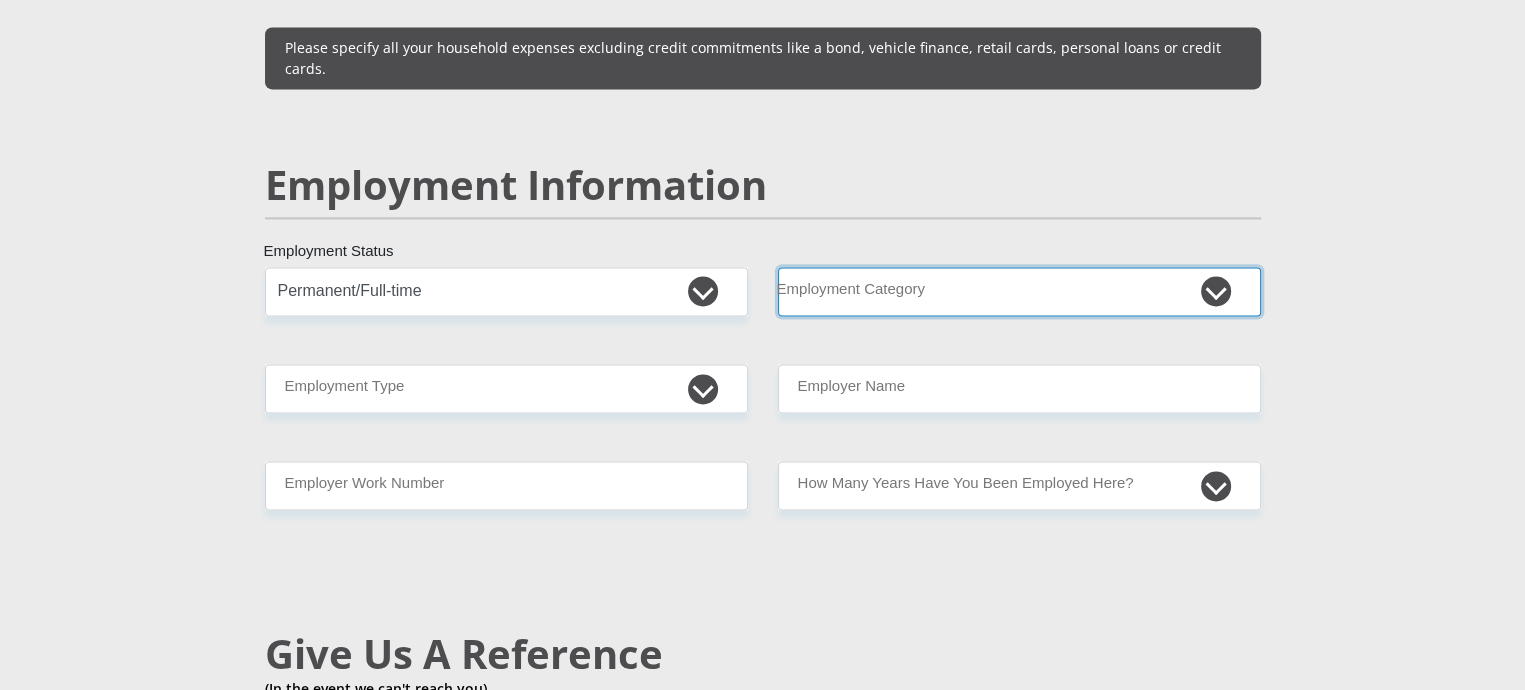 select on "75" 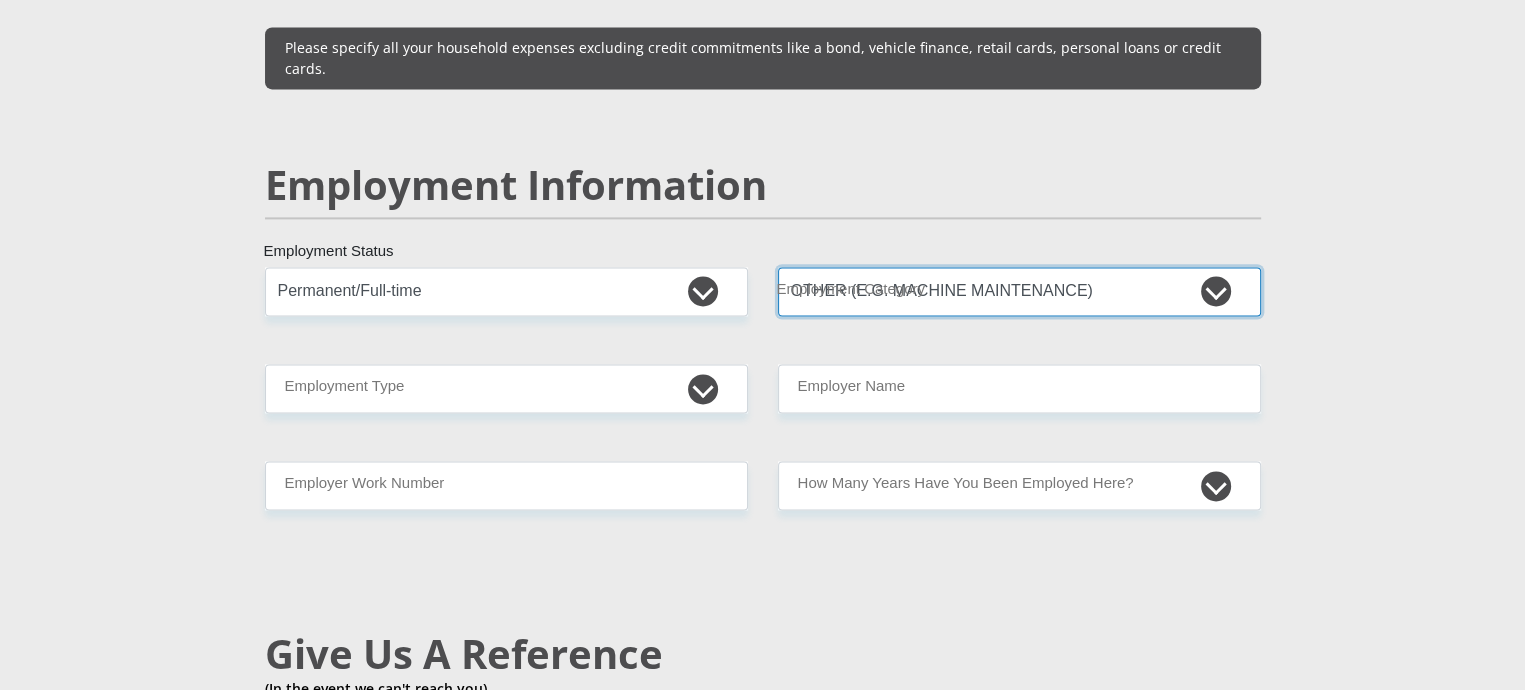 click on "AGRICULTURE
ALCOHOL & TOBACCO
CONSTRUCTION MATERIALS
METALLURGY
EQUIPMENT FOR RENEWABLE ENERGY
SPECIALIZED CONTRACTORS
CAR
GAMING (INCL. INTERNET
OTHER WHOLESALE
UNLICENSED PHARMACEUTICALS
CURRENCY EXCHANGE HOUSES
OTHER FINANCIAL INSTITUTIONS & INSURANCE
REAL ESTATE AGENTS
OIL & GAS
OTHER MATERIALS (E.G. IRON ORE)
PRECIOUS STONES & PRECIOUS METALS
POLITICAL ORGANIZATIONS
RELIGIOUS ORGANIZATIONS(NOT SECTS)
ACTI. HAVING BUSINESS DEAL WITH PUBLIC ADMINISTRATION
LAUNDROMATS" at bounding box center [1019, 291] 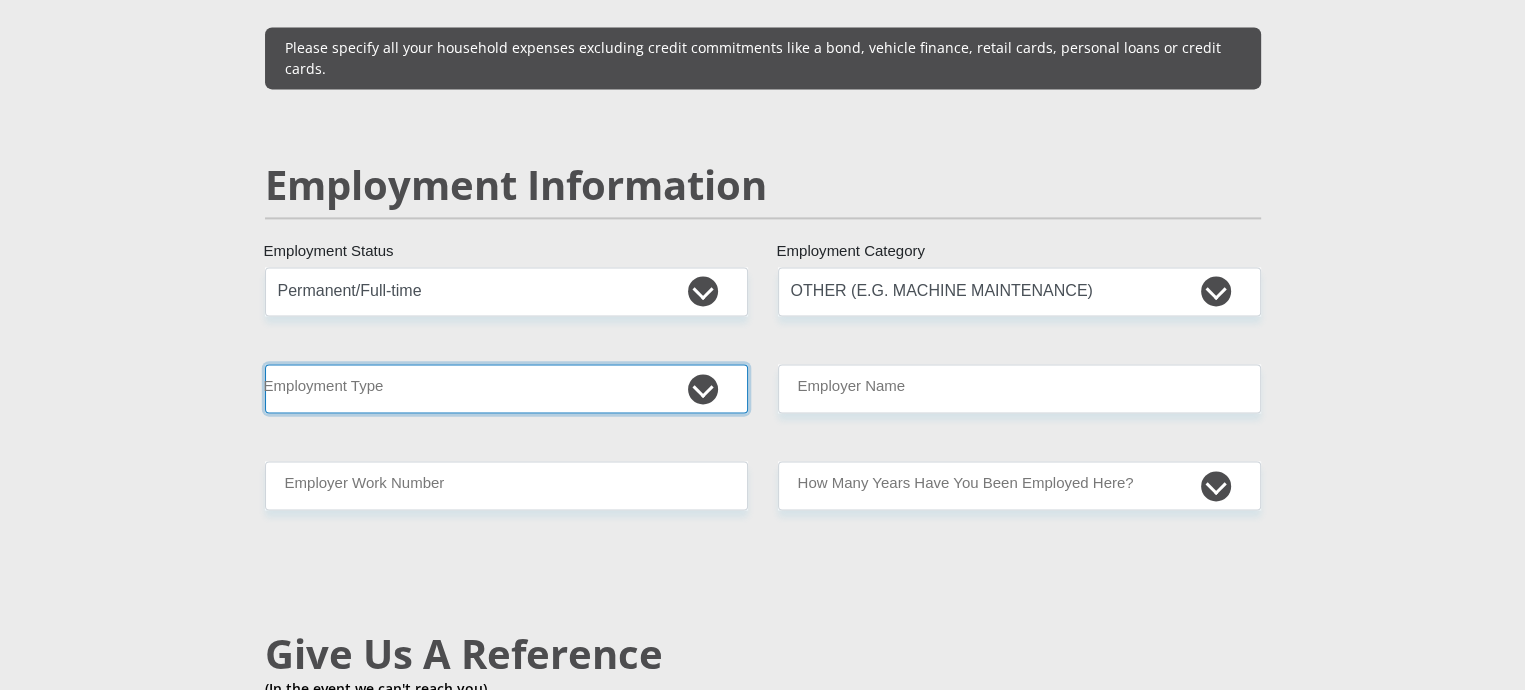 click on "College/Lecturer
Craft Seller
Creative
Driver
Executive
Farmer
Forces - Non Commissioned
Forces - Officer
Hawker
Housewife
Labourer
Licenced Professional
Manager
Miner
Non Licenced Professional
Office Staff/Clerk
Outside Worker
Pensioner
Permanent Teacher
Production/Manufacturing
Sales
Self-Employed
Semi-Professional Worker
Service Industry  Social Worker  Student" at bounding box center [506, 388] 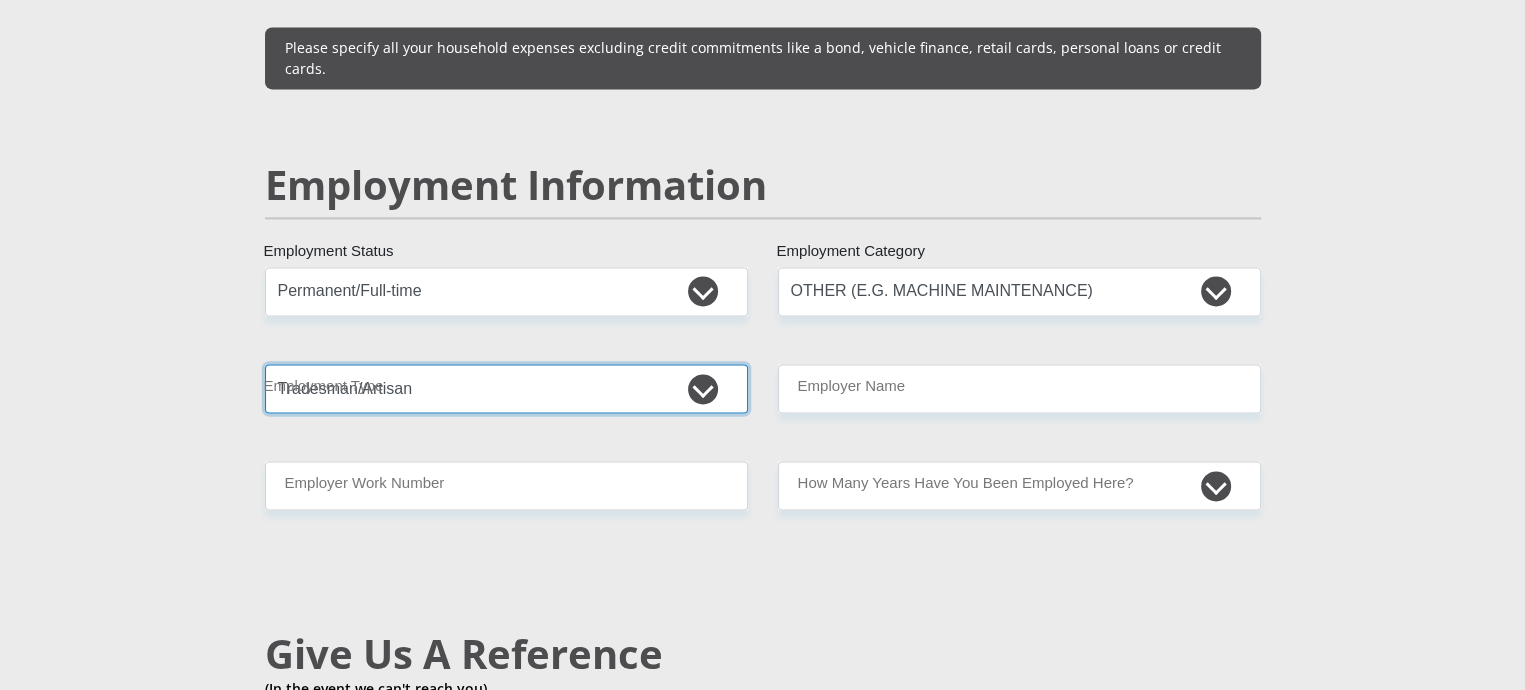 click on "College/Lecturer
Craft Seller
Creative
Driver
Executive
Farmer
Forces - Non Commissioned
Forces - Officer
Hawker
Housewife
Labourer
Licenced Professional
Manager
Miner
Non Licenced Professional
Office Staff/Clerk
Outside Worker
Pensioner
Permanent Teacher
Production/Manufacturing
Sales
Self-Employed
Semi-Professional Worker
Service Industry  Social Worker  Student" at bounding box center [506, 388] 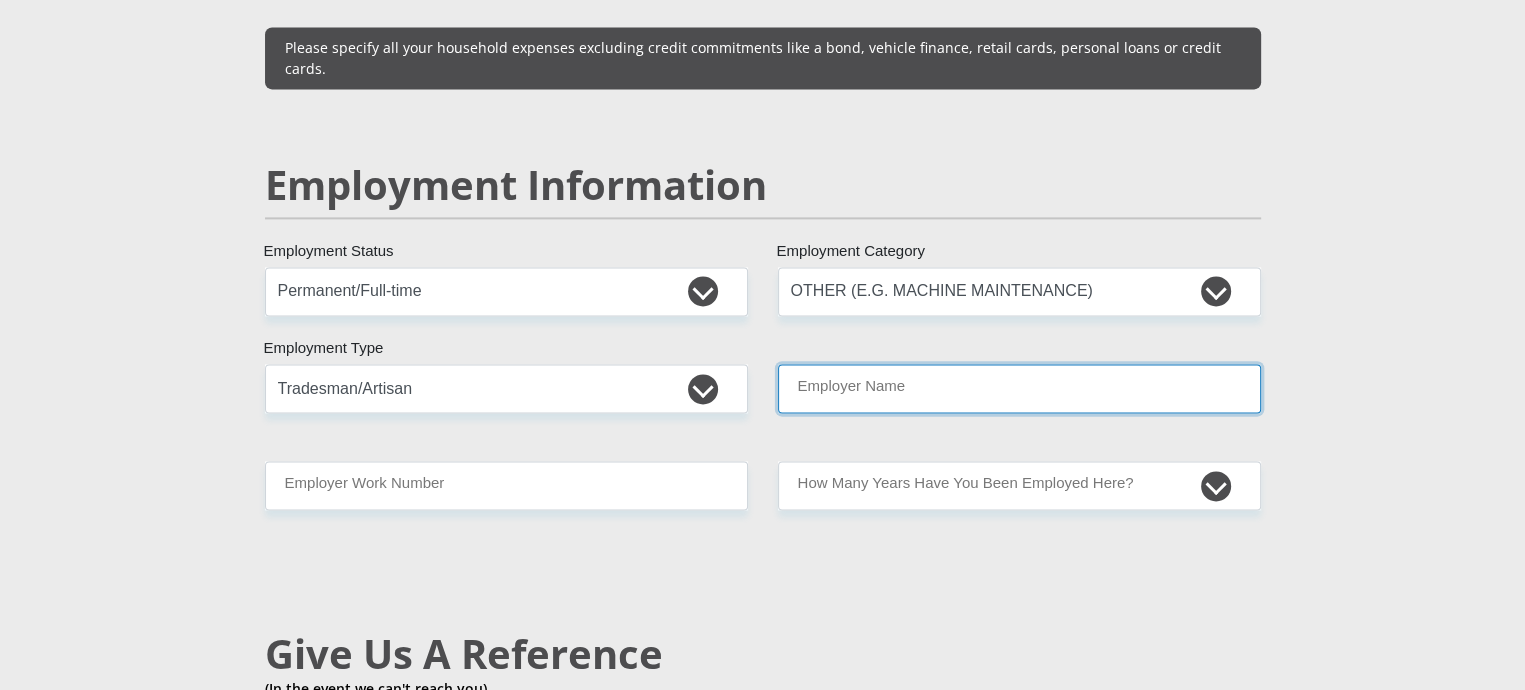 click on "Employer Name" at bounding box center [1019, 388] 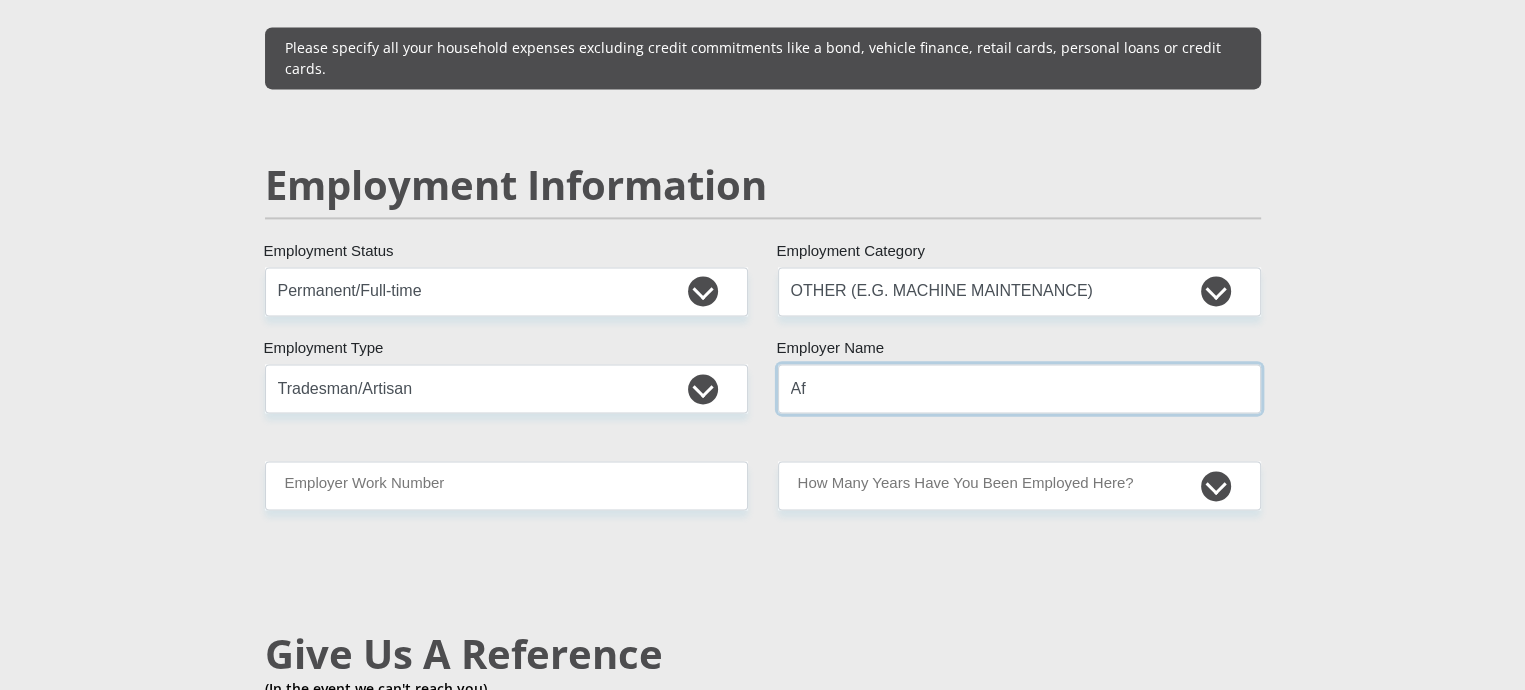 type on "A" 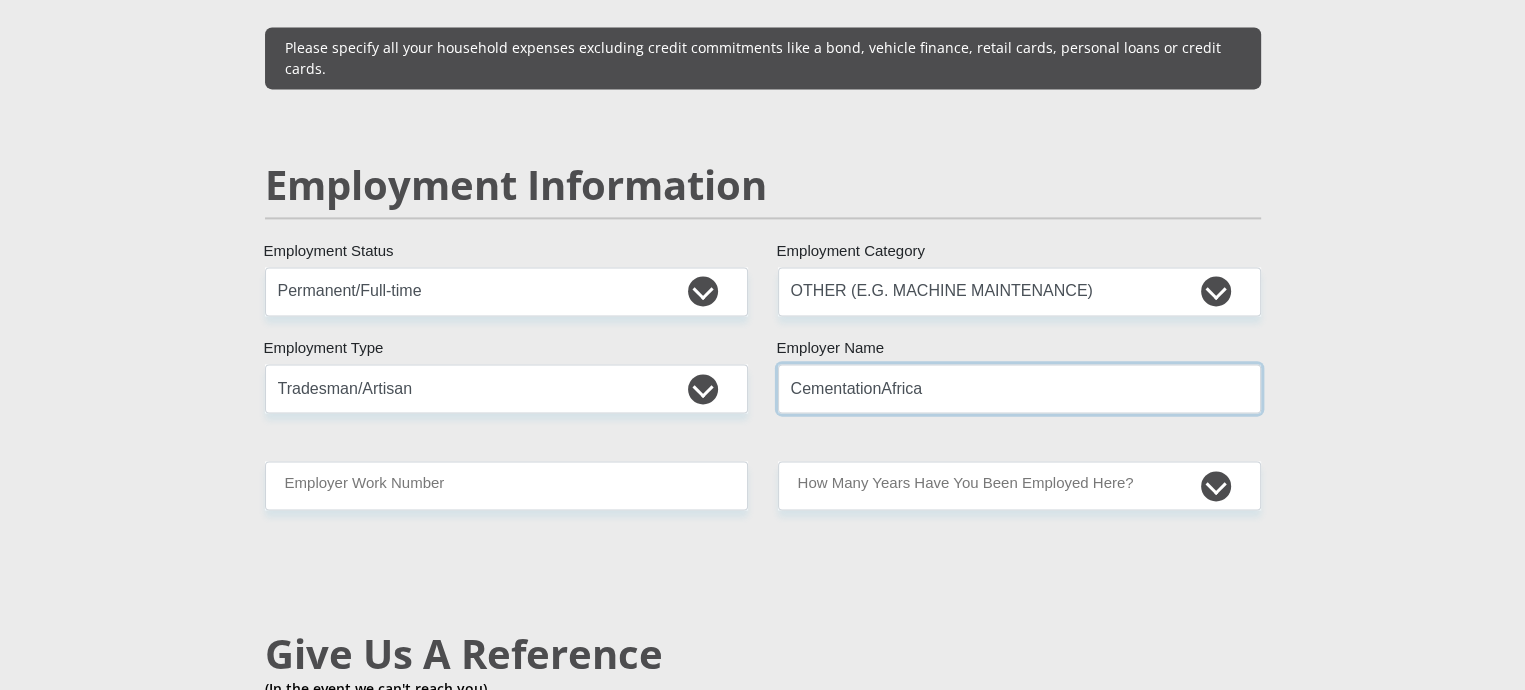 type on "CementationAfrica" 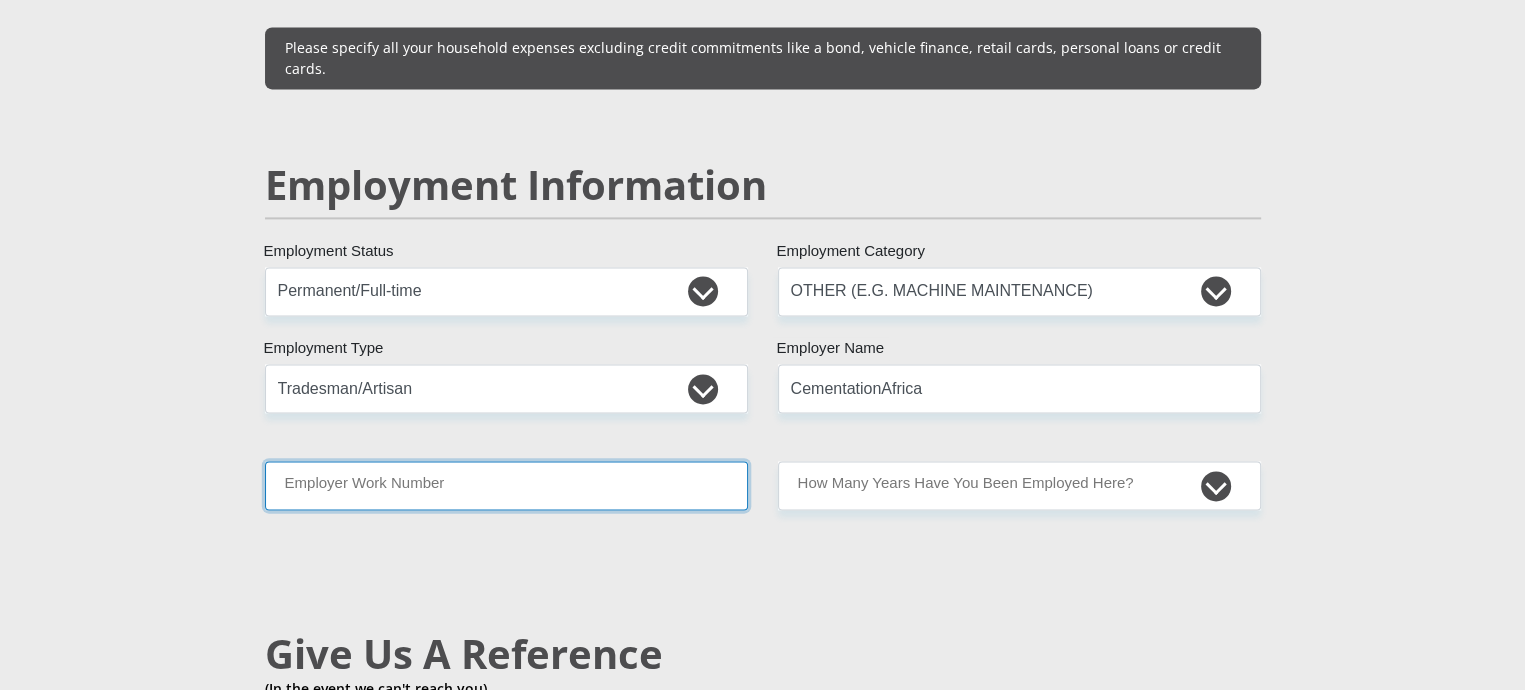 click on "Employer Work Number" at bounding box center [506, 485] 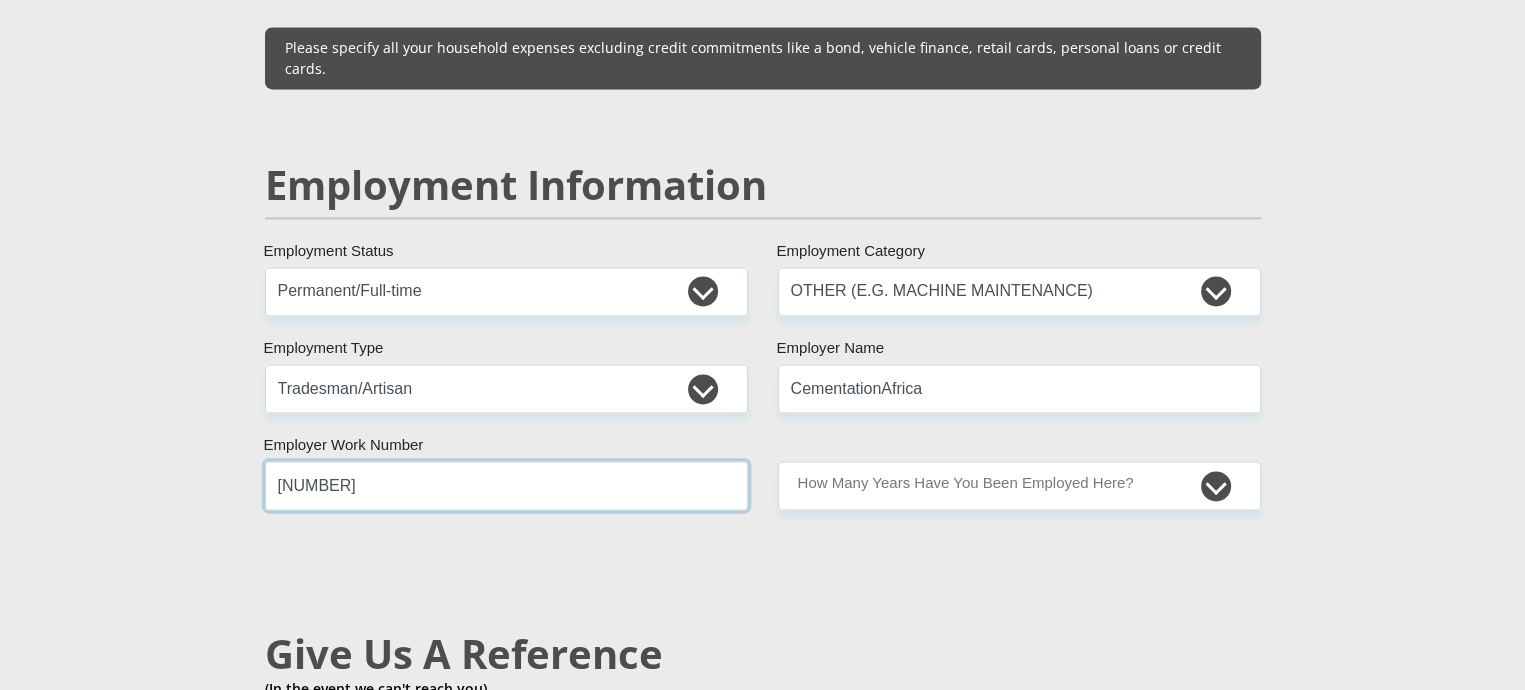 type on "0112015000" 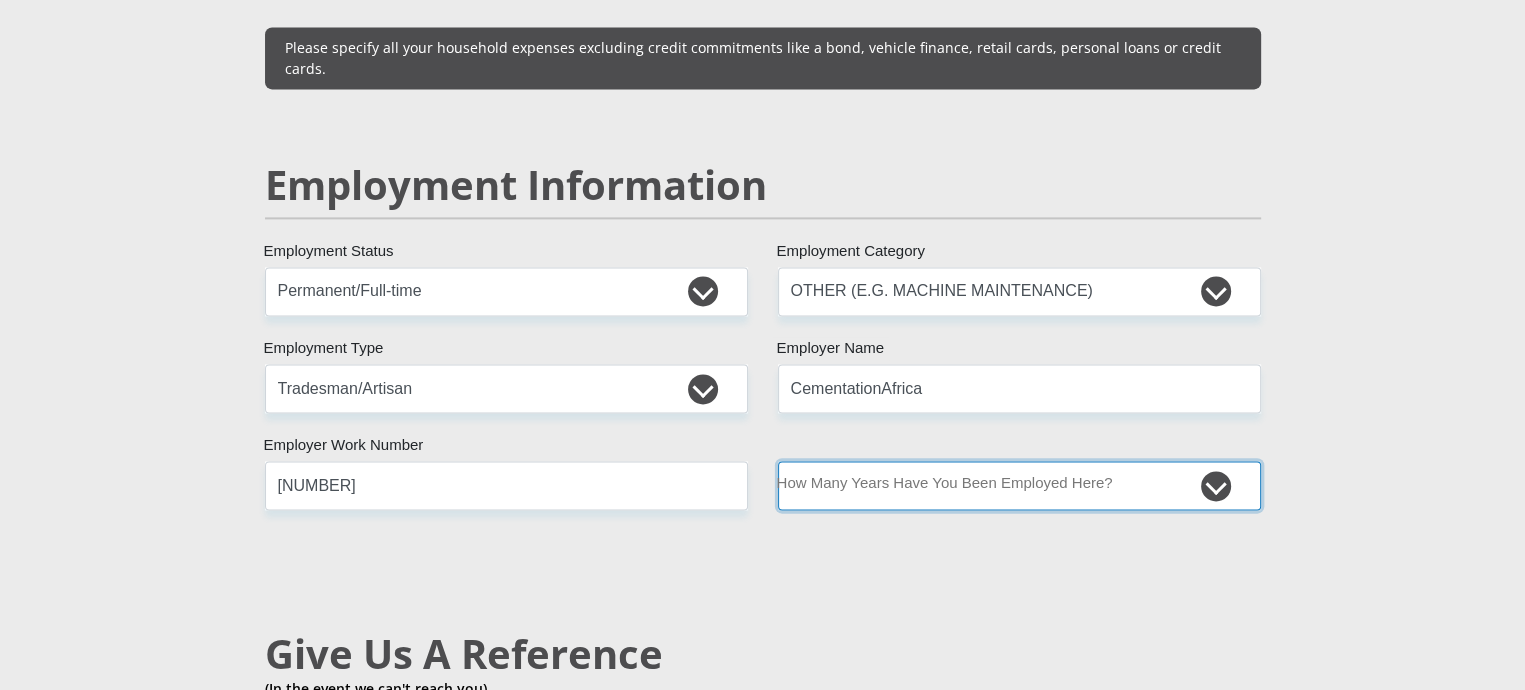 click on "less than 1 year
1-3 years
3-5 years
5+ years" at bounding box center (1019, 485) 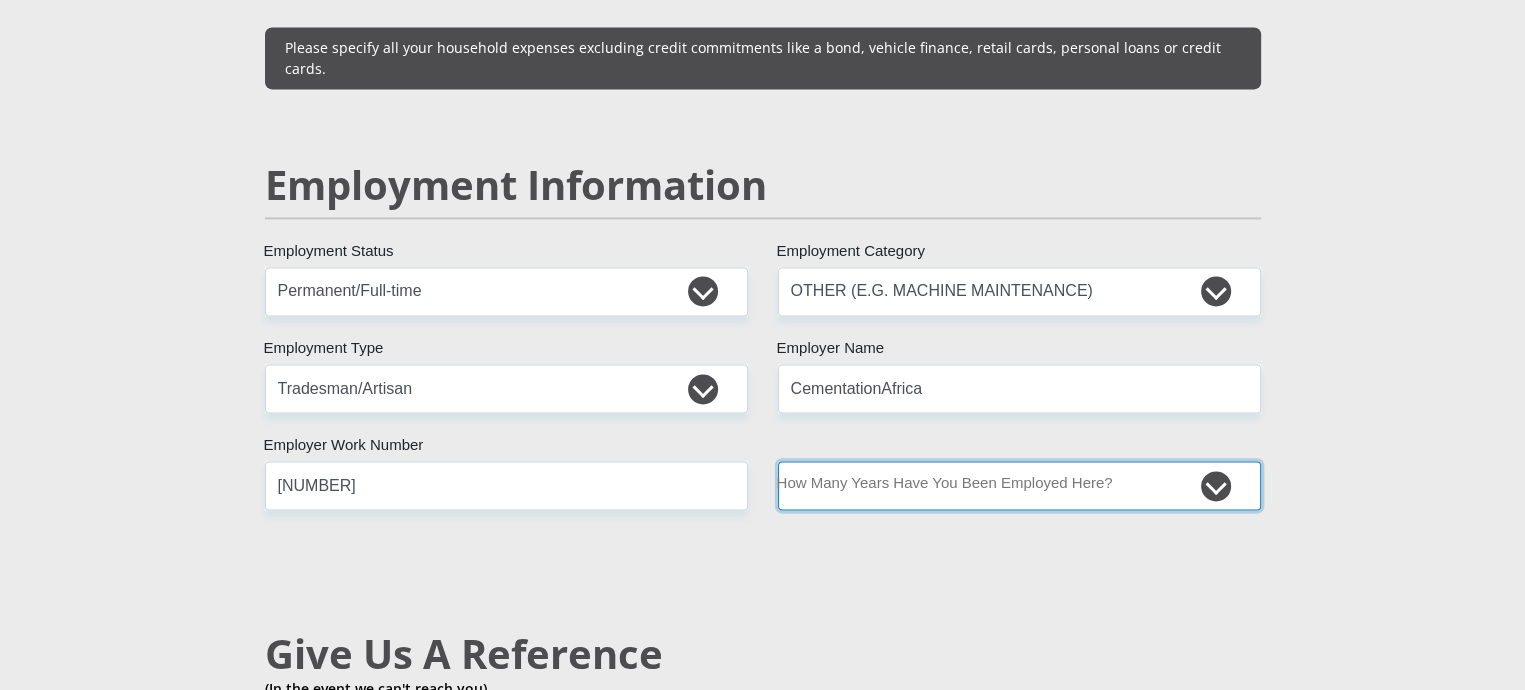 select on "24" 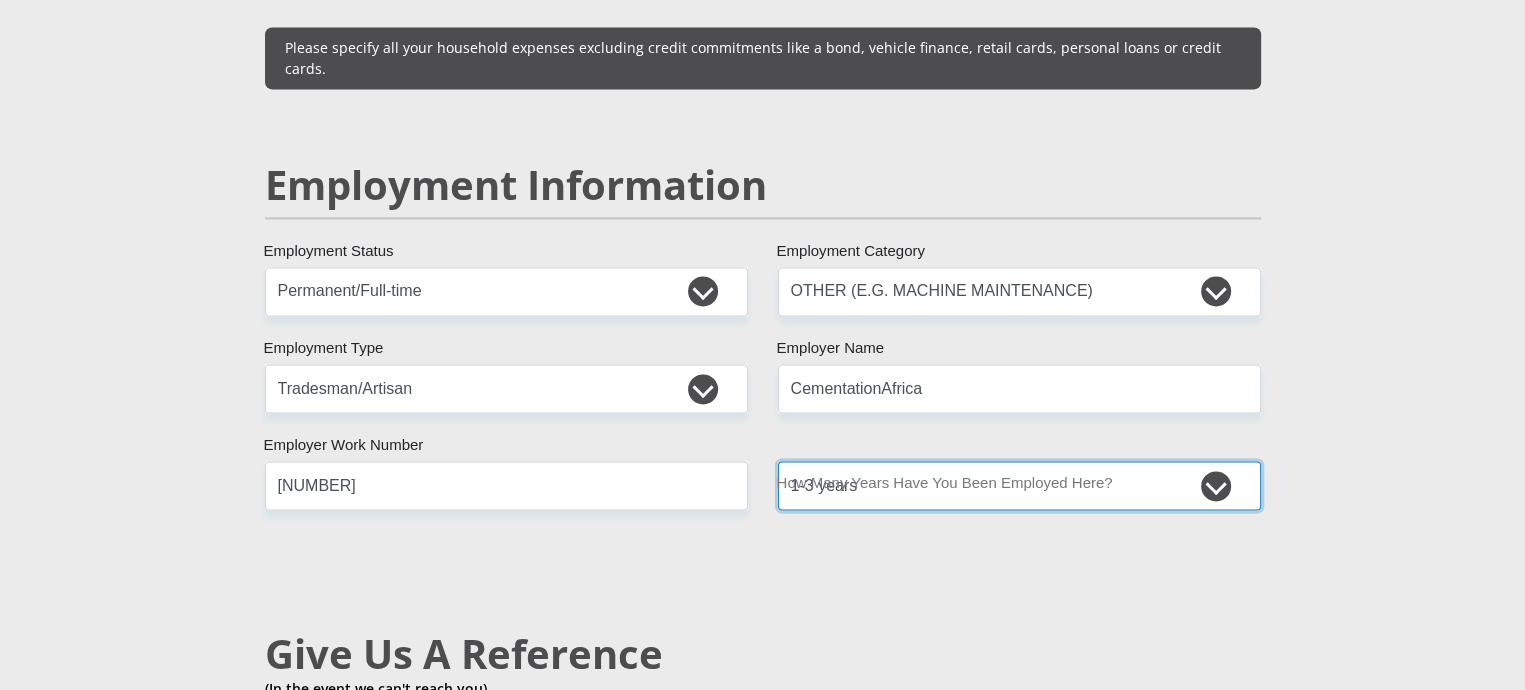 click on "less than 1 year
1-3 years
3-5 years
5+ years" at bounding box center [1019, 485] 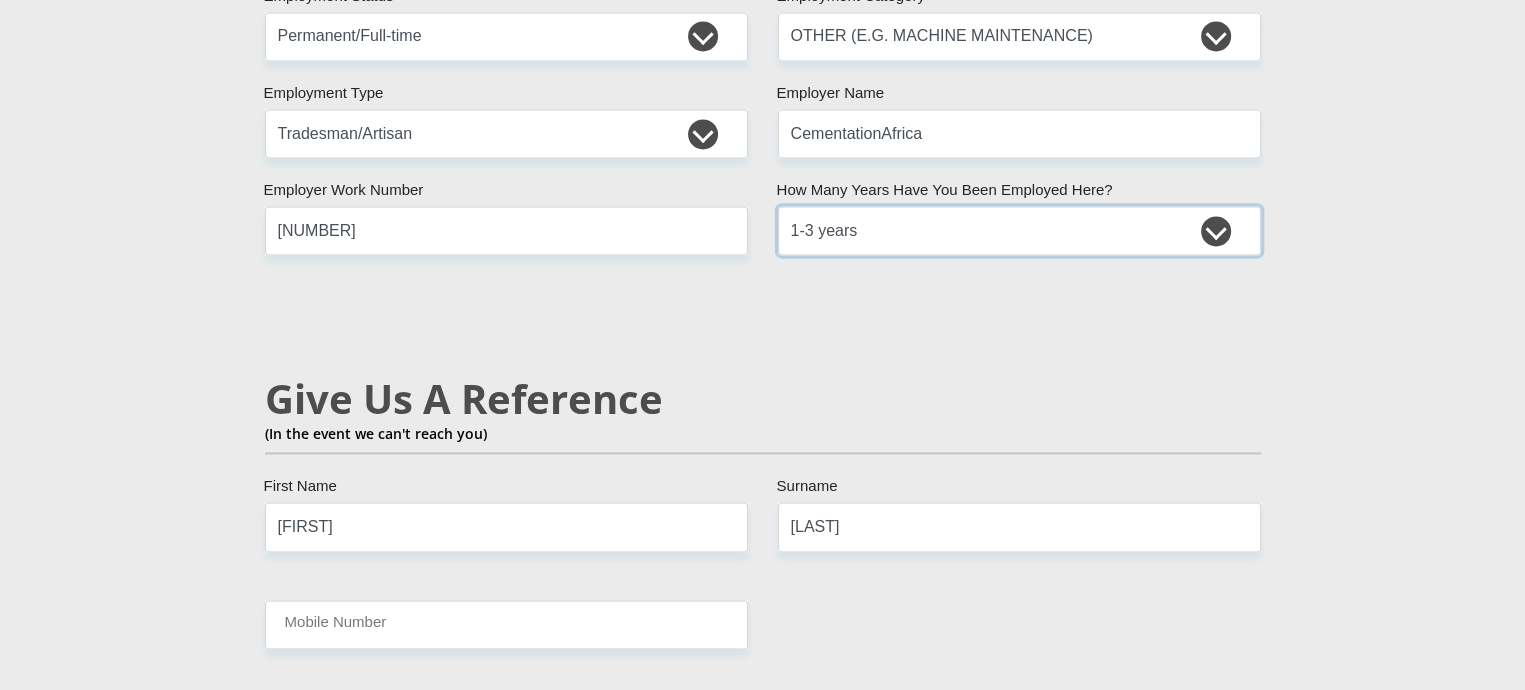 scroll, scrollTop: 3213, scrollLeft: 0, axis: vertical 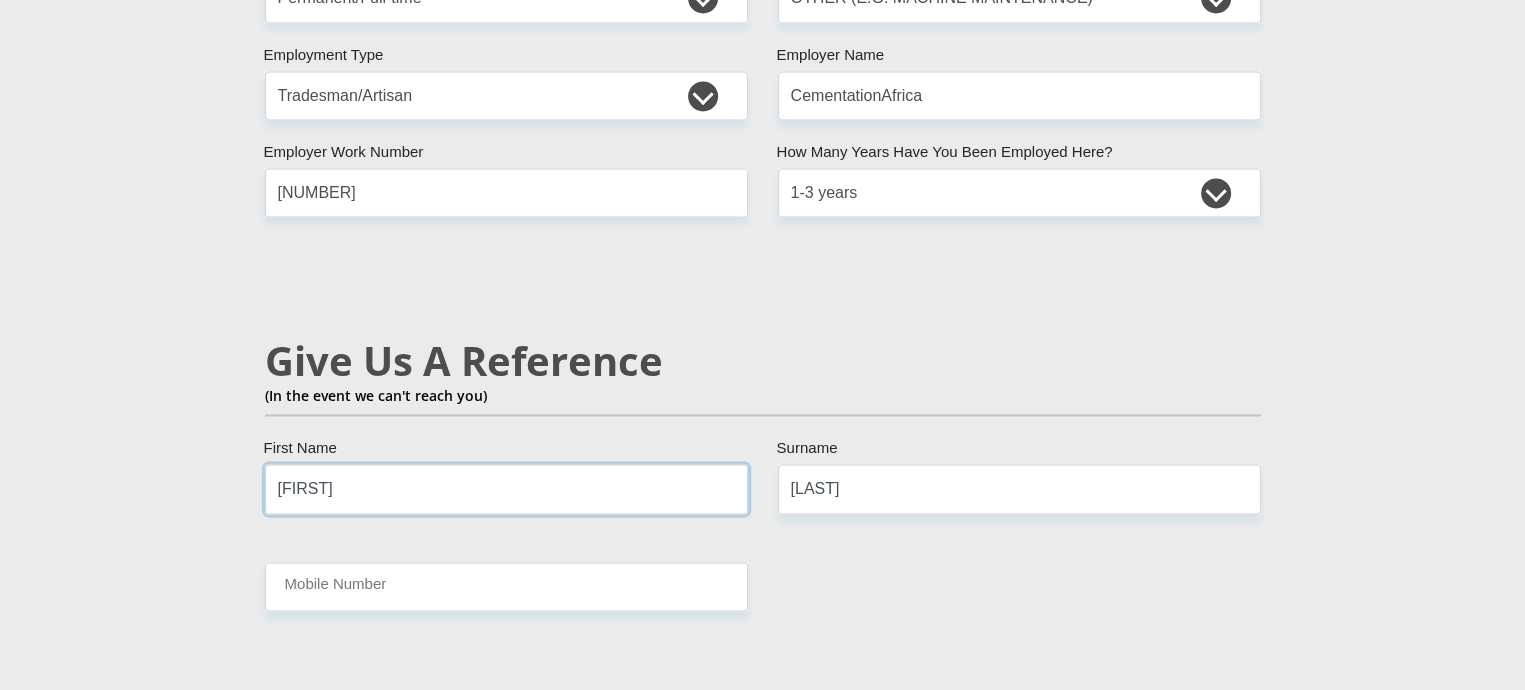 click on "Boipelo" at bounding box center [506, 488] 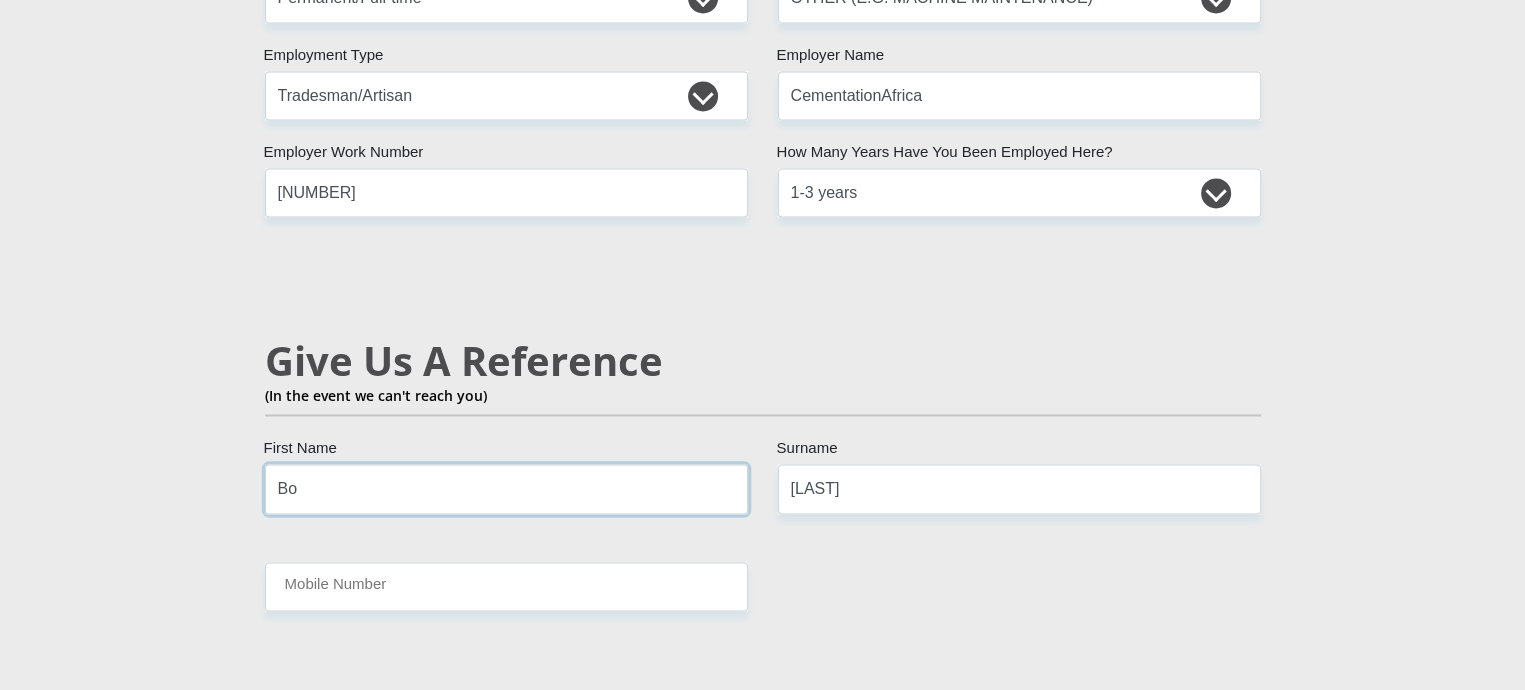 type on "B" 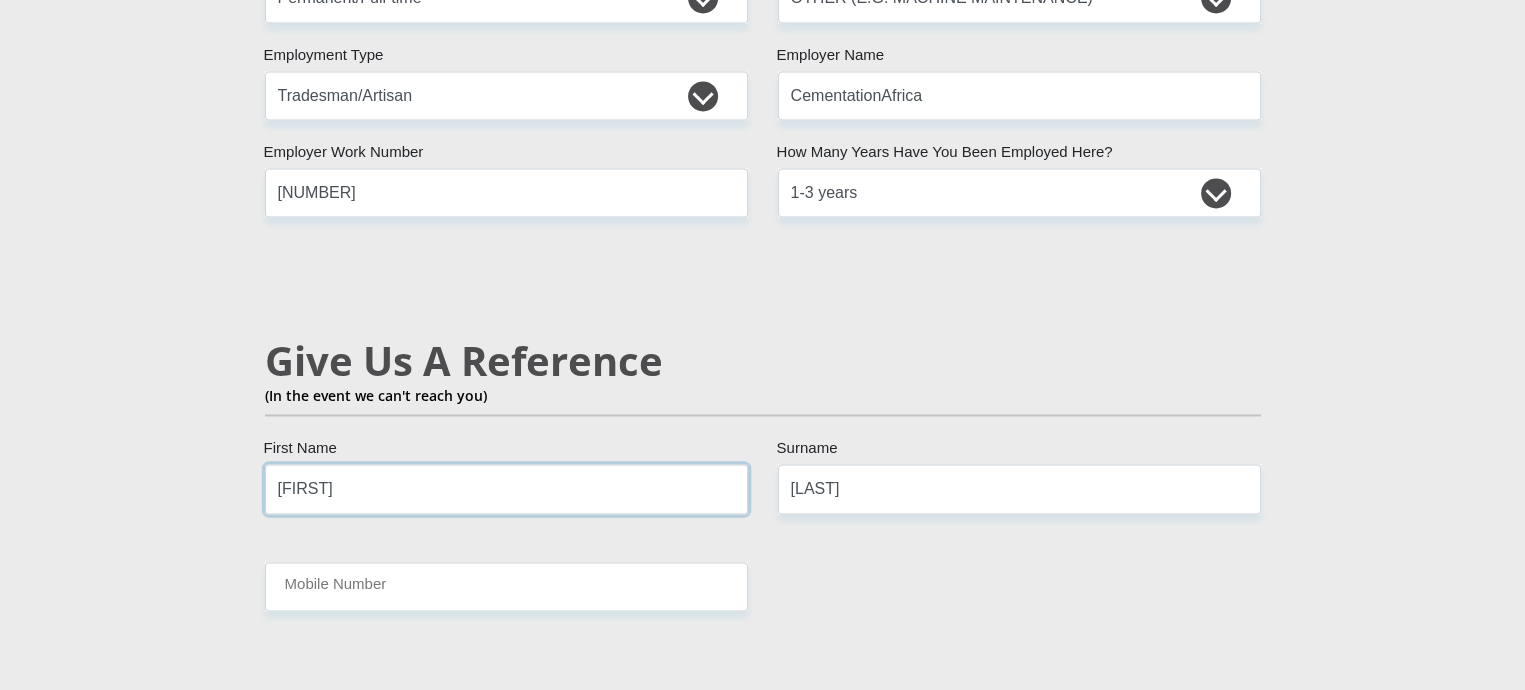 type on "Neo" 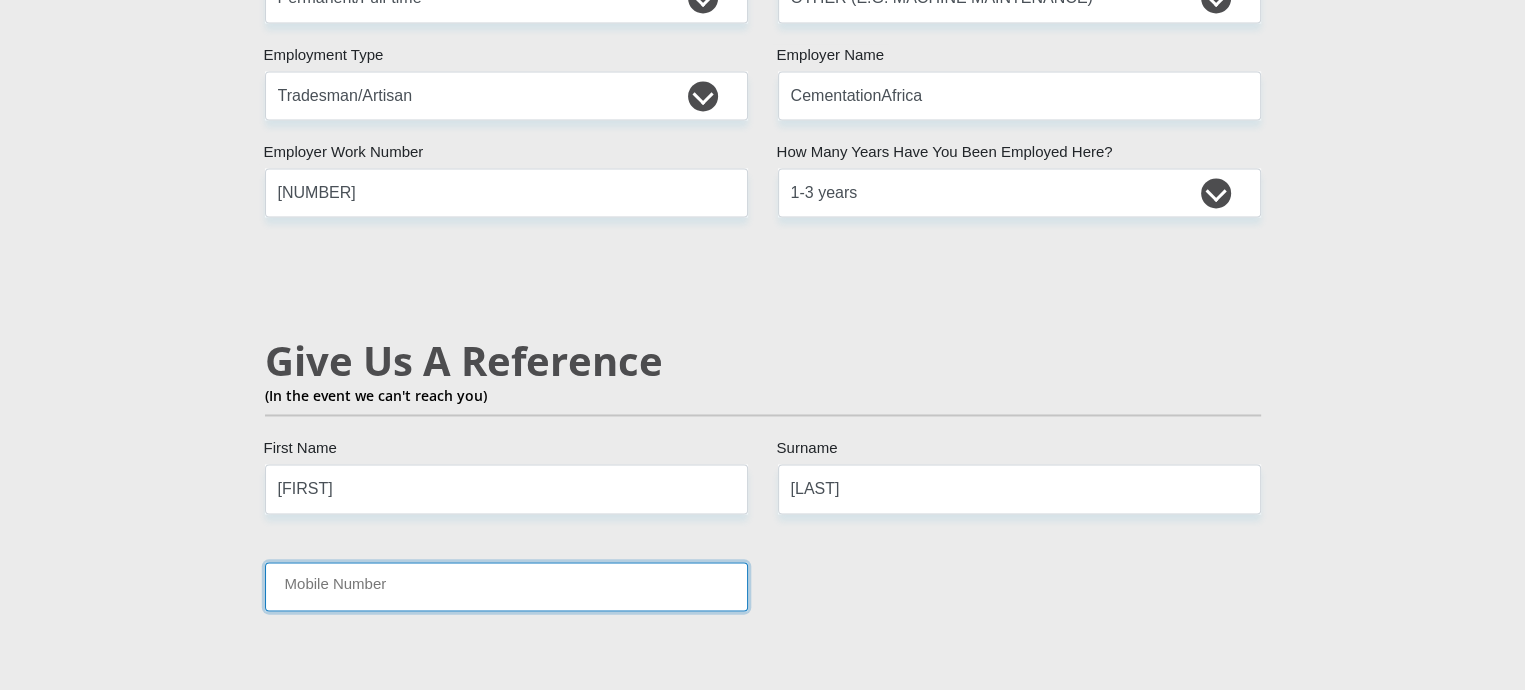 click on "Mobile Number" at bounding box center [506, 586] 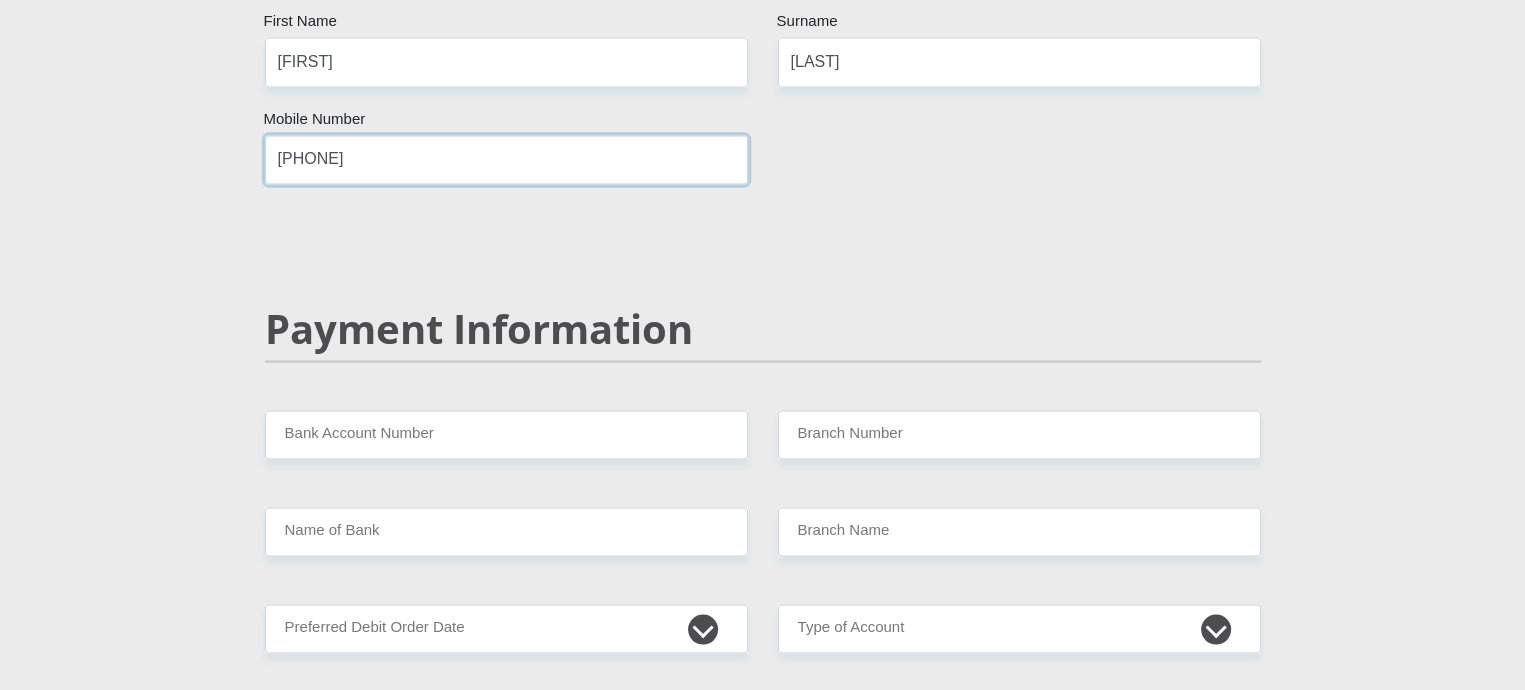 scroll, scrollTop: 3656, scrollLeft: 0, axis: vertical 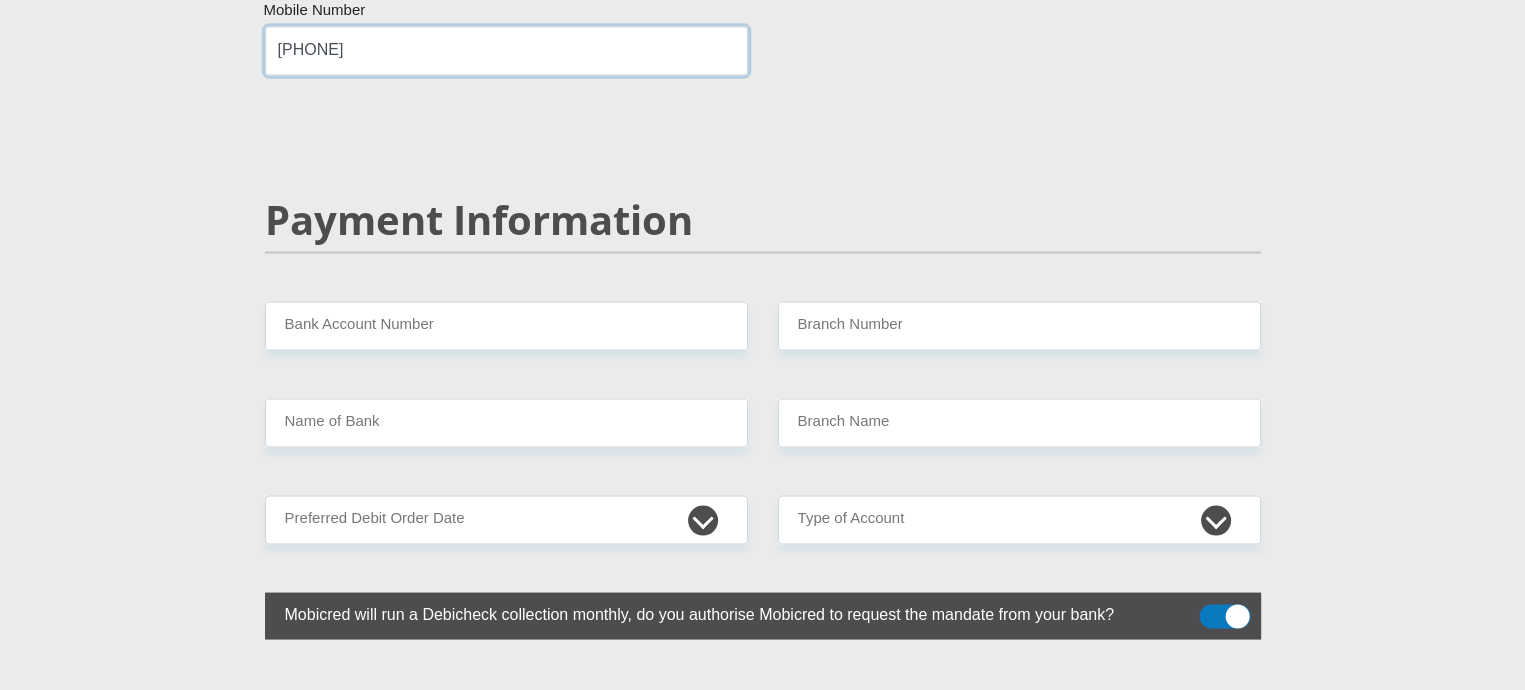 type on "0764869496" 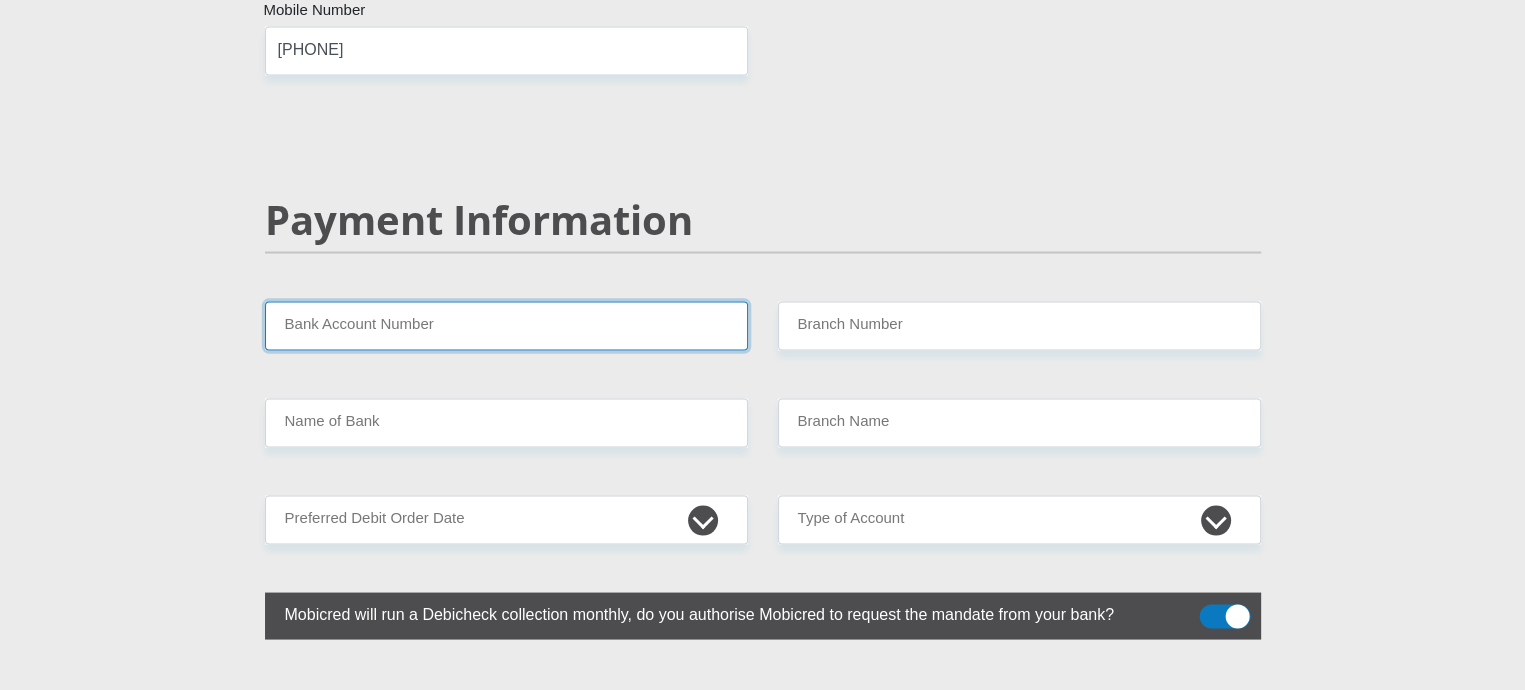 click on "Bank Account Number" at bounding box center [506, 325] 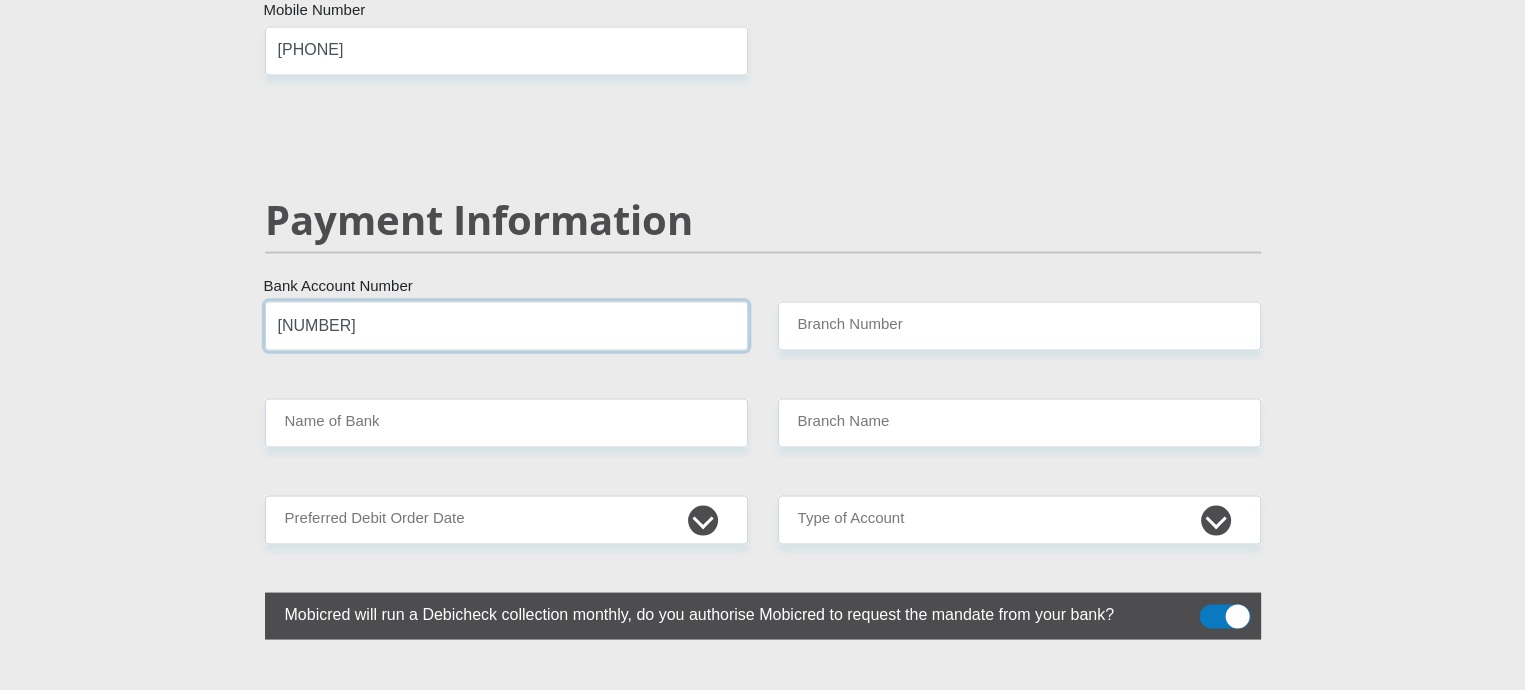 type on "1142346269" 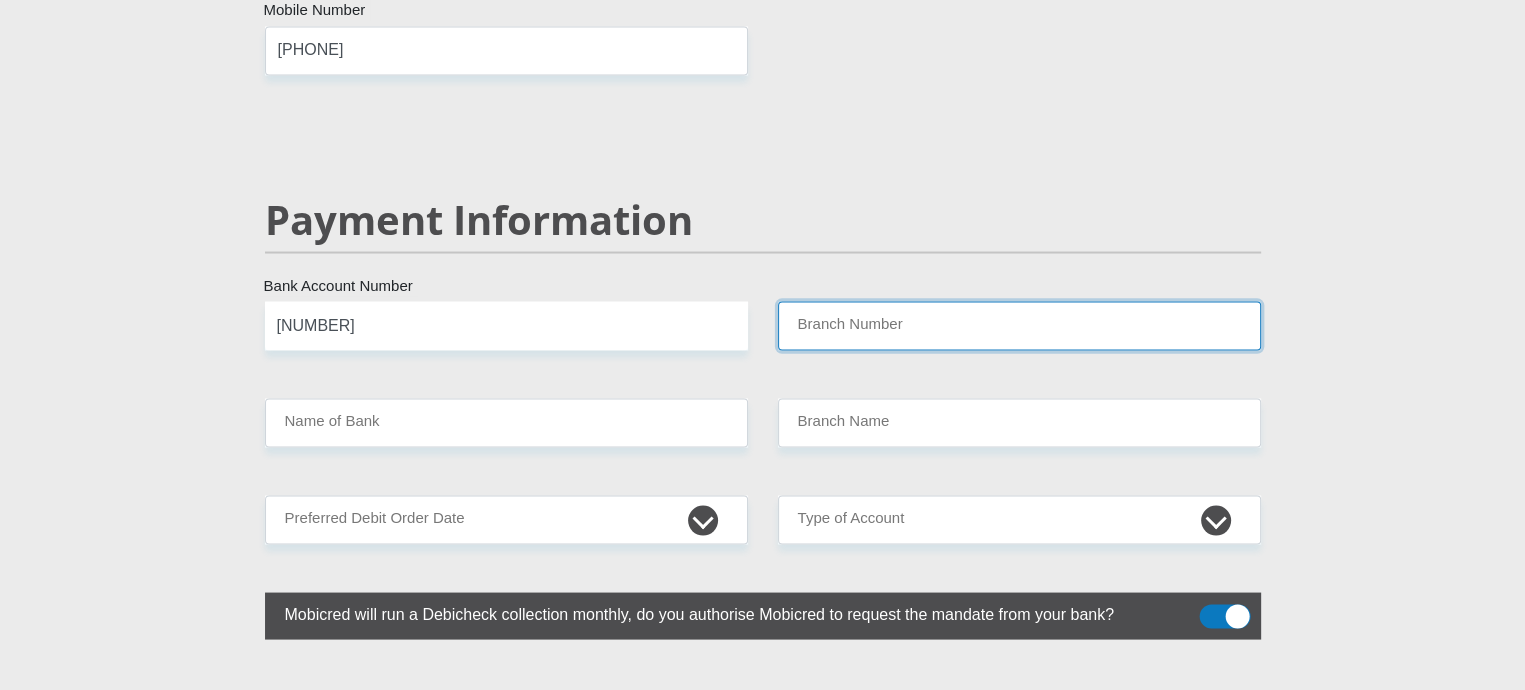 click on "Branch Number" at bounding box center (1019, 325) 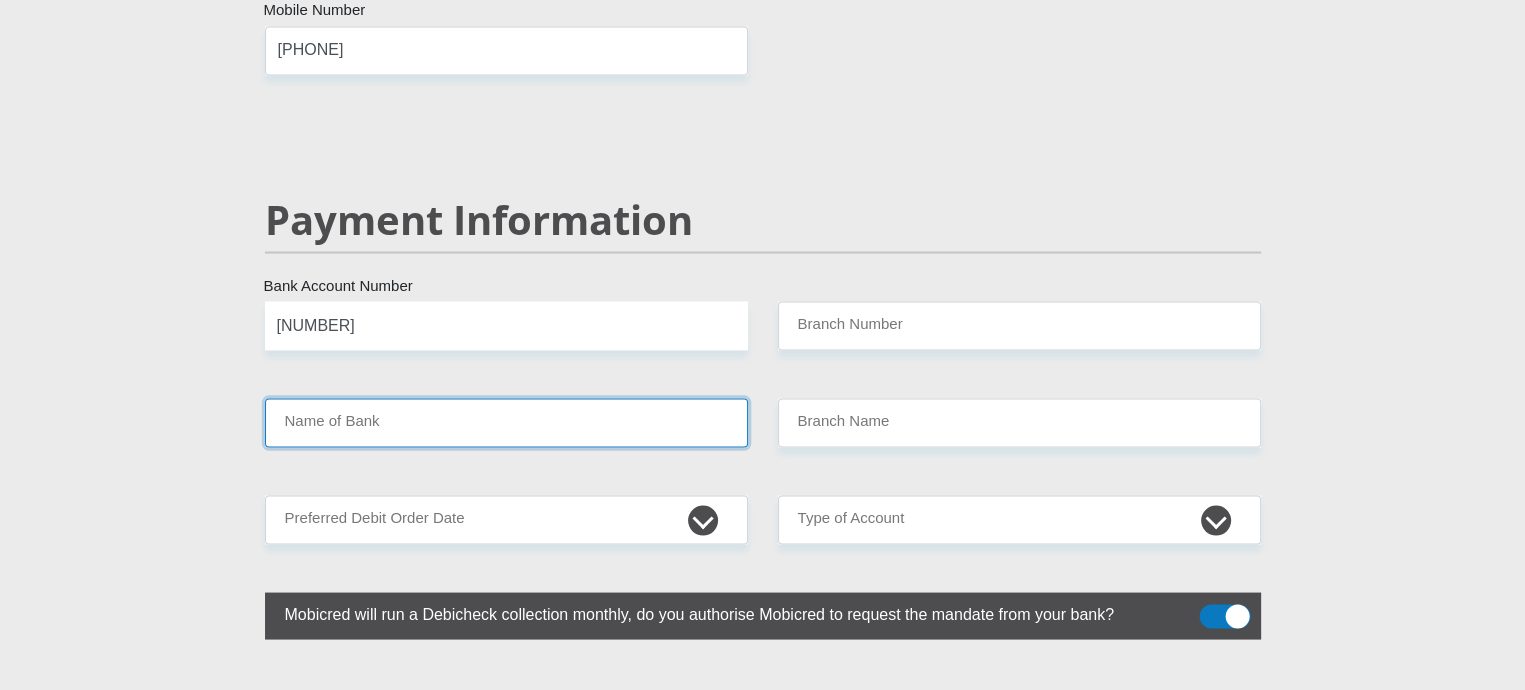 click on "Name of Bank" at bounding box center (506, 422) 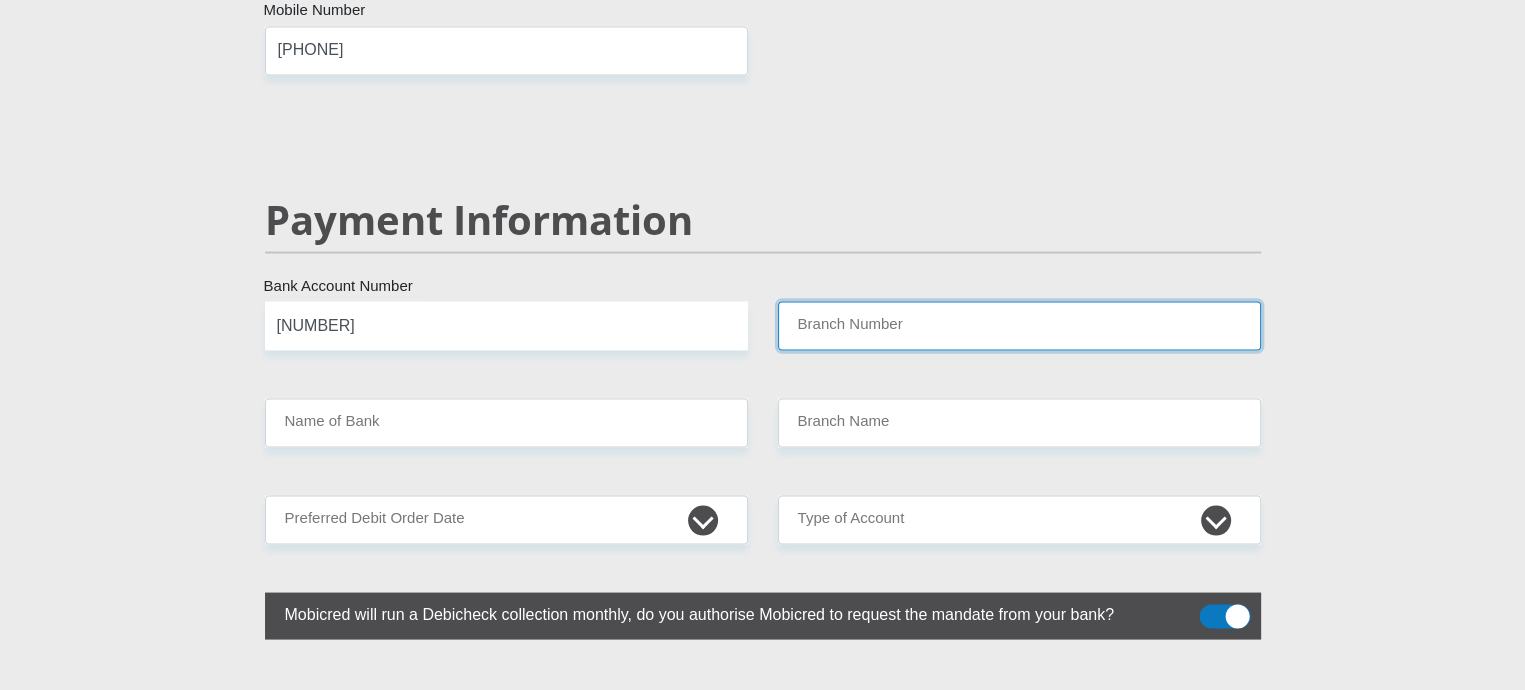 click on "Branch Number" at bounding box center [1019, 325] 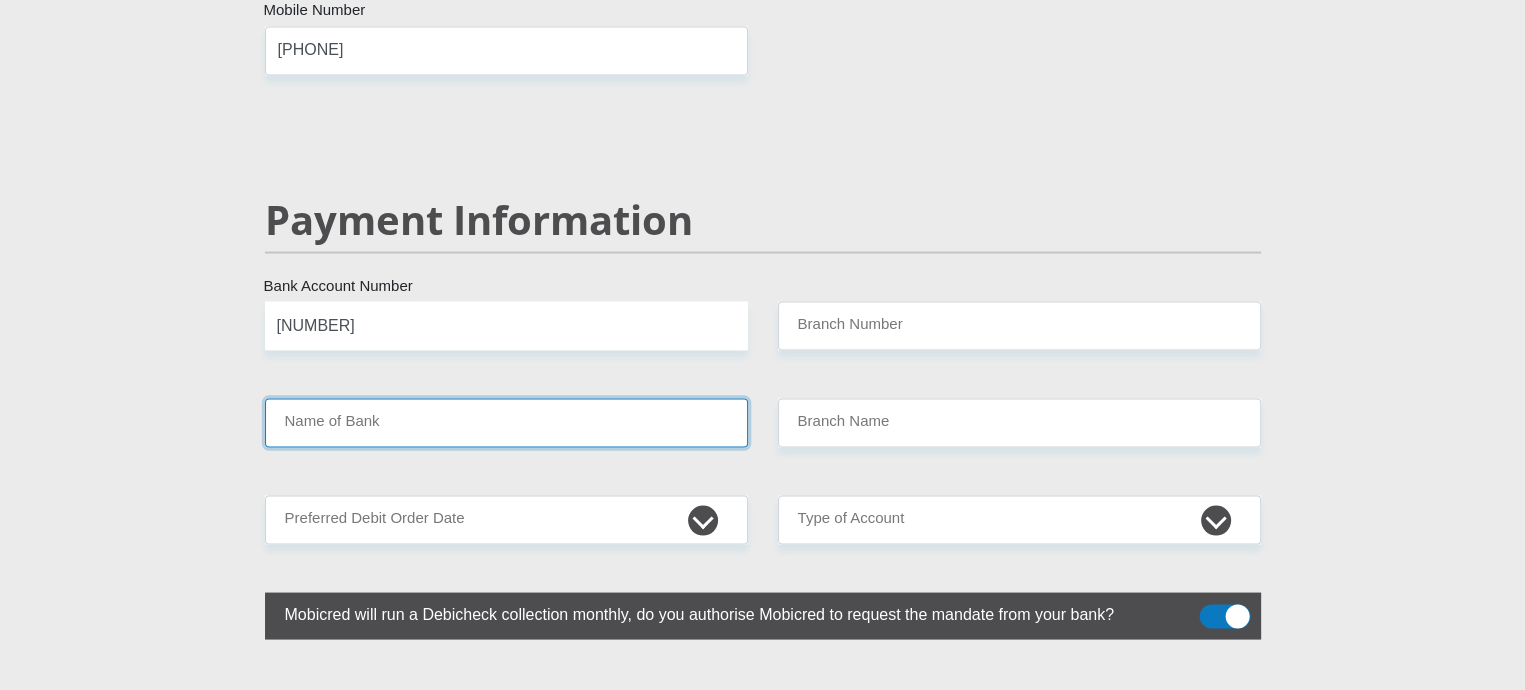 click on "Name of Bank" at bounding box center [506, 422] 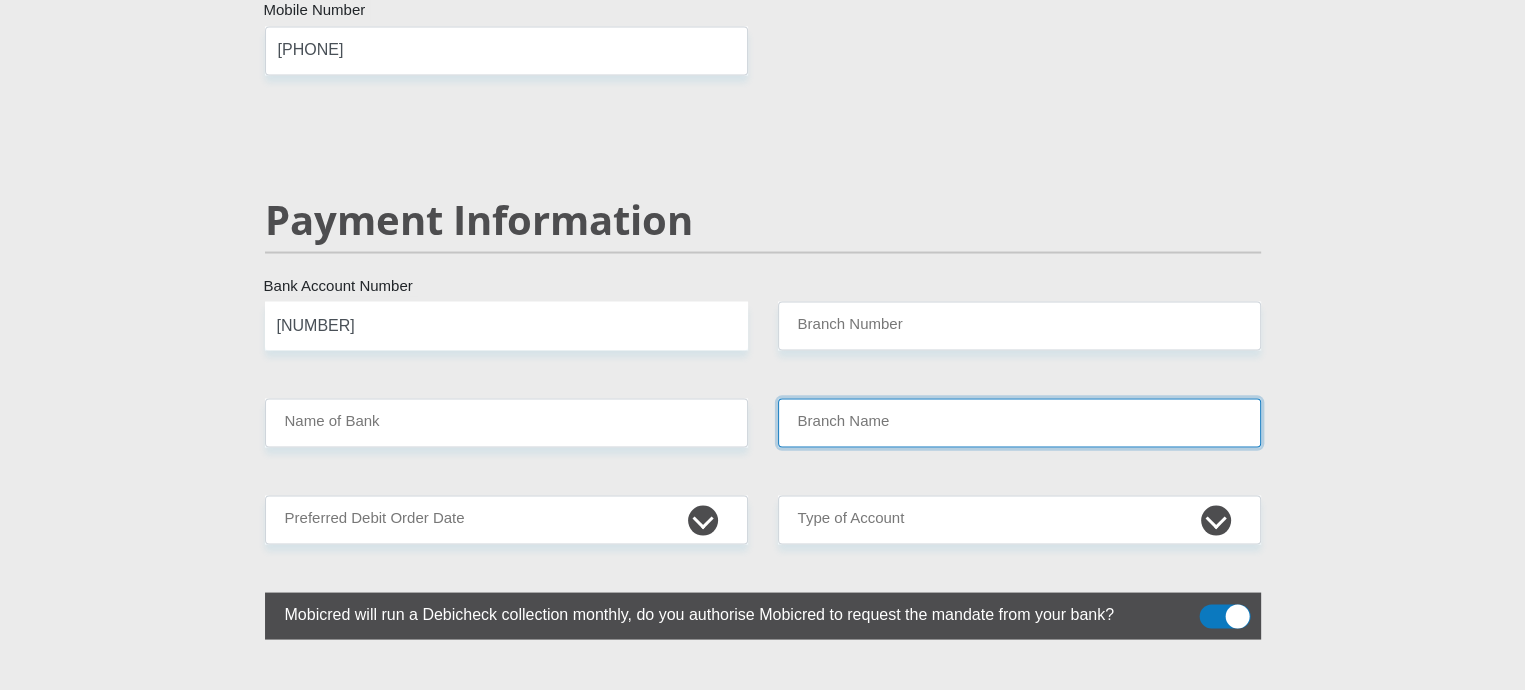 click on "Branch Name" at bounding box center (1019, 422) 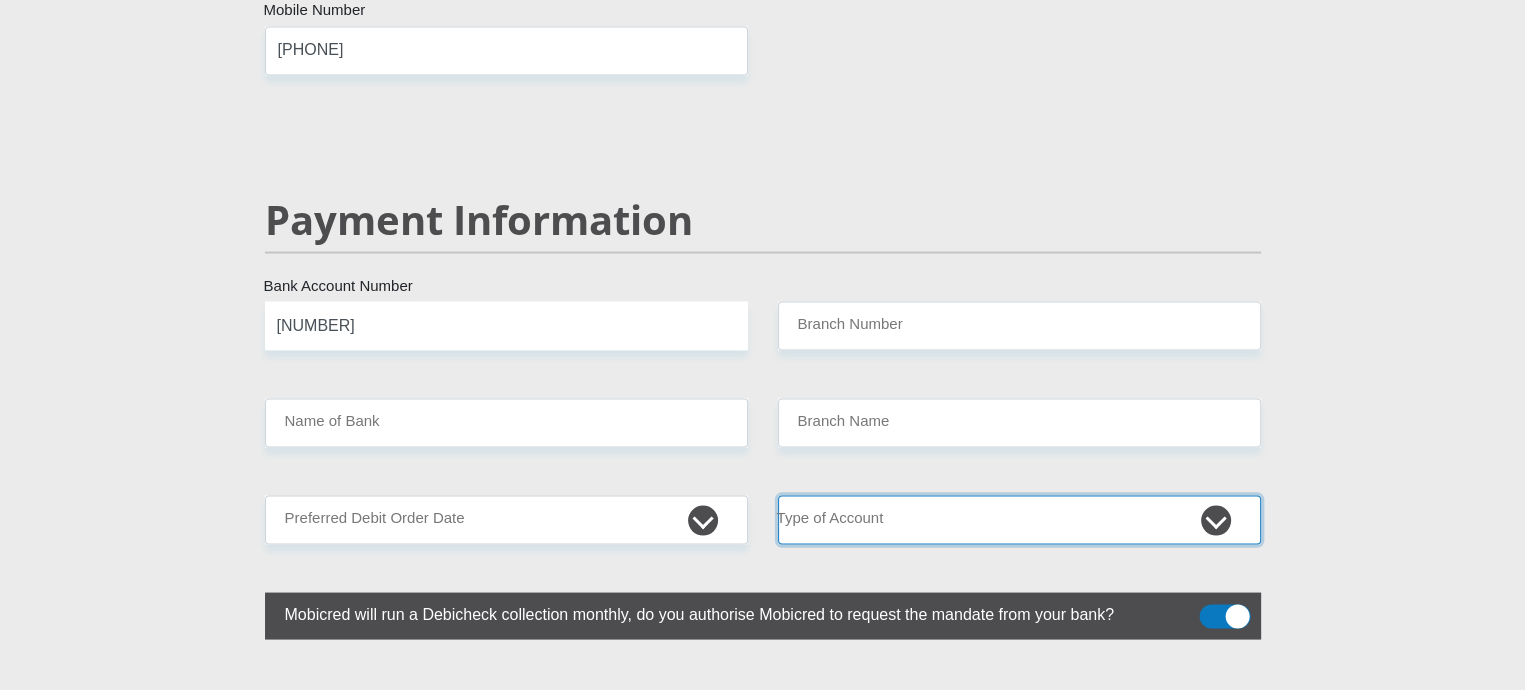 click on "Cheque
Savings" at bounding box center [1019, 519] 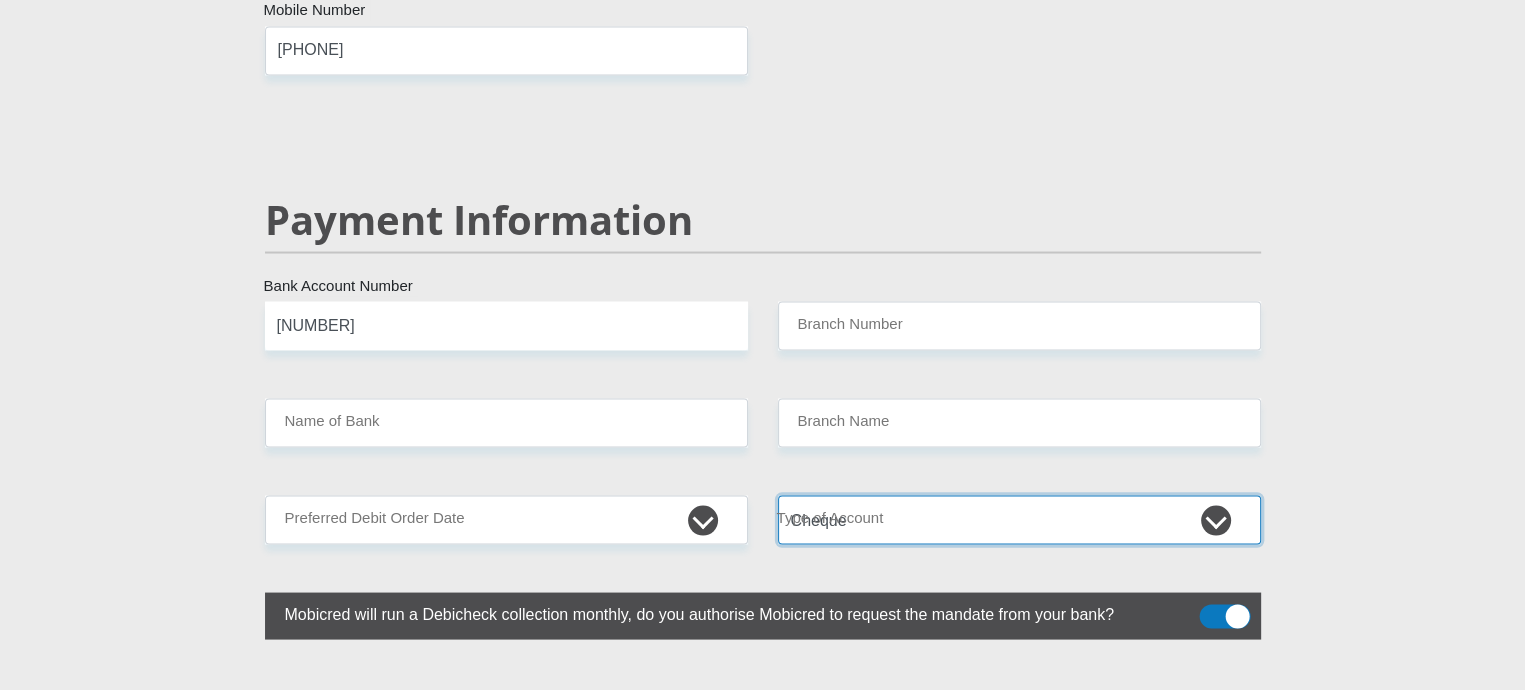 click on "Cheque
Savings" at bounding box center (1019, 519) 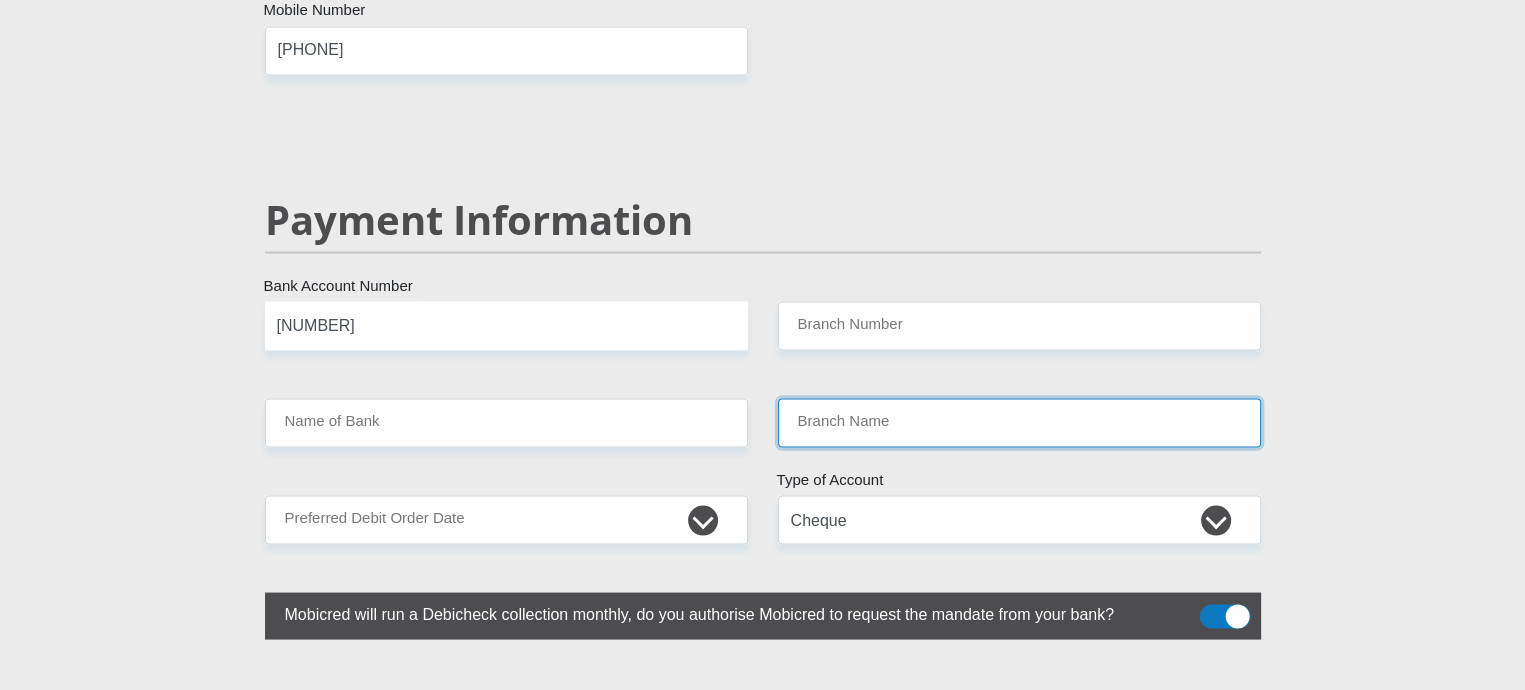 click on "Branch Name" at bounding box center (1019, 422) 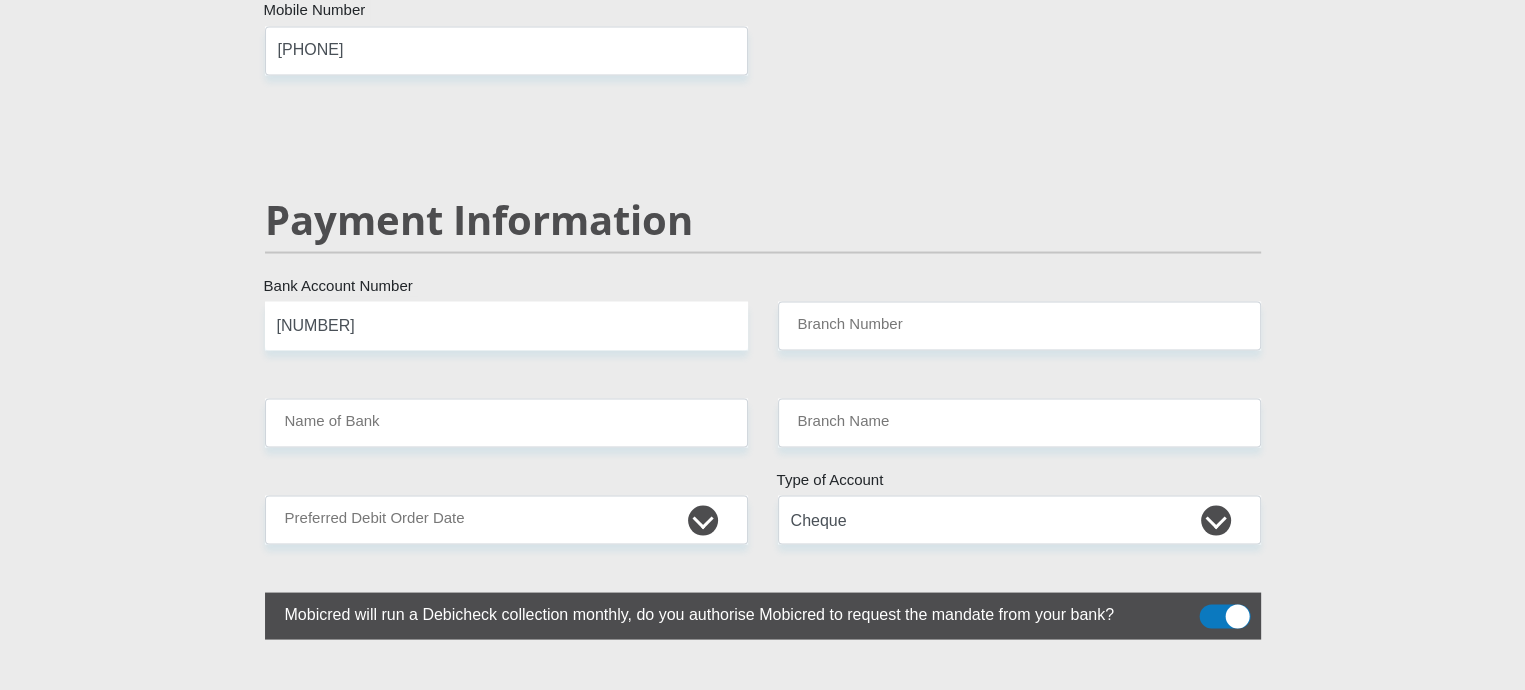 click on "Personal Details
Mr
Ms
Mrs
Dr
Other
Title
Boipelo
First Name
Molefe
Surname
9103306124085
South African ID Number
Please input valid ID number
South Africa
Afghanistan
Aland Islands
Albania
Algeria
America Samoa
American Virgin Islands
Andorra
Angola
Anguilla  Antarctica" at bounding box center (763, -557) 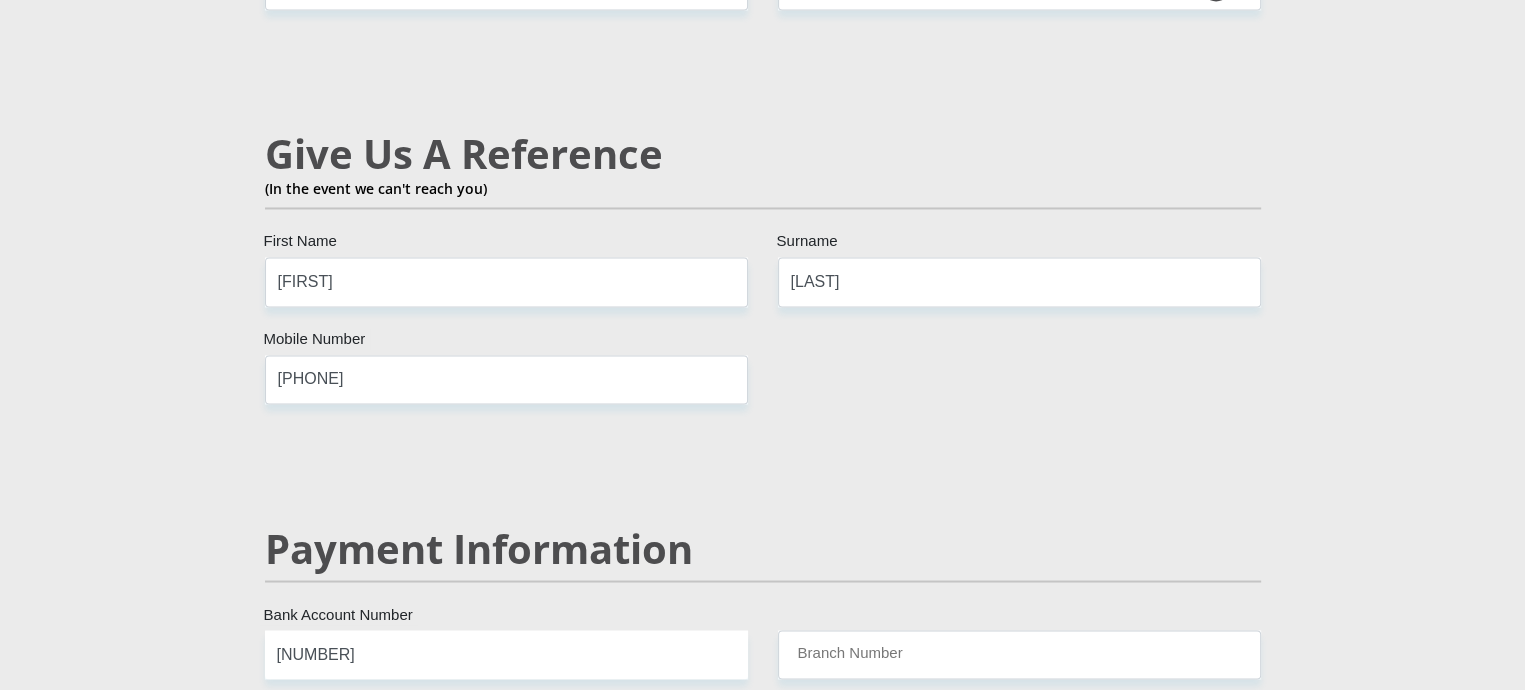 scroll, scrollTop: 3755, scrollLeft: 0, axis: vertical 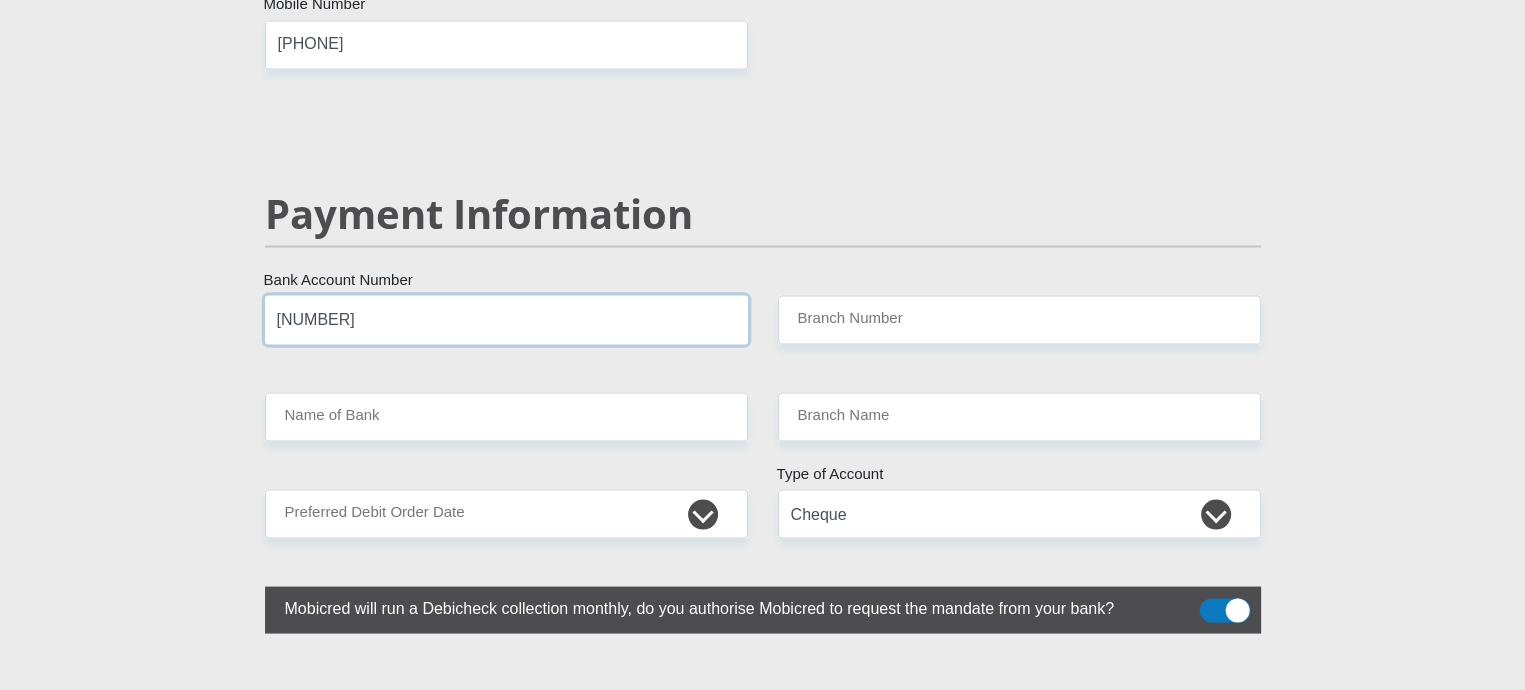 click on "1142346269" at bounding box center [506, 319] 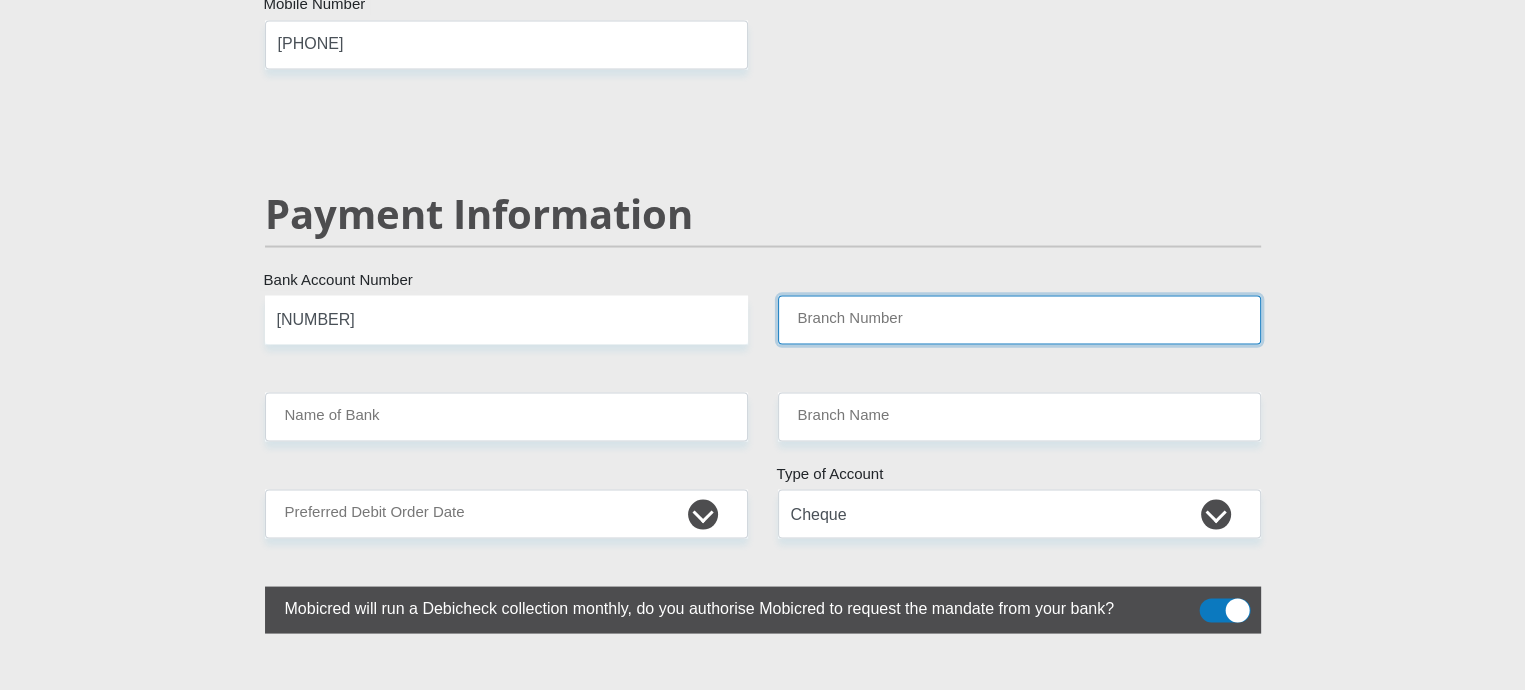 click on "Branch Number" at bounding box center [1019, 319] 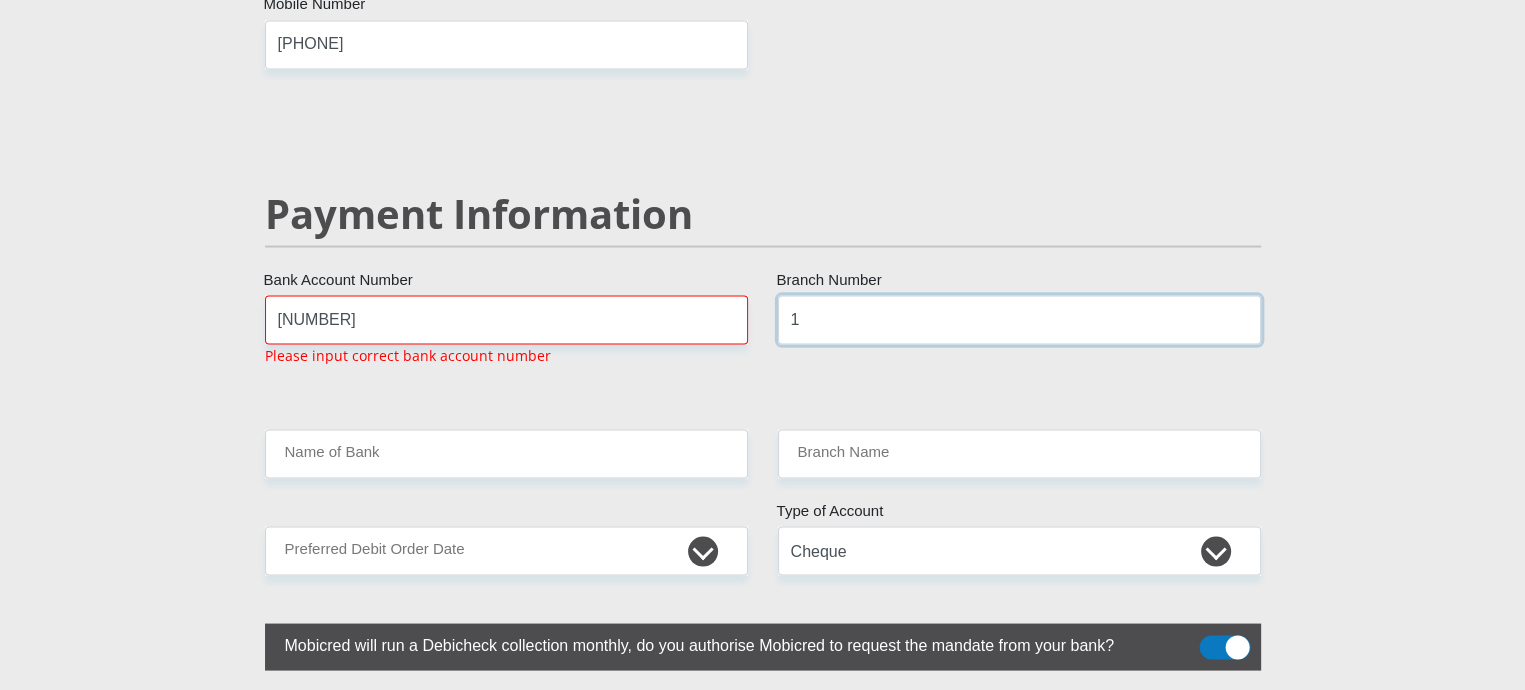 scroll, scrollTop: 3774, scrollLeft: 0, axis: vertical 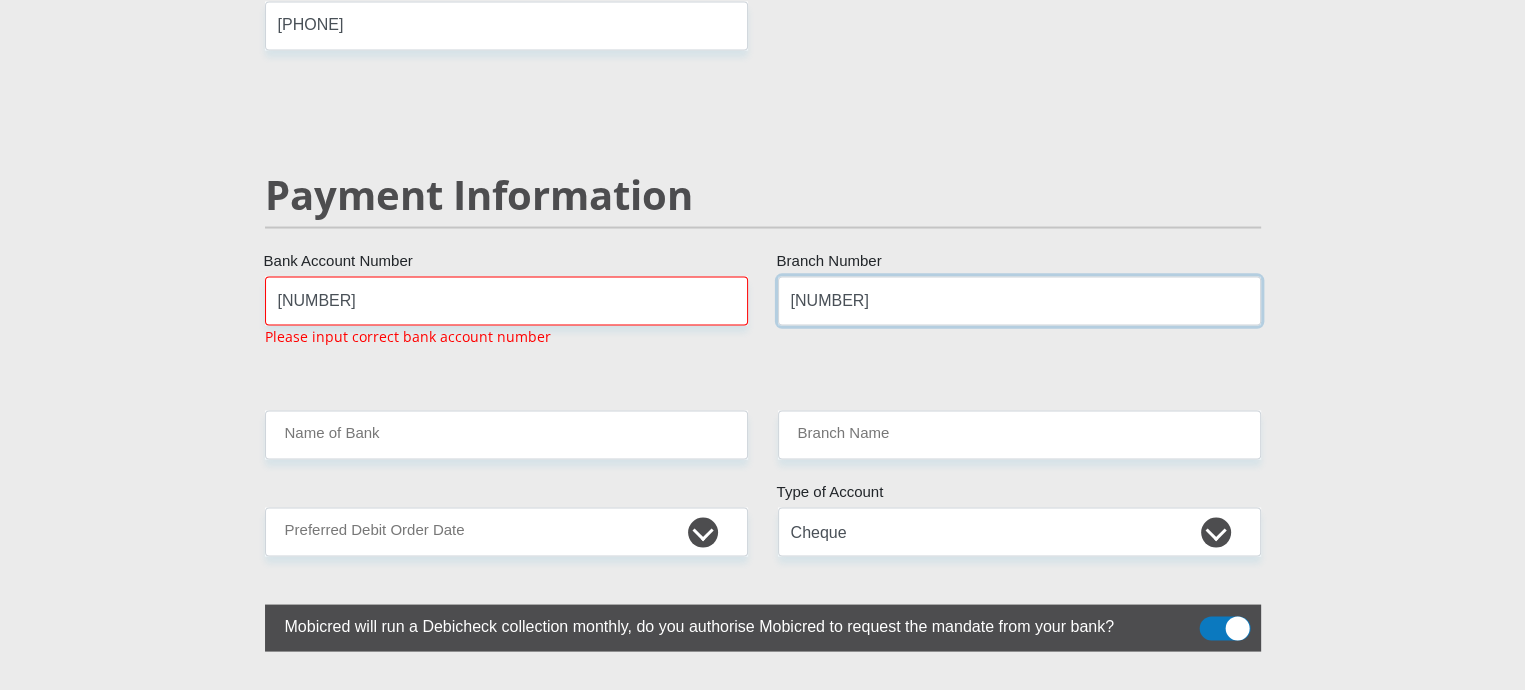 type on "17090" 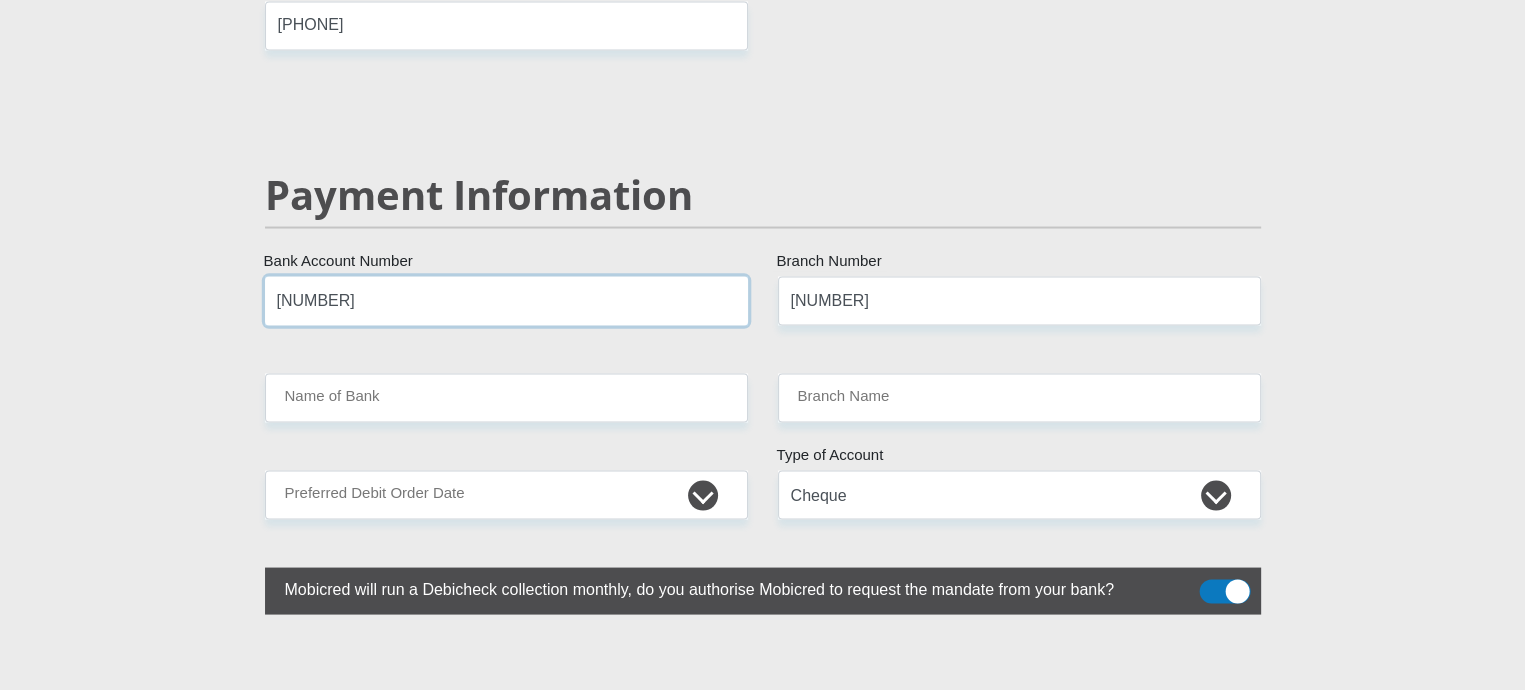 click on "1142346269" at bounding box center [506, 300] 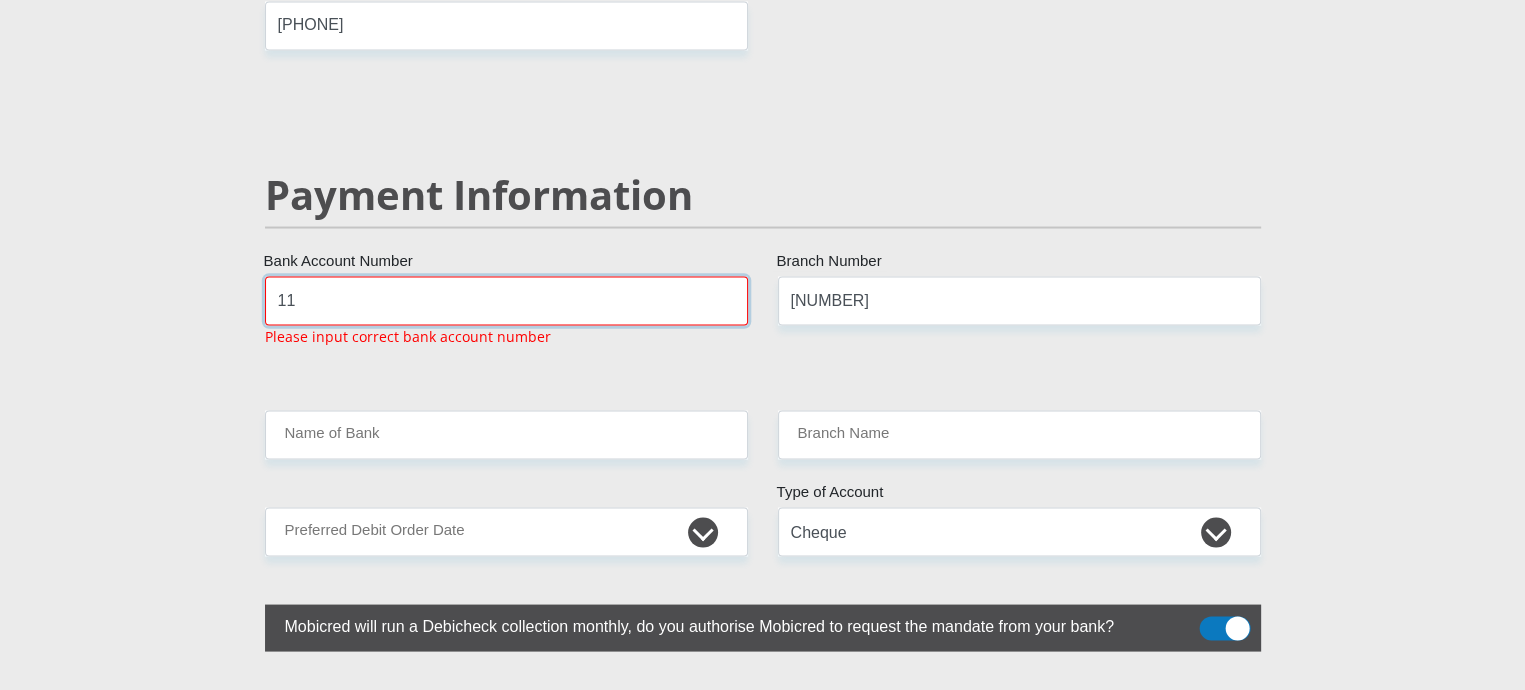 type on "1" 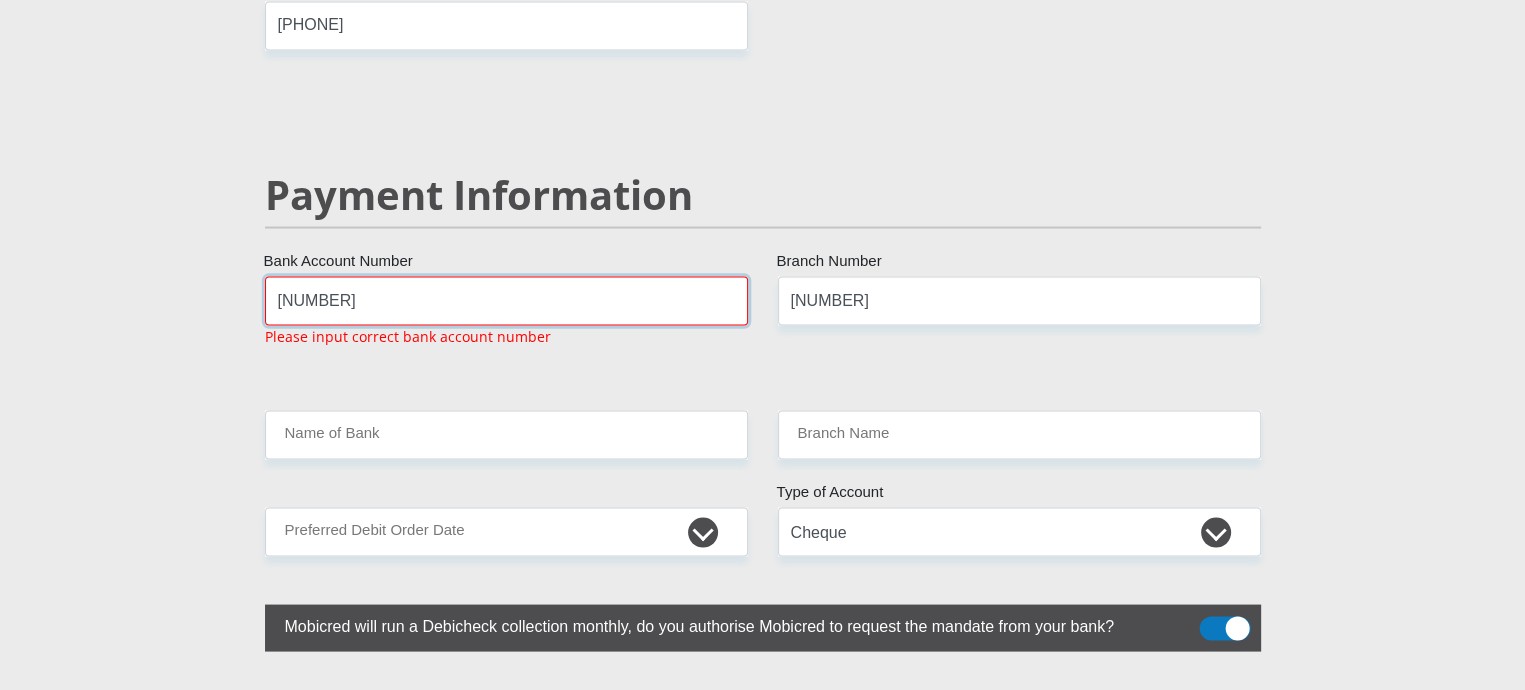 type on "1142346269" 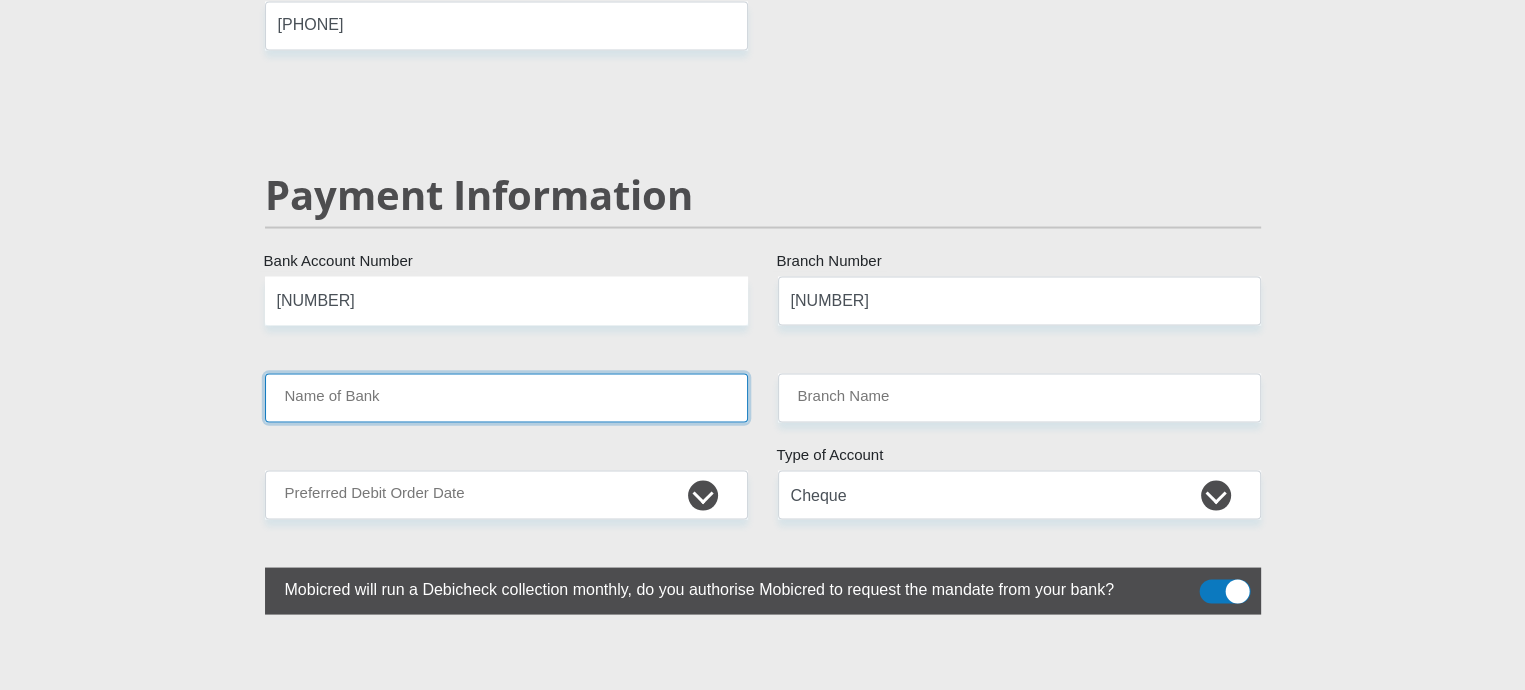 click on "Mr
Ms
Mrs
Dr
Other
Title
Boipelo
First Name
Molefe
Surname
9103306124085
South African ID Number
Please input valid ID number
South Africa
Afghanistan
Aland Islands
Albania
Algeria
America Samoa
American Virgin Islands
Andorra
Angola
Anguilla
Antarctica
Antigua and Barbuda
Argentina" at bounding box center (763, -596) 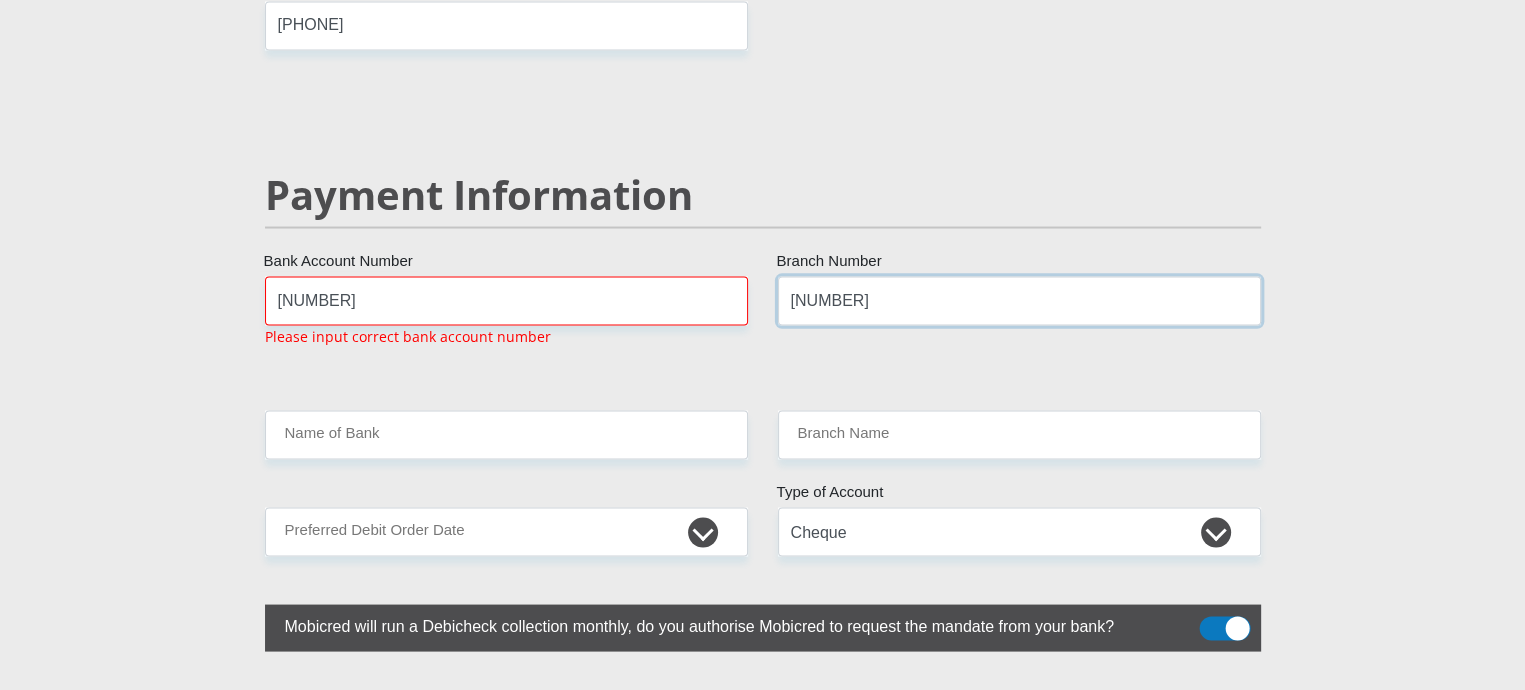 click on "17090" at bounding box center [1019, 300] 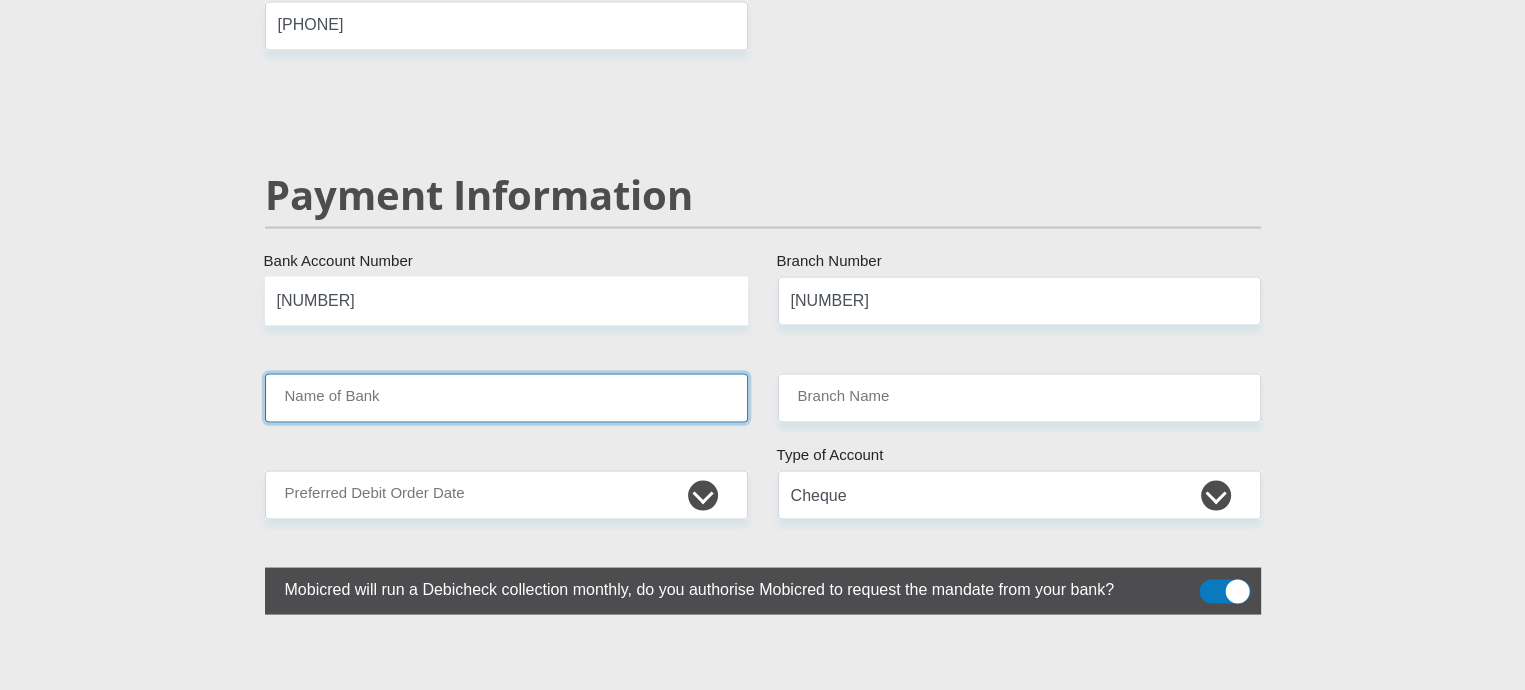 drag, startPoint x: 702, startPoint y: 388, endPoint x: 606, endPoint y: 389, distance: 96.00521 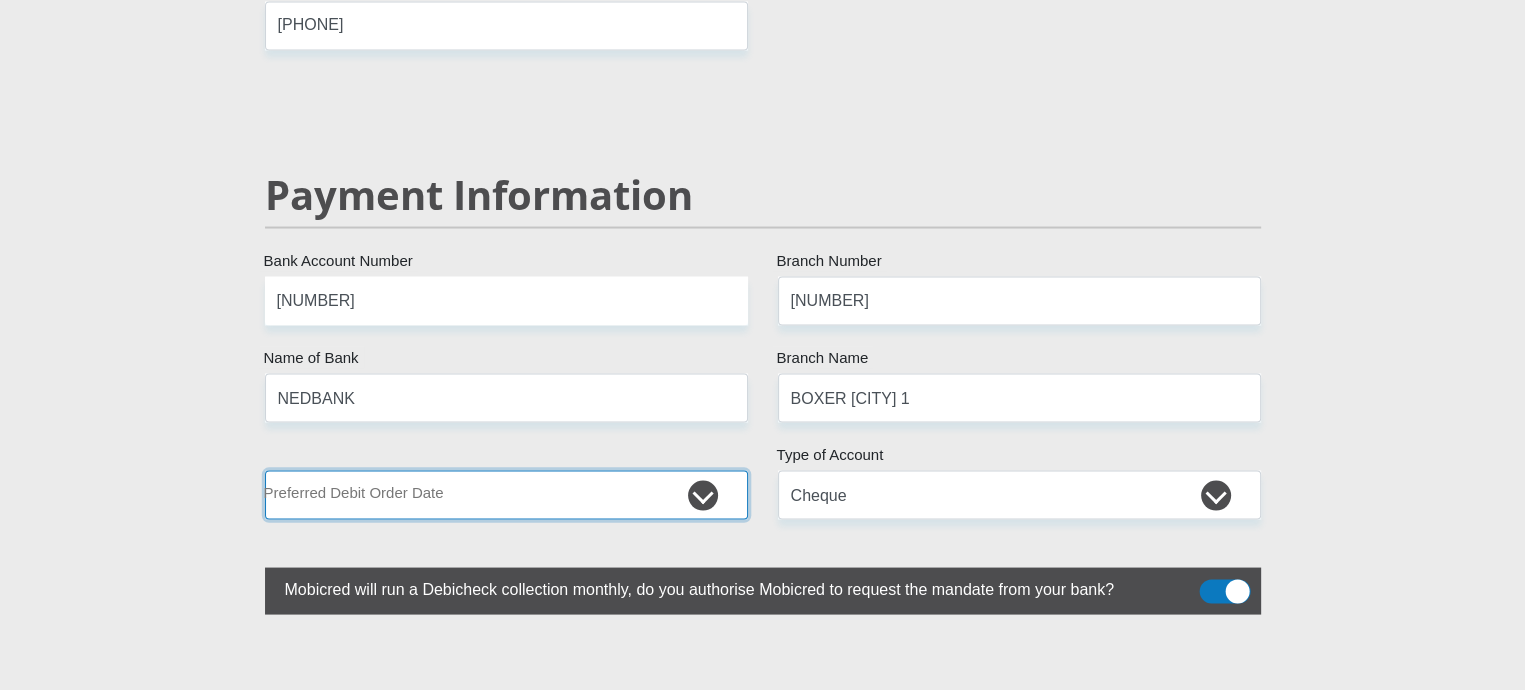 click on "1st
2nd
3rd
4th
5th
7th
18th
19th
20th
21st
22nd
23rd
24th
25th
26th
27th
28th
29th
30th" at bounding box center [506, 494] 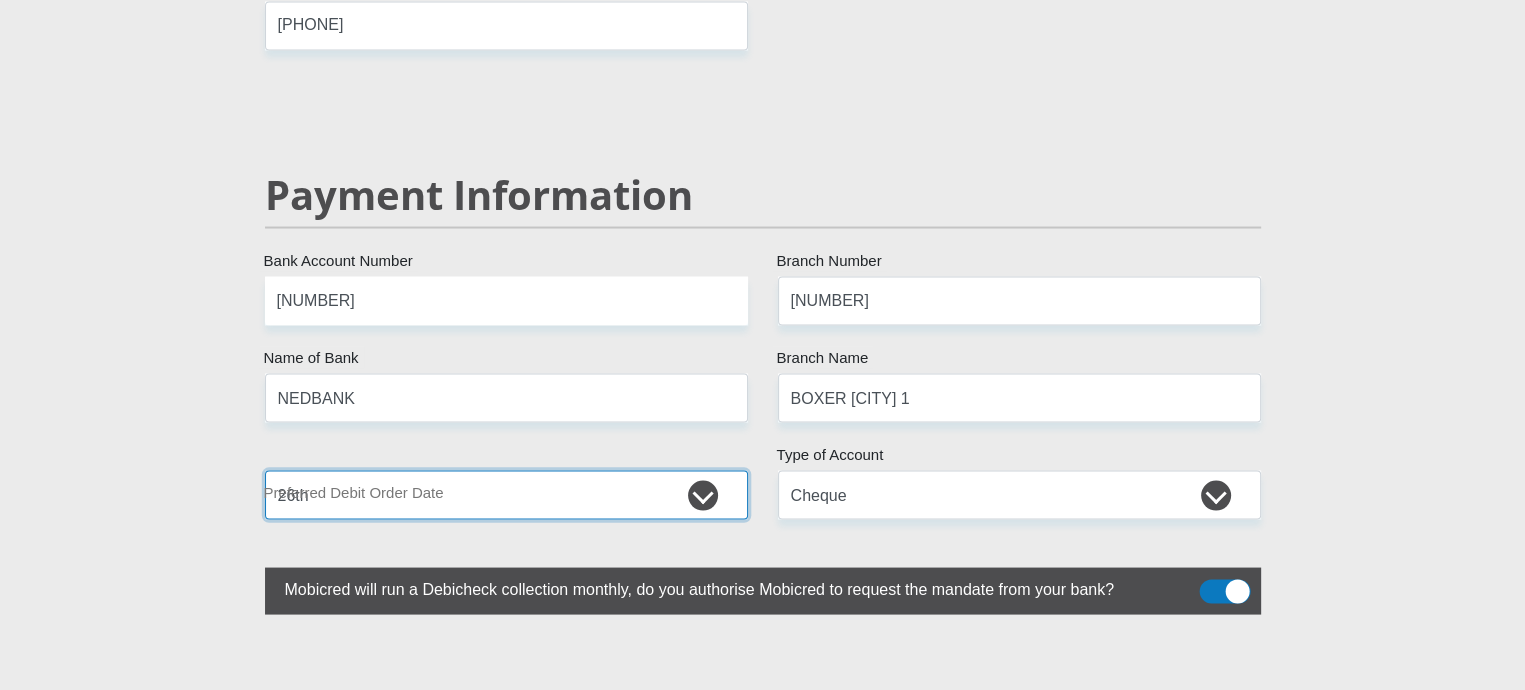 click on "1st
2nd
3rd
4th
5th
7th
18th
19th
20th
21st
22nd
23rd
24th
25th
26th
27th
28th
29th
30th" at bounding box center (506, 494) 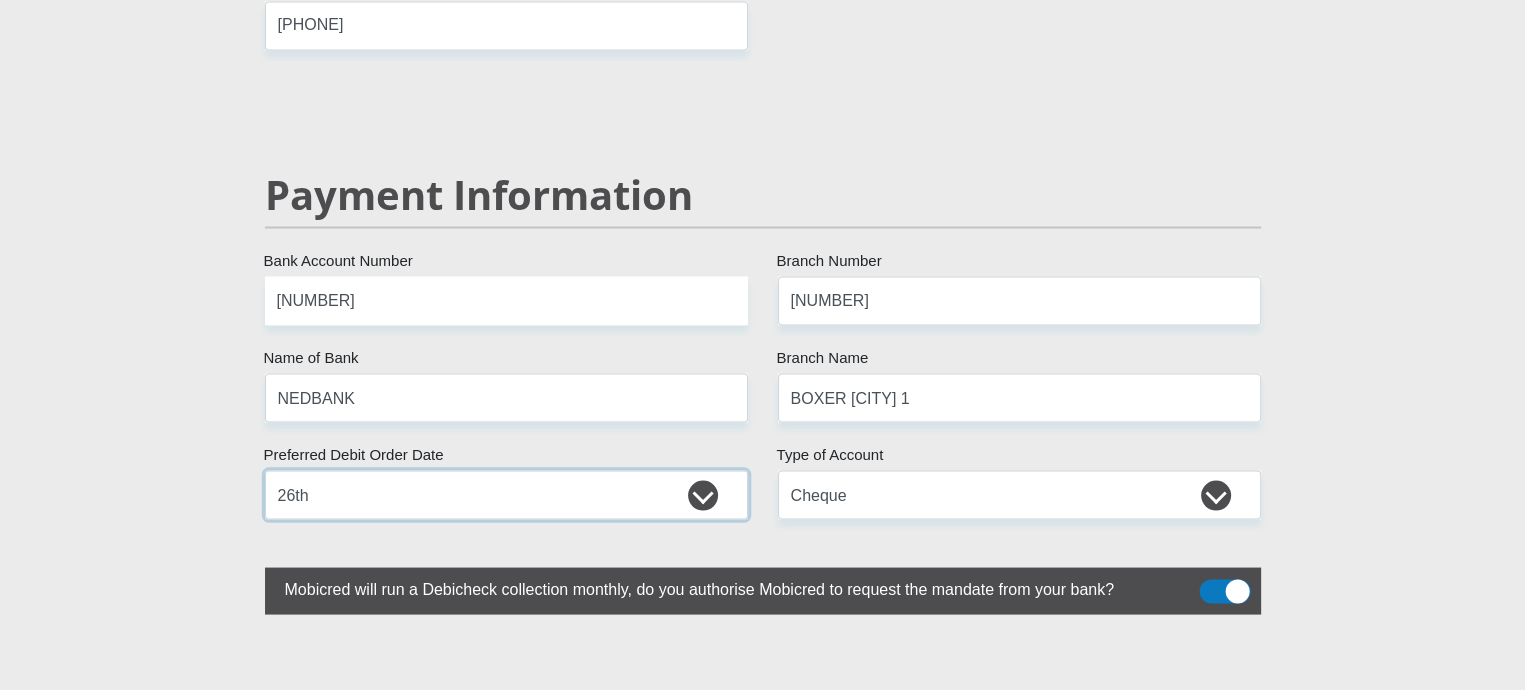 click on "1st
2nd
3rd
4th
5th
7th
18th
19th
20th
21st
22nd
23rd
24th
25th
26th
27th
28th
29th
30th" at bounding box center [506, 494] 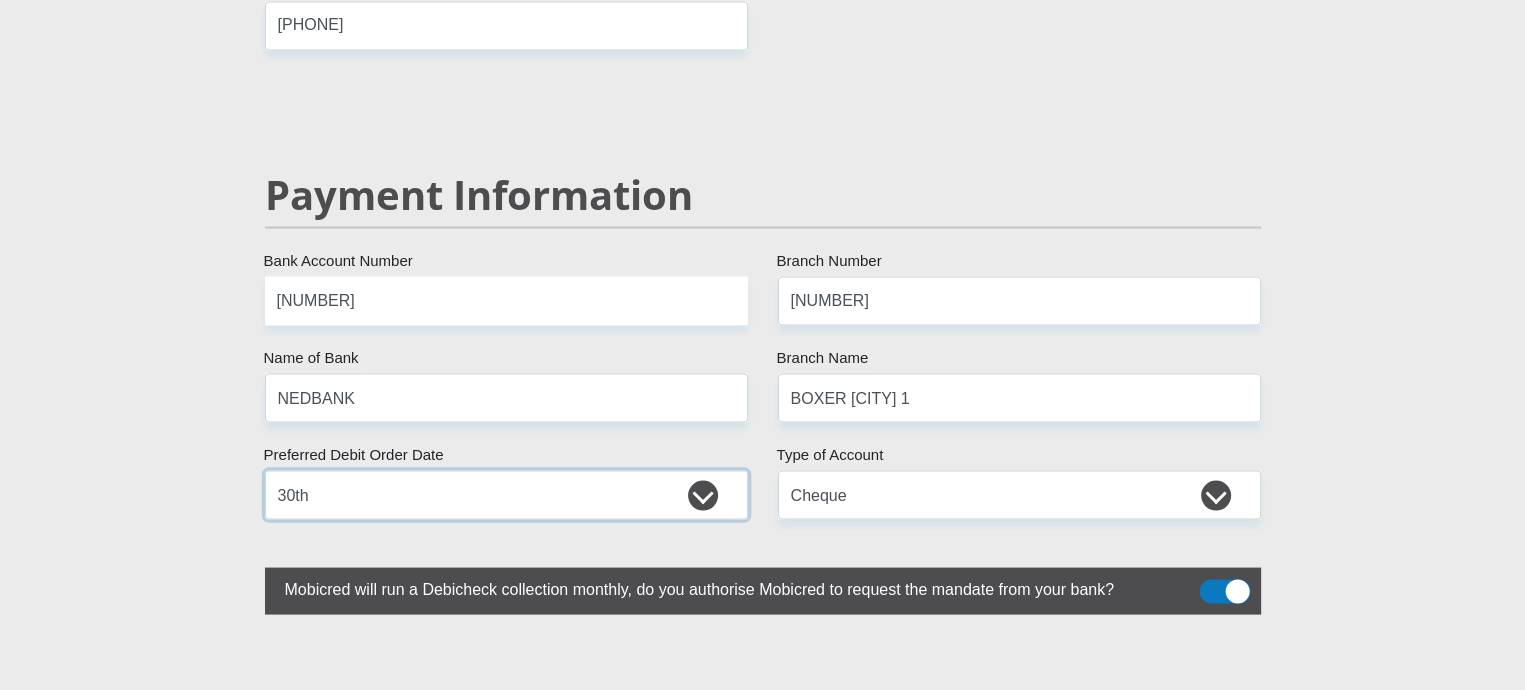 click on "1st
2nd
3rd
4th
5th
7th
18th
19th
20th
21st
22nd
23rd
24th
25th
26th
27th
28th
29th
30th" at bounding box center [506, 494] 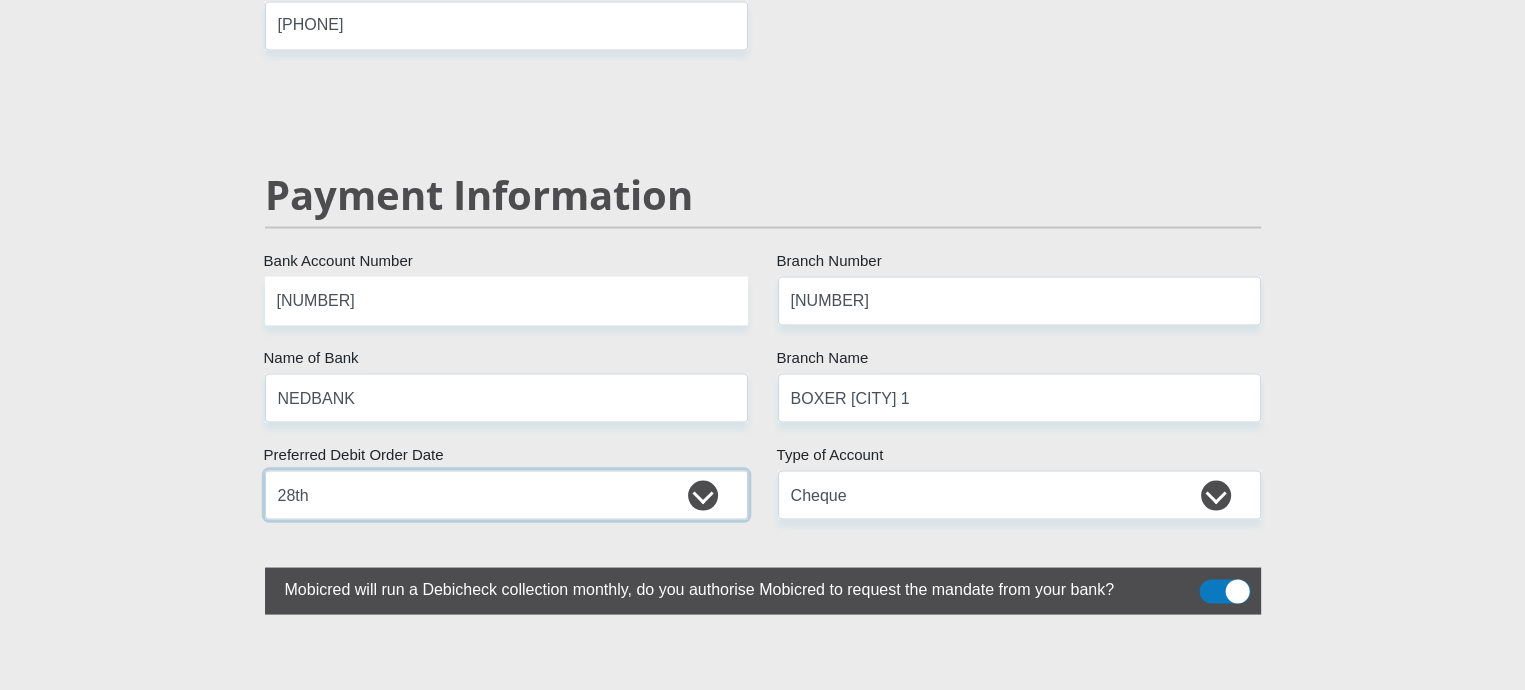 click on "1st
2nd
3rd
4th
5th
7th
18th
19th
20th
21st
22nd
23rd
24th
25th
26th
27th
28th
29th
30th" at bounding box center (506, 494) 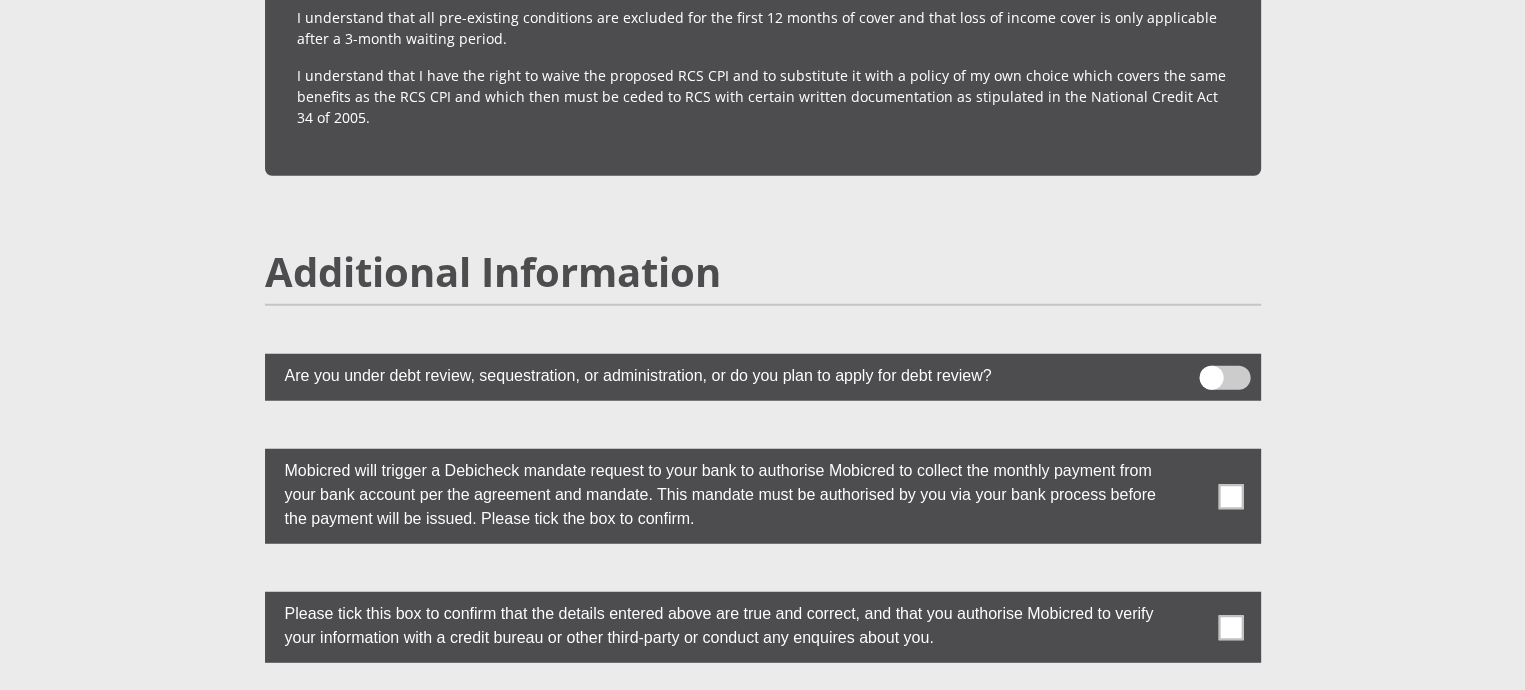 scroll, scrollTop: 5354, scrollLeft: 0, axis: vertical 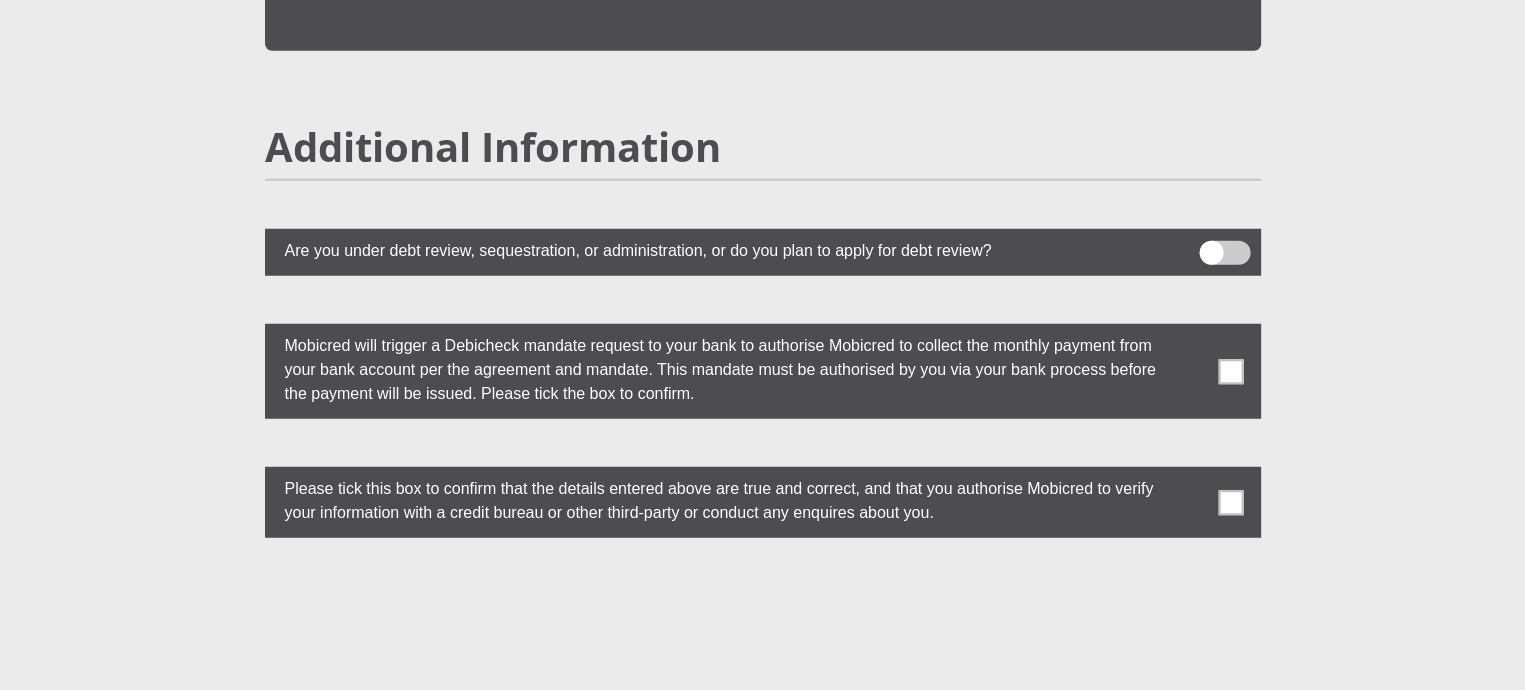 click at bounding box center (1230, 371) 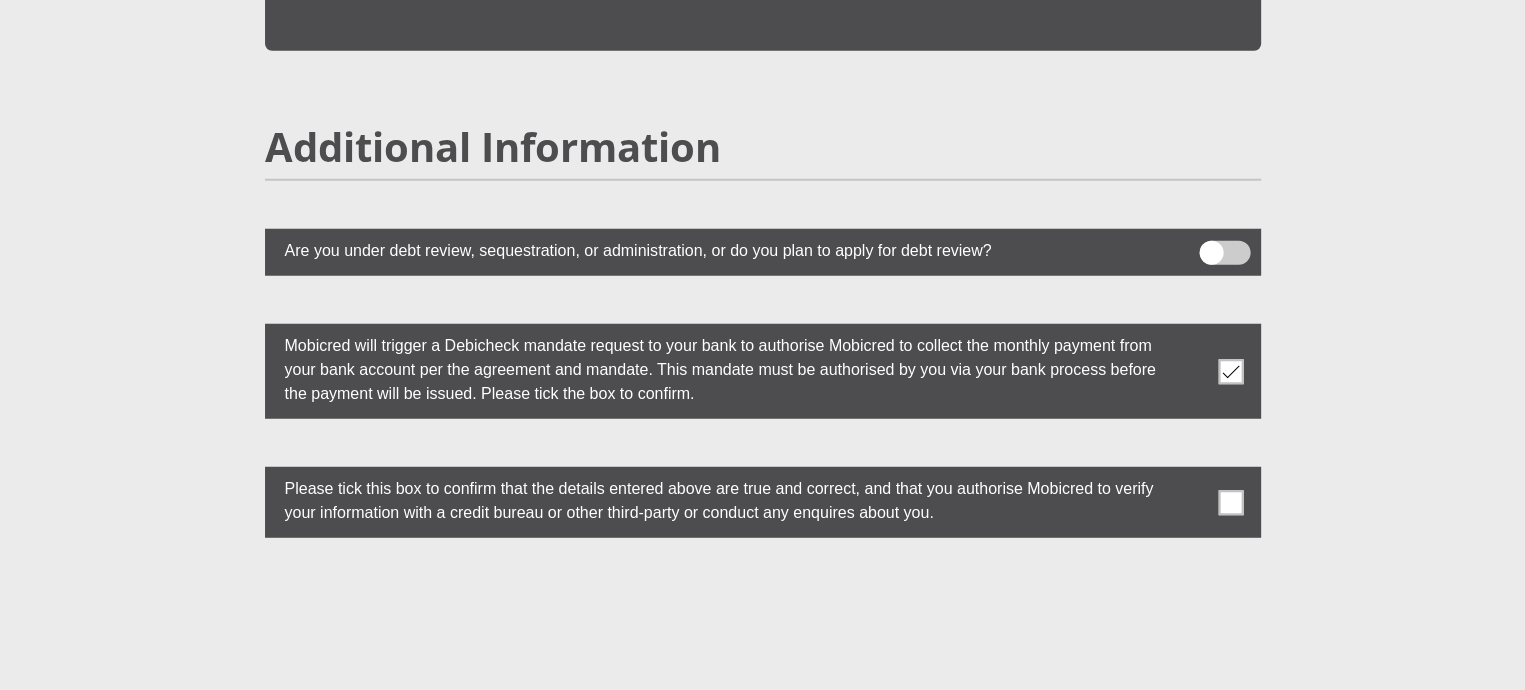 click at bounding box center (763, 502) 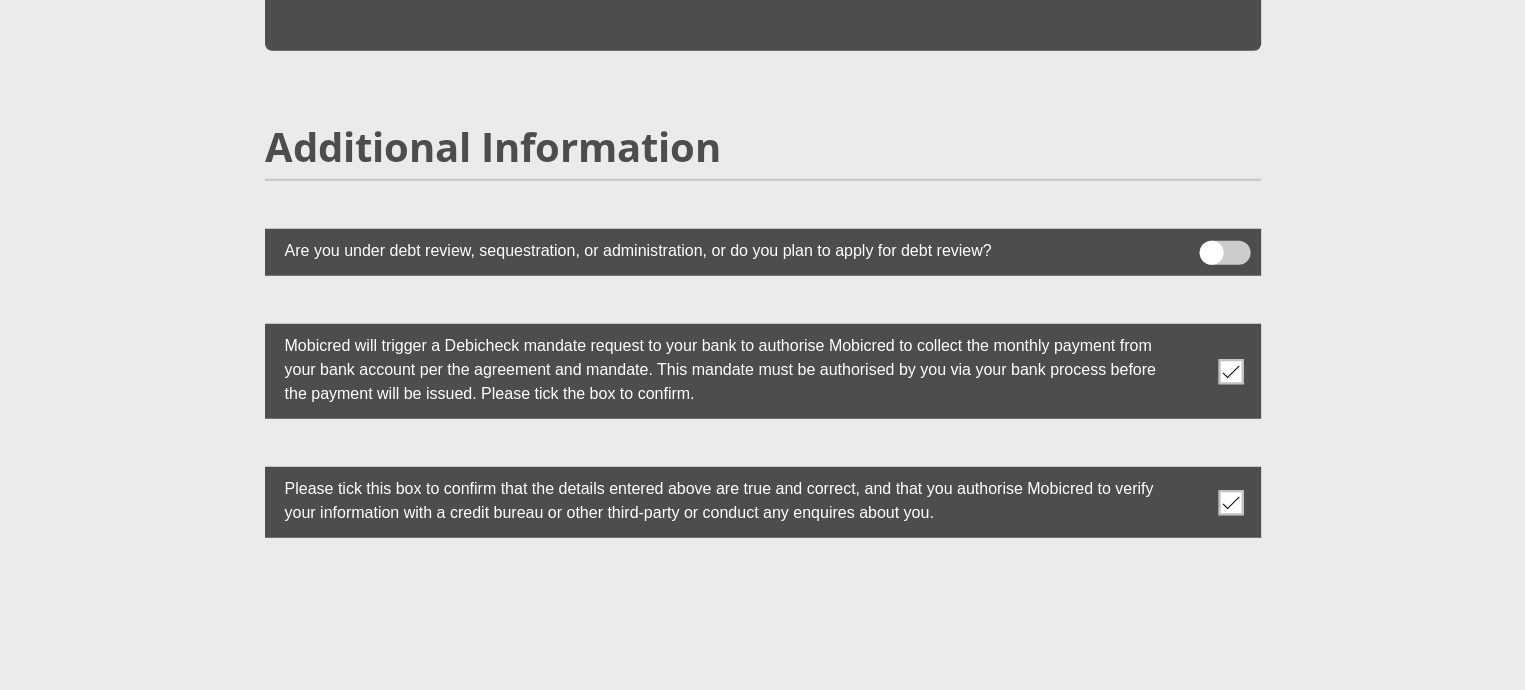 click at bounding box center [763, 502] 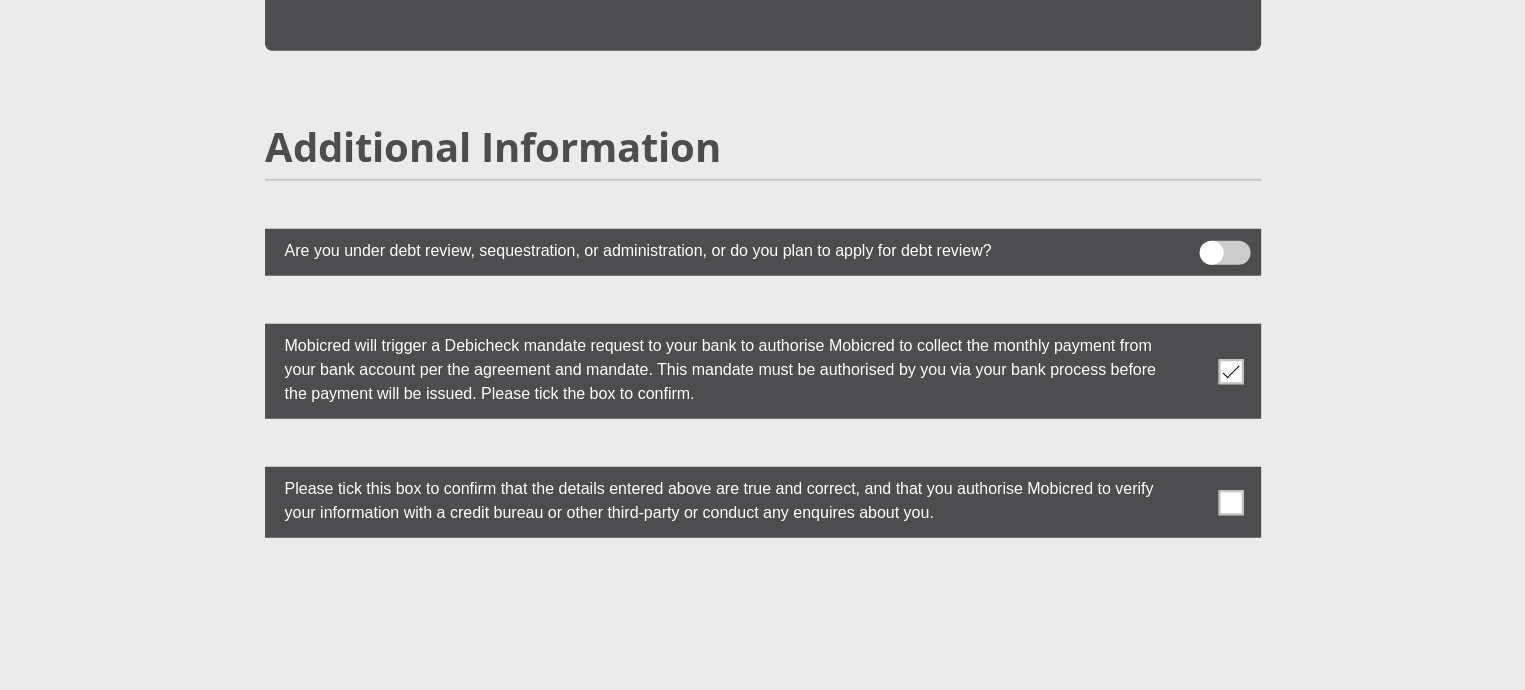 click at bounding box center [1230, 371] 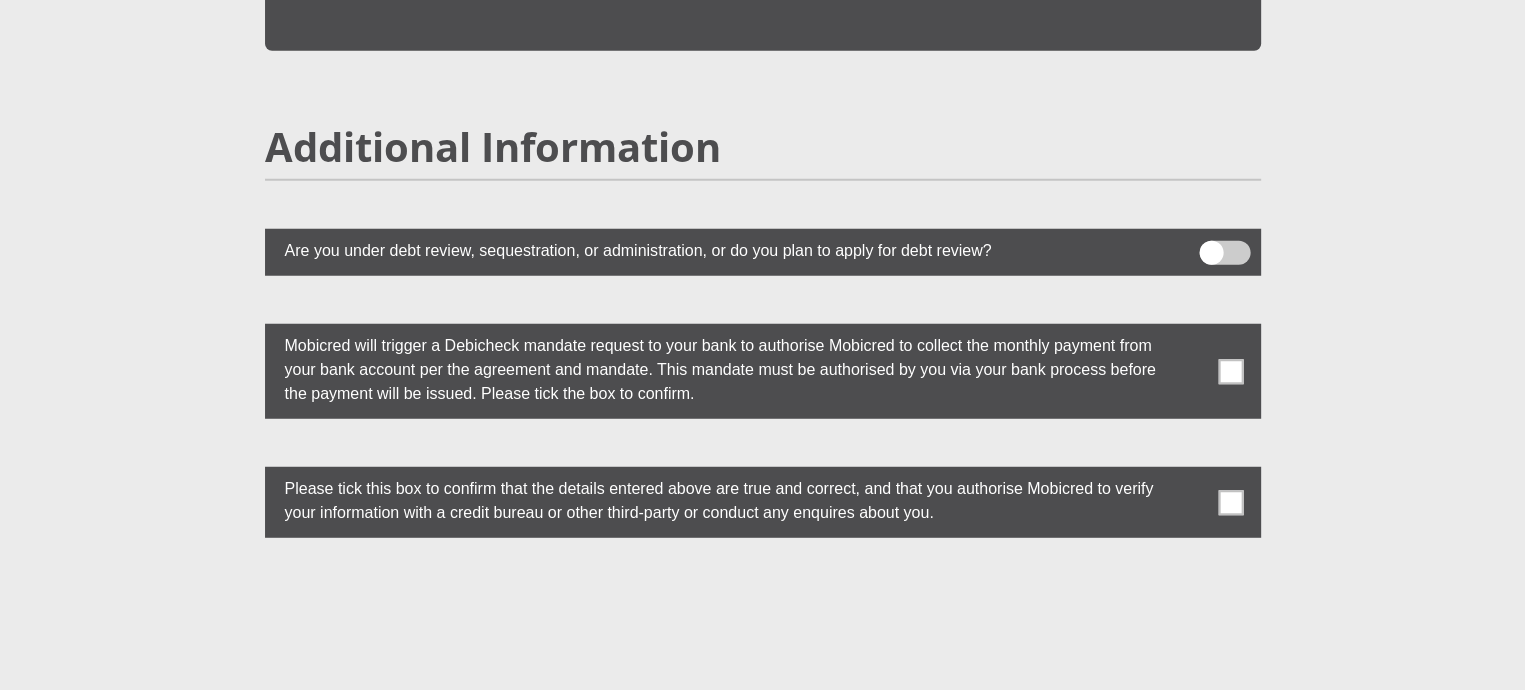 click at bounding box center (1230, 371) 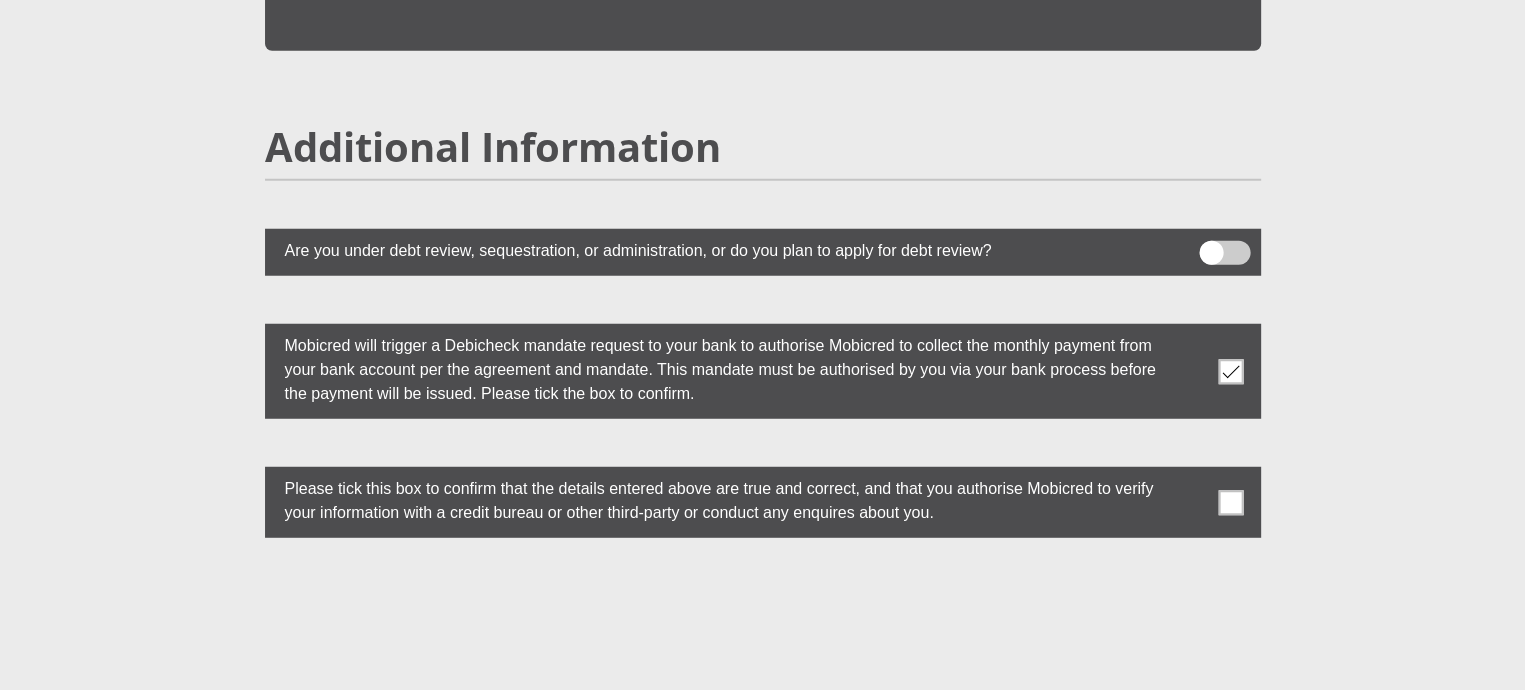 click at bounding box center [1230, 502] 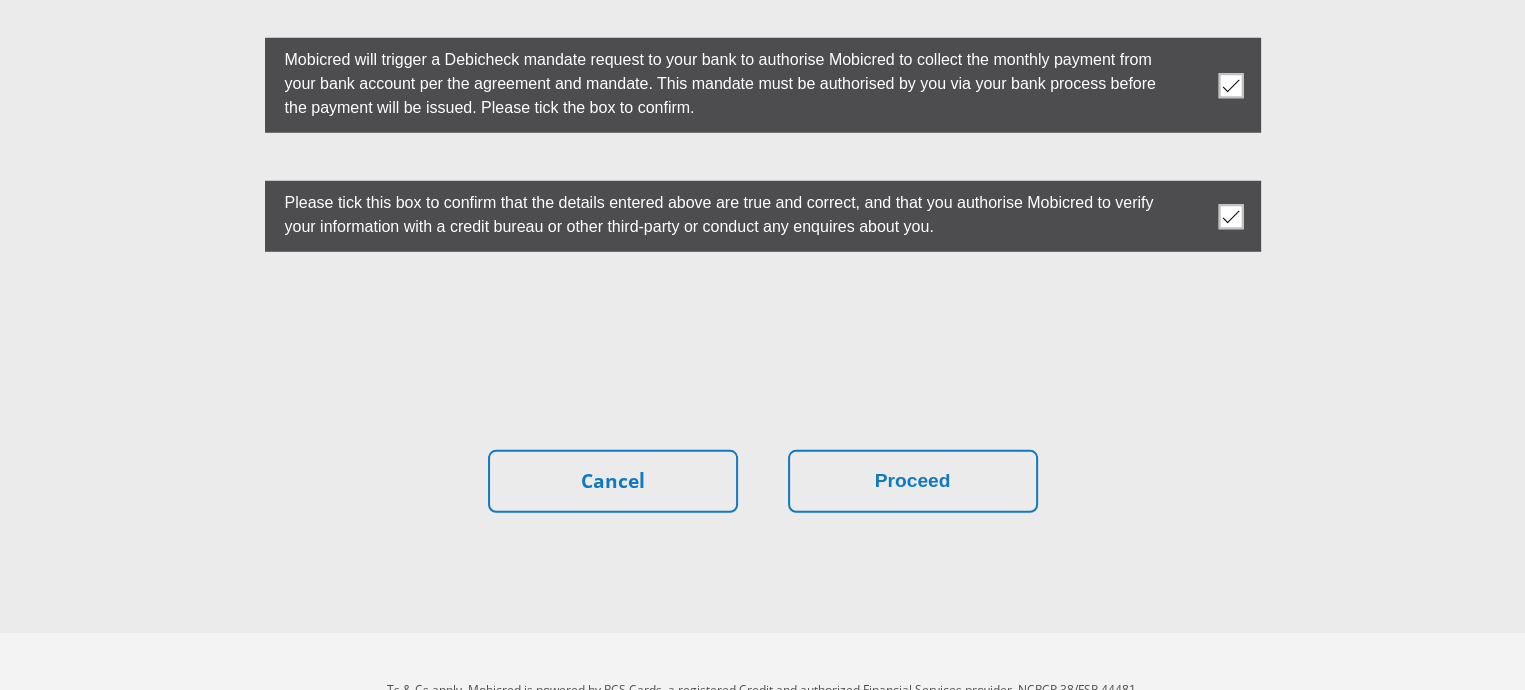 scroll, scrollTop: 5671, scrollLeft: 0, axis: vertical 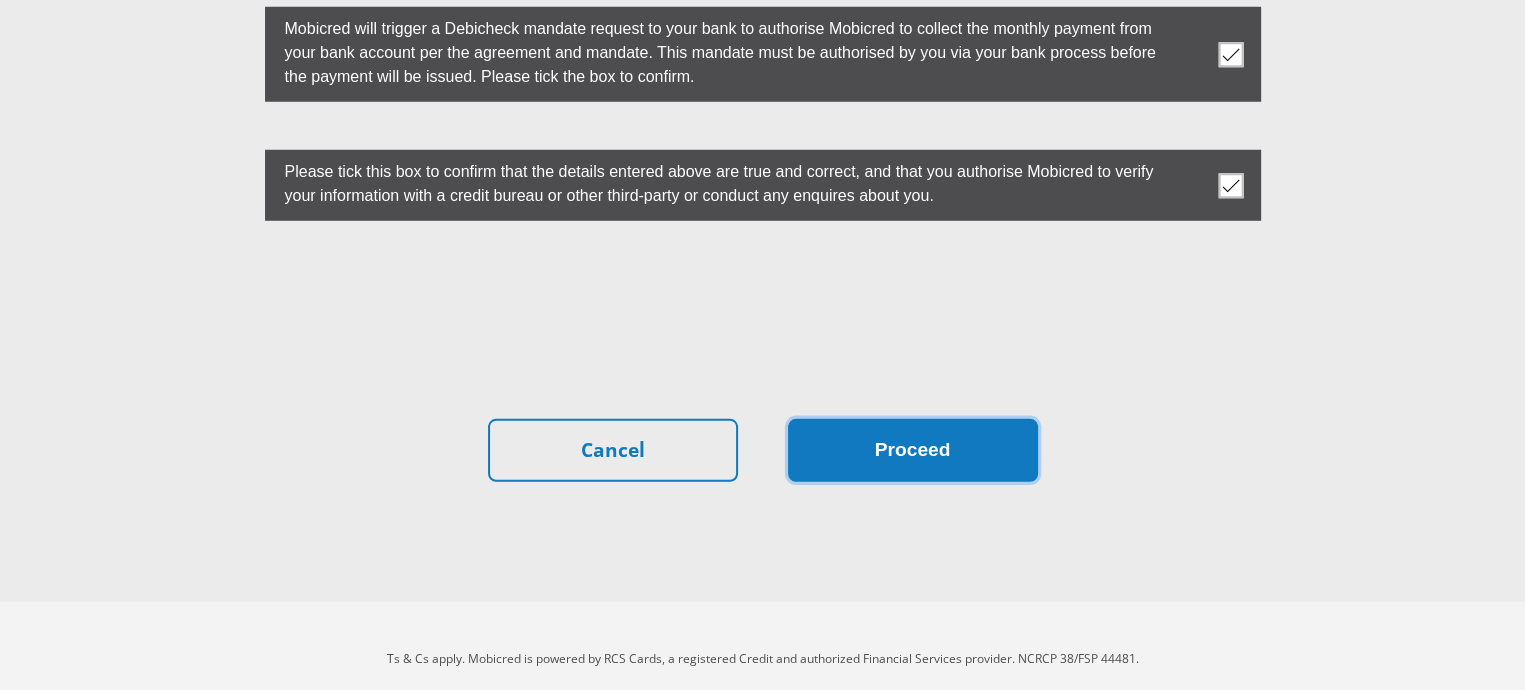 click on "Proceed" at bounding box center [913, 450] 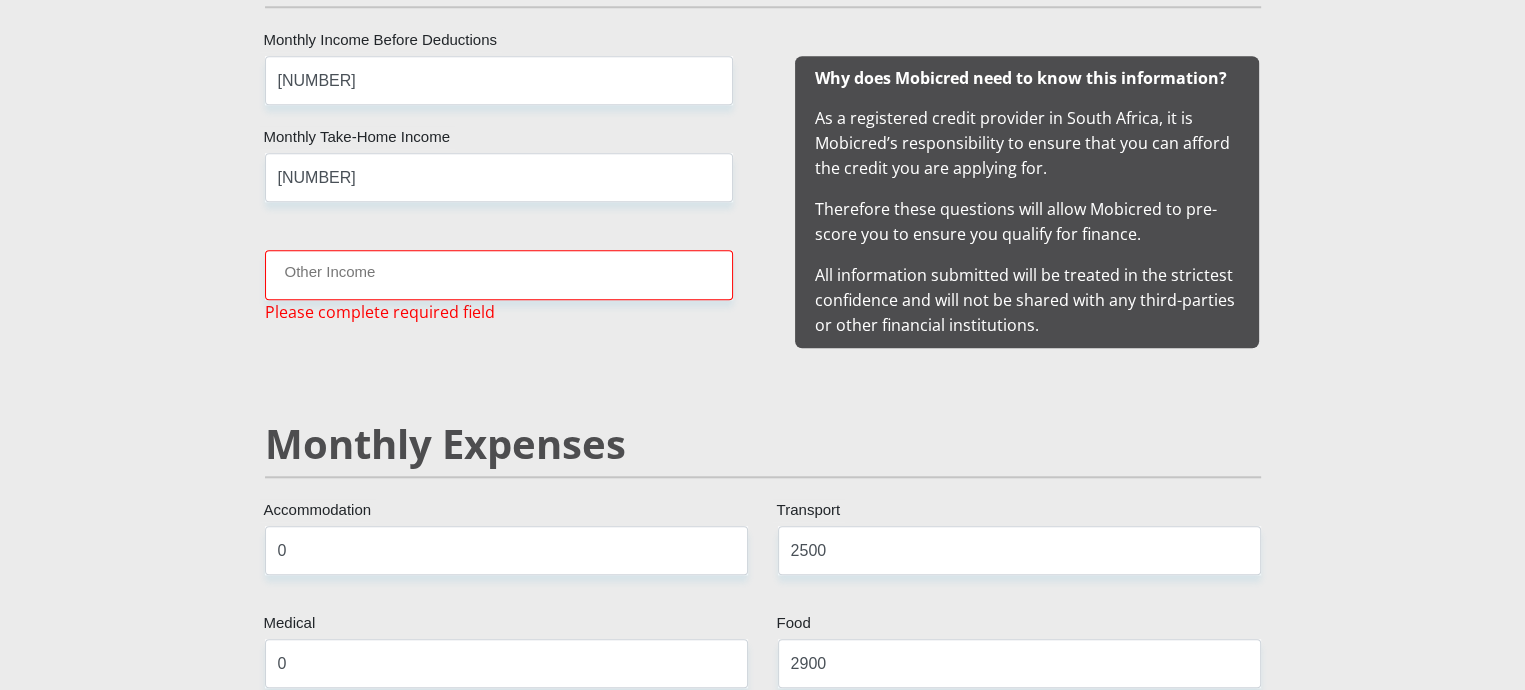 scroll, scrollTop: 1982, scrollLeft: 0, axis: vertical 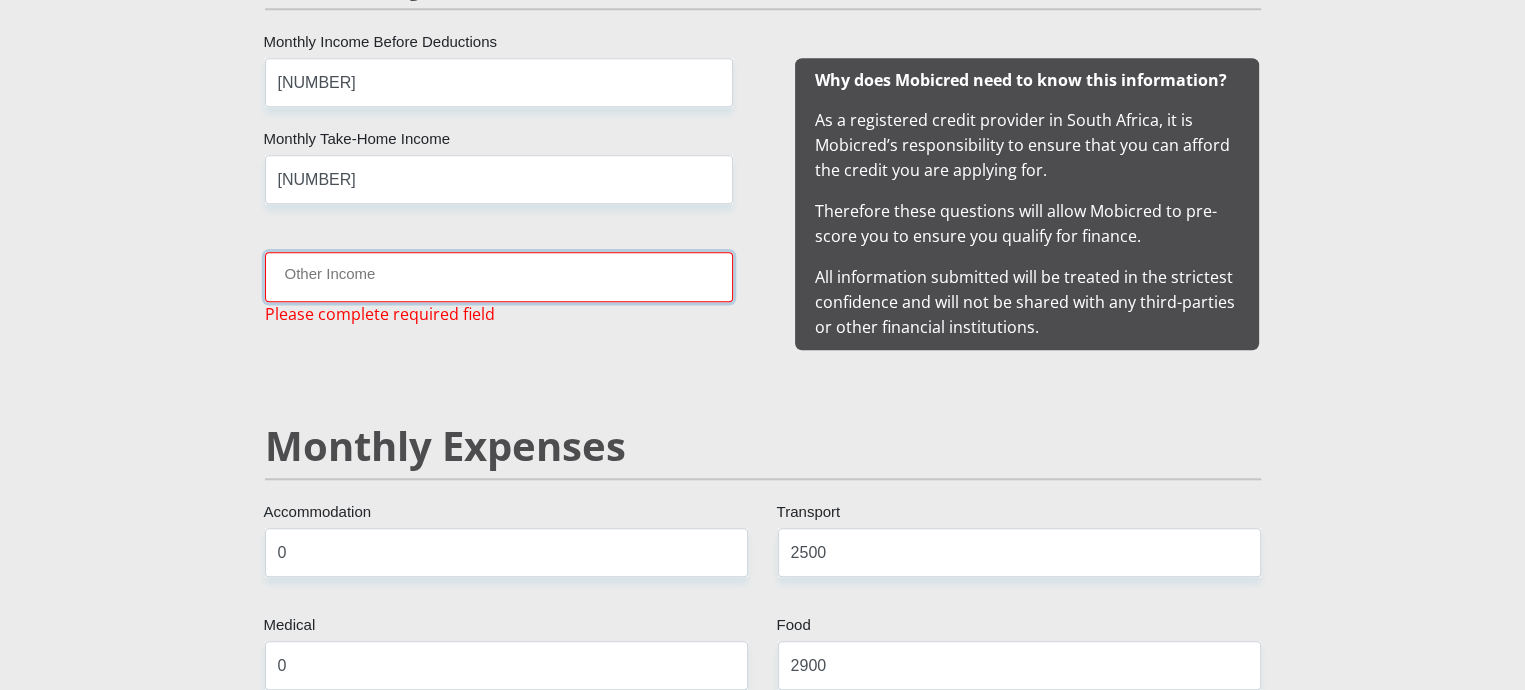 click on "Other Income" at bounding box center (499, 276) 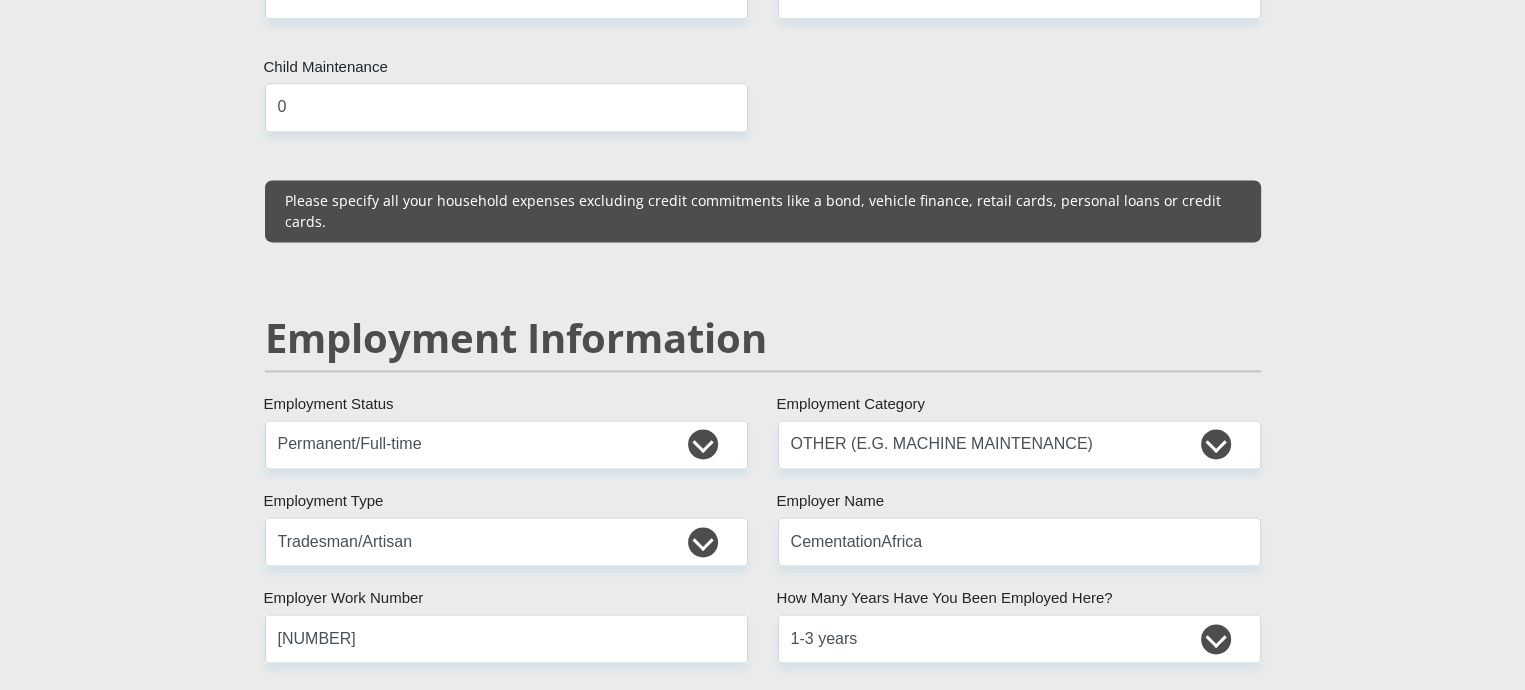 scroll, scrollTop: 2829, scrollLeft: 0, axis: vertical 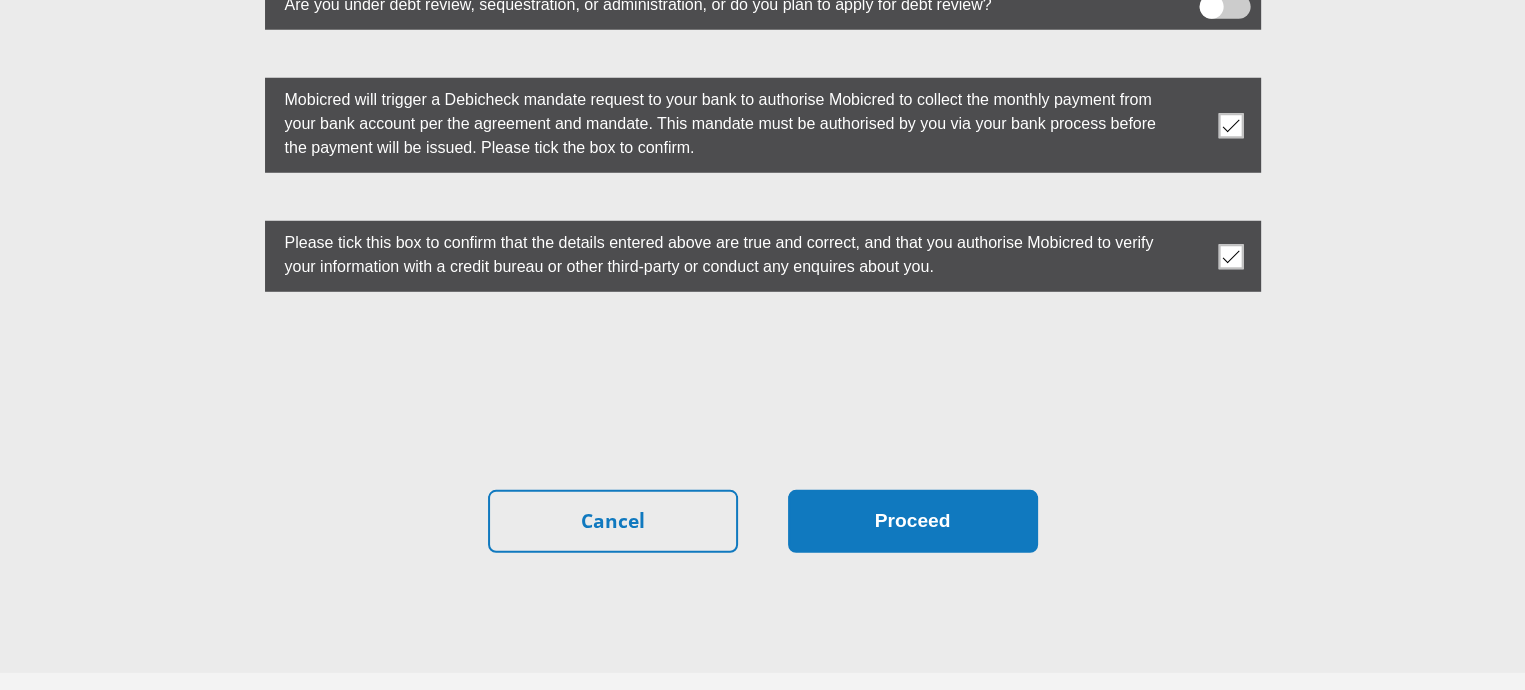 type on "0" 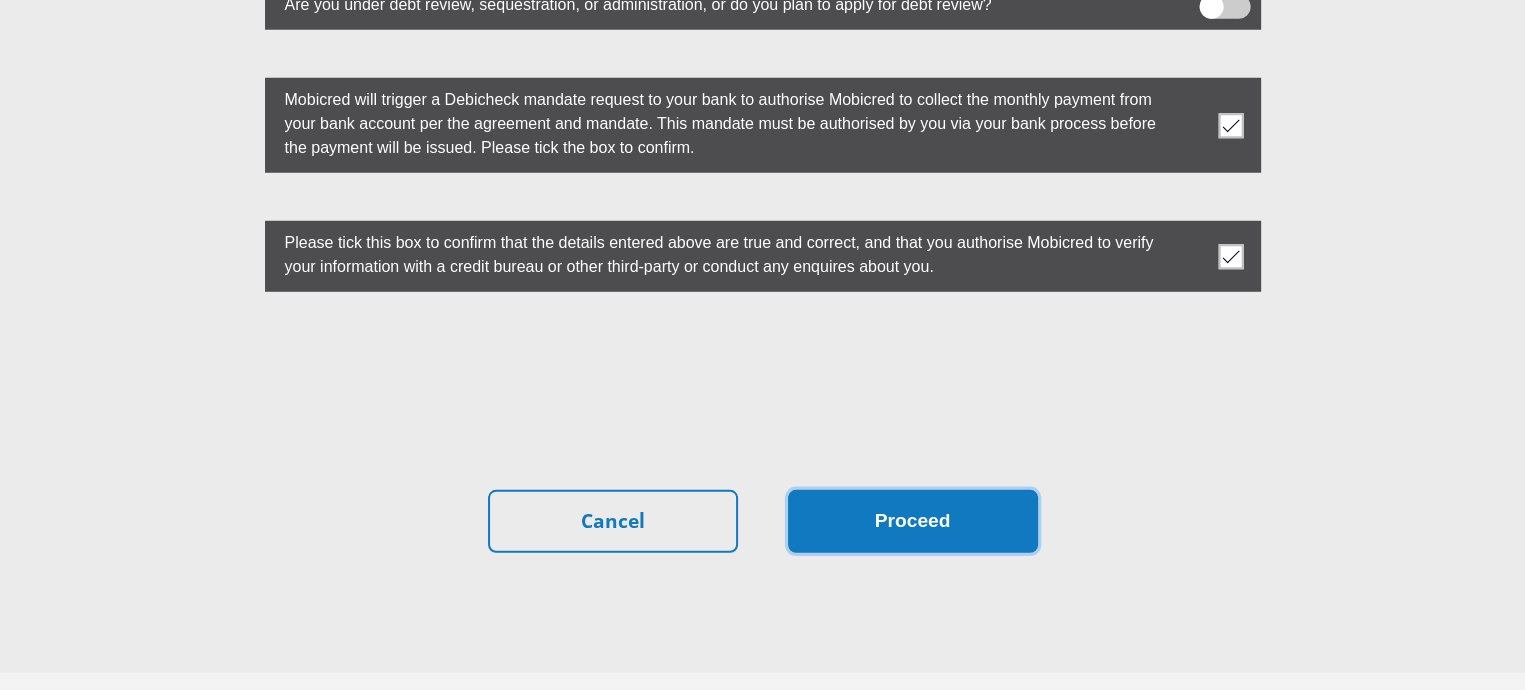click on "Proceed" at bounding box center (913, 521) 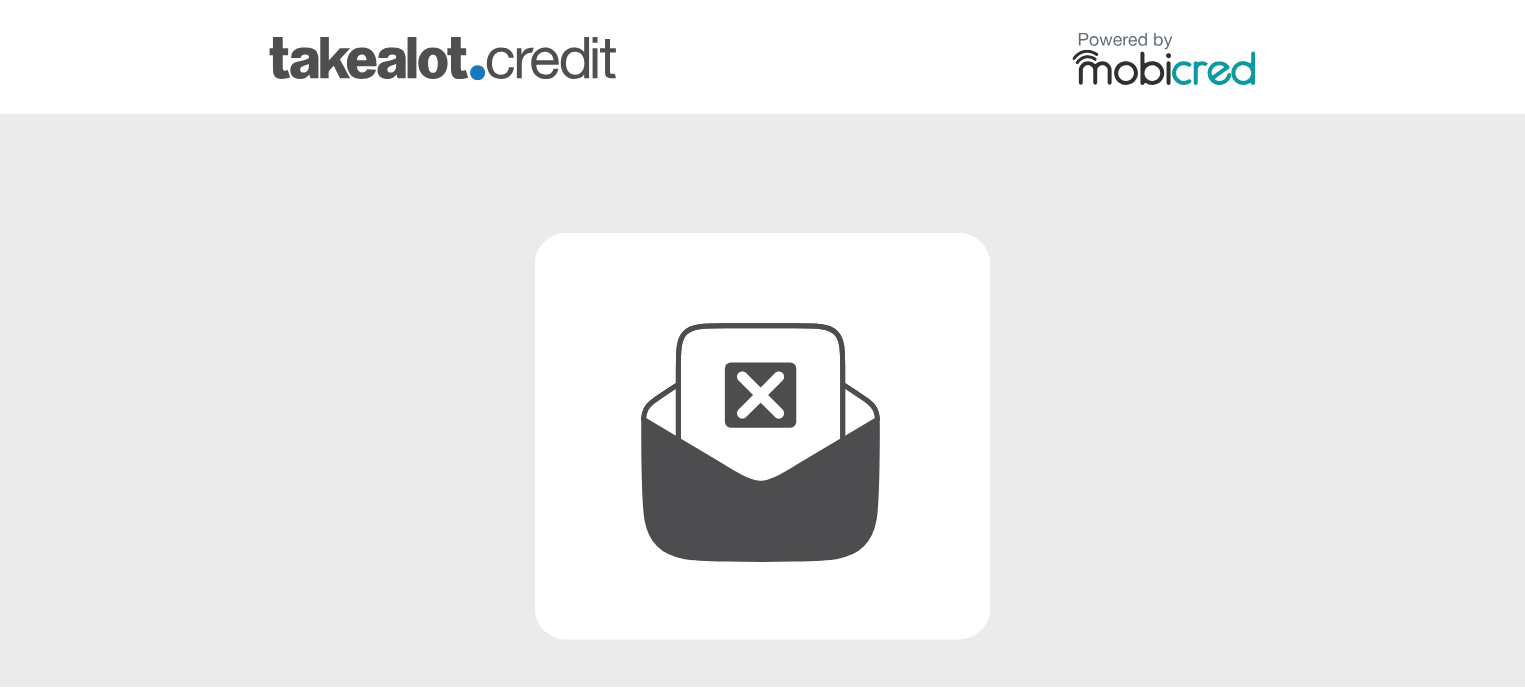 scroll, scrollTop: 0, scrollLeft: 0, axis: both 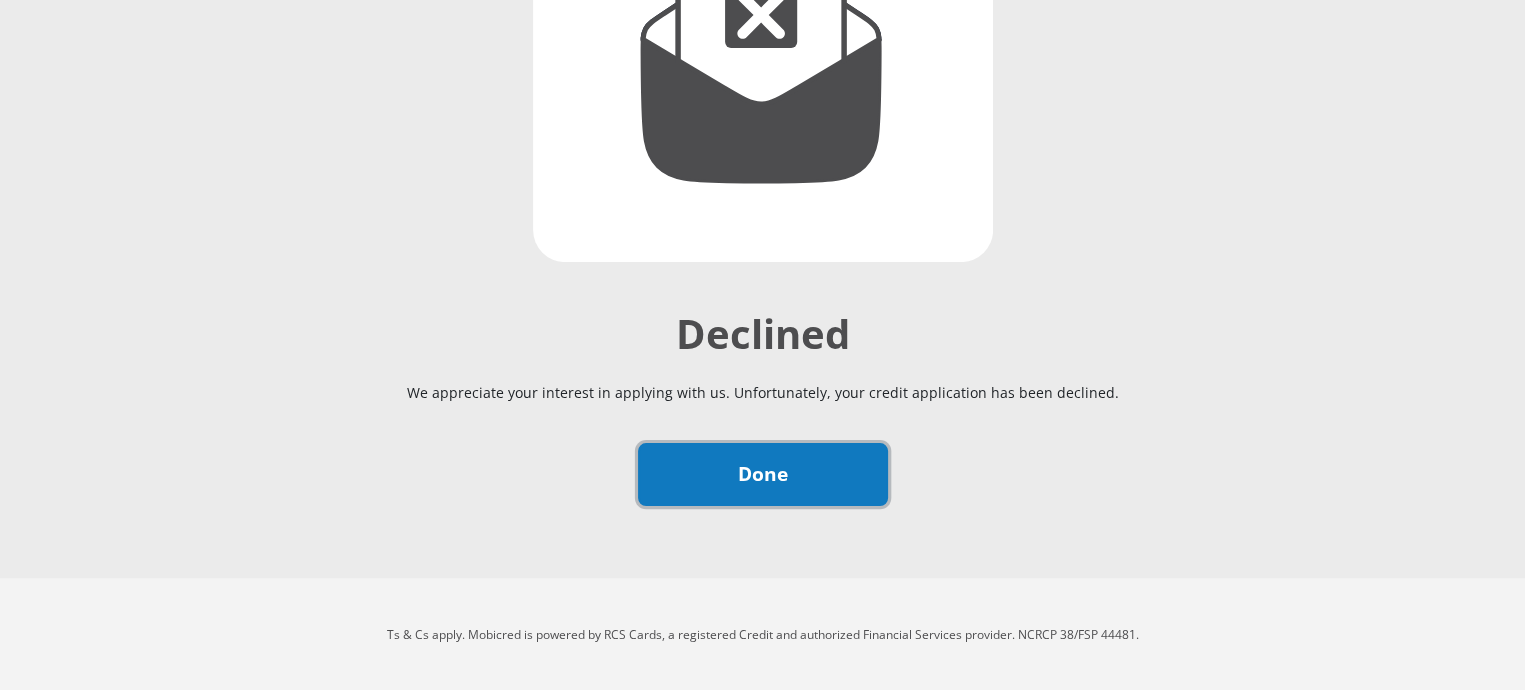 click on "Done" at bounding box center [763, 474] 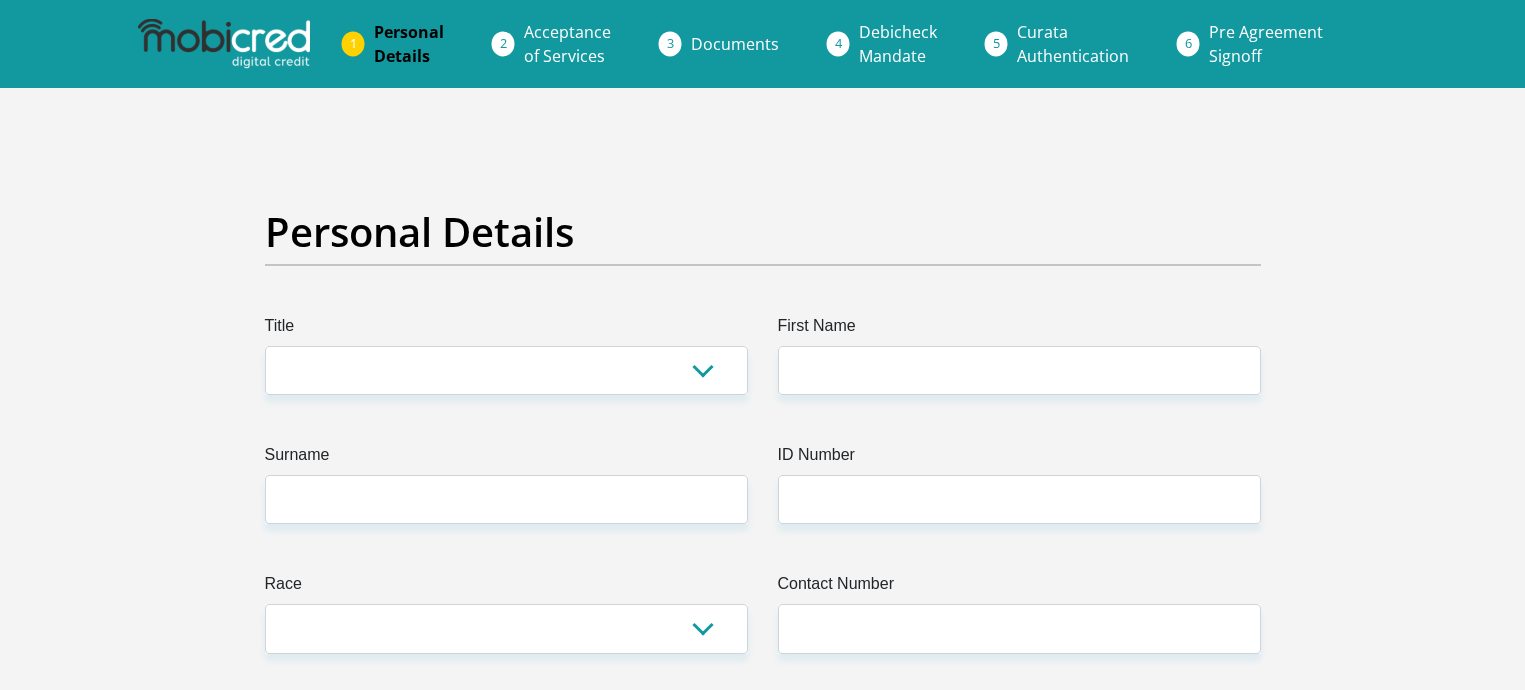 scroll, scrollTop: 0, scrollLeft: 0, axis: both 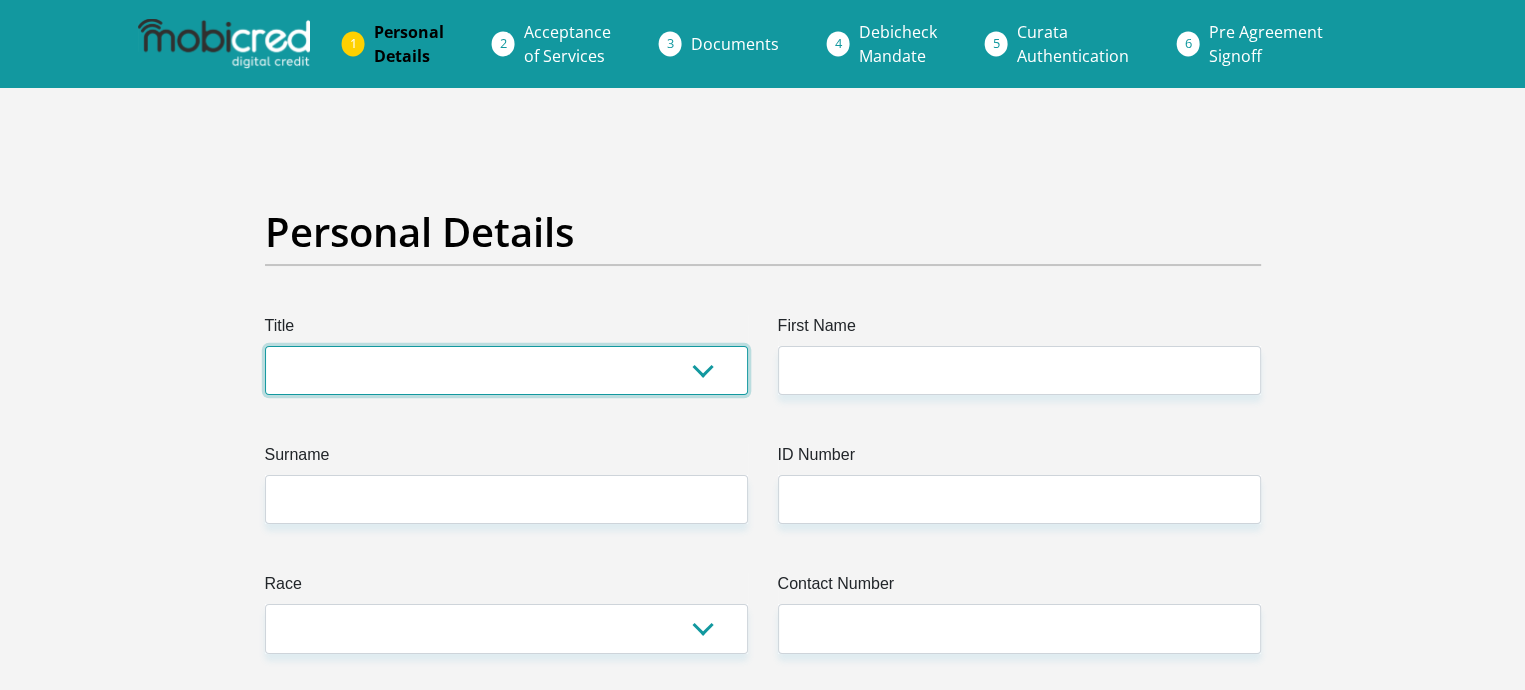 click on "Mr
Ms
Mrs
Dr
Other" at bounding box center (506, 370) 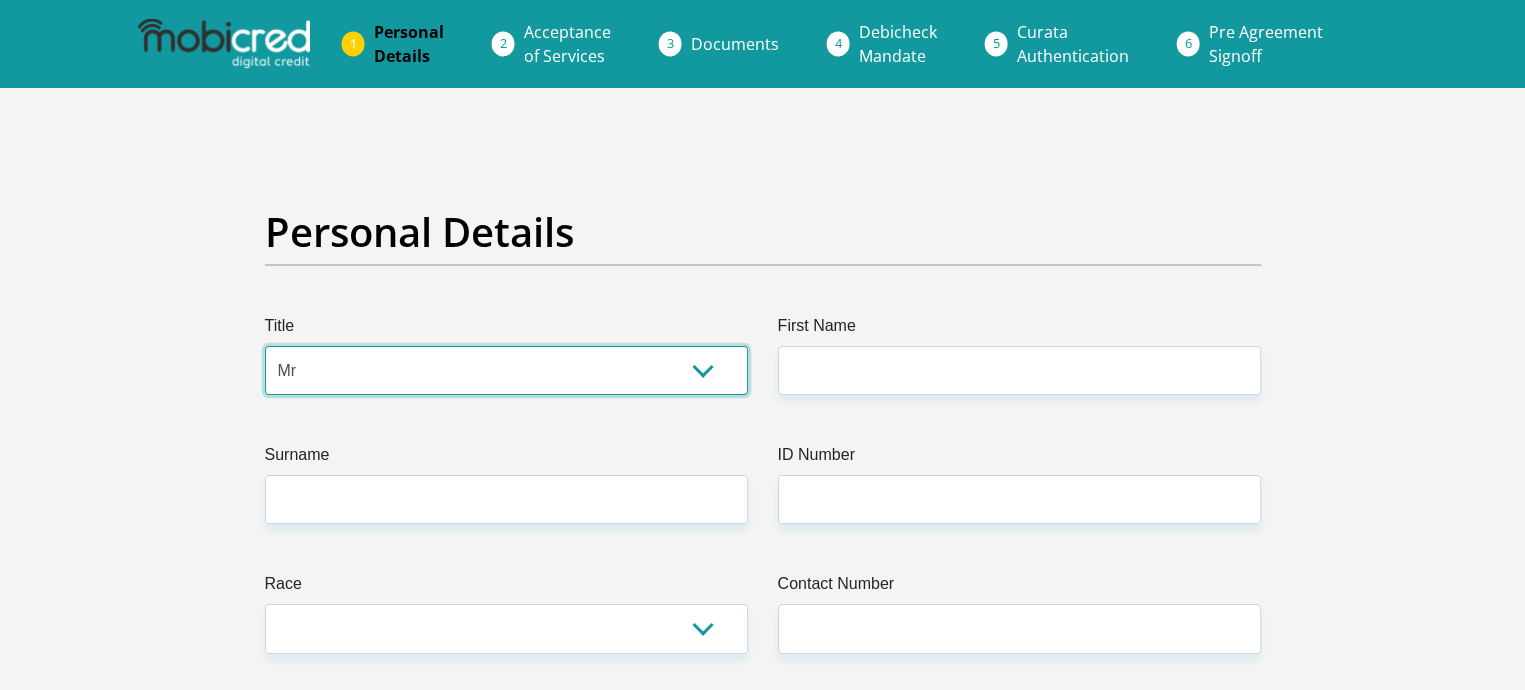 click on "Mr
Ms
Mrs
Dr
Other" at bounding box center (506, 370) 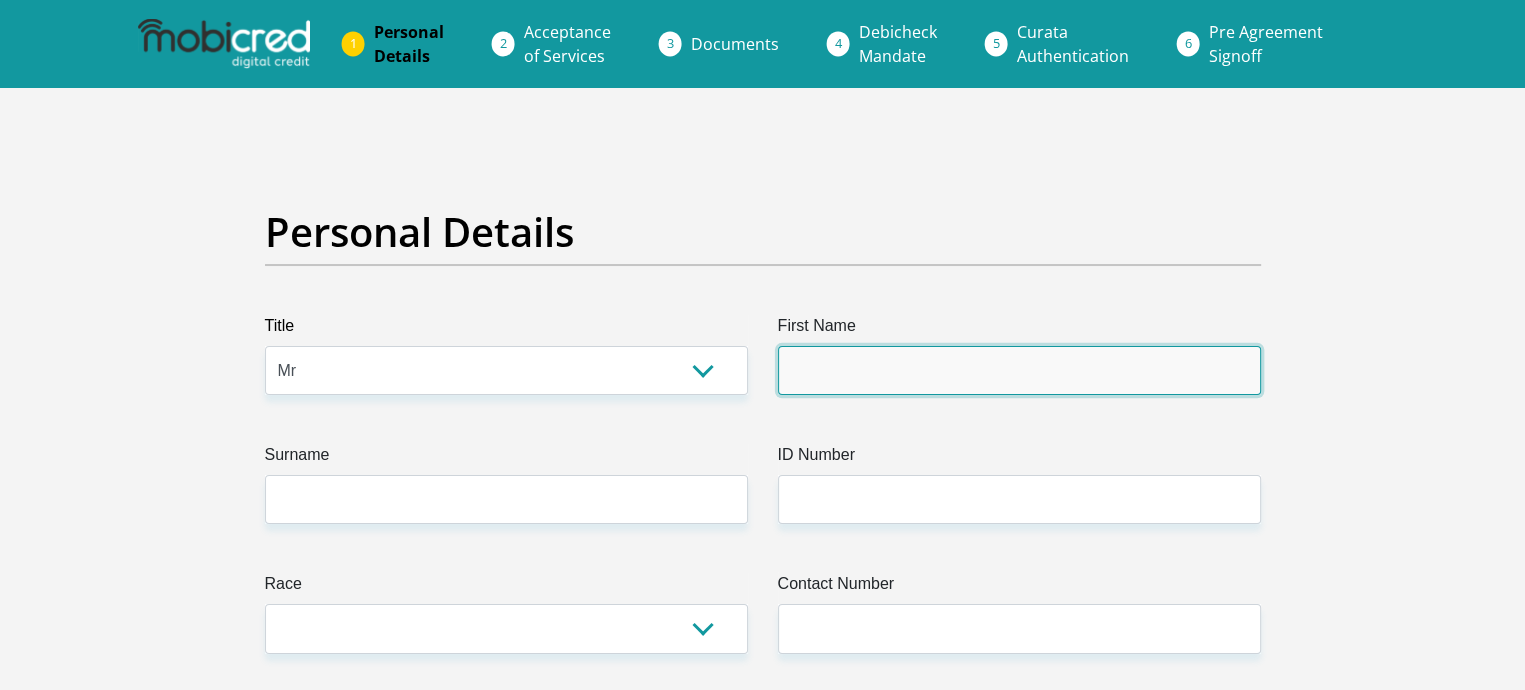 click on "First Name" at bounding box center [1019, 370] 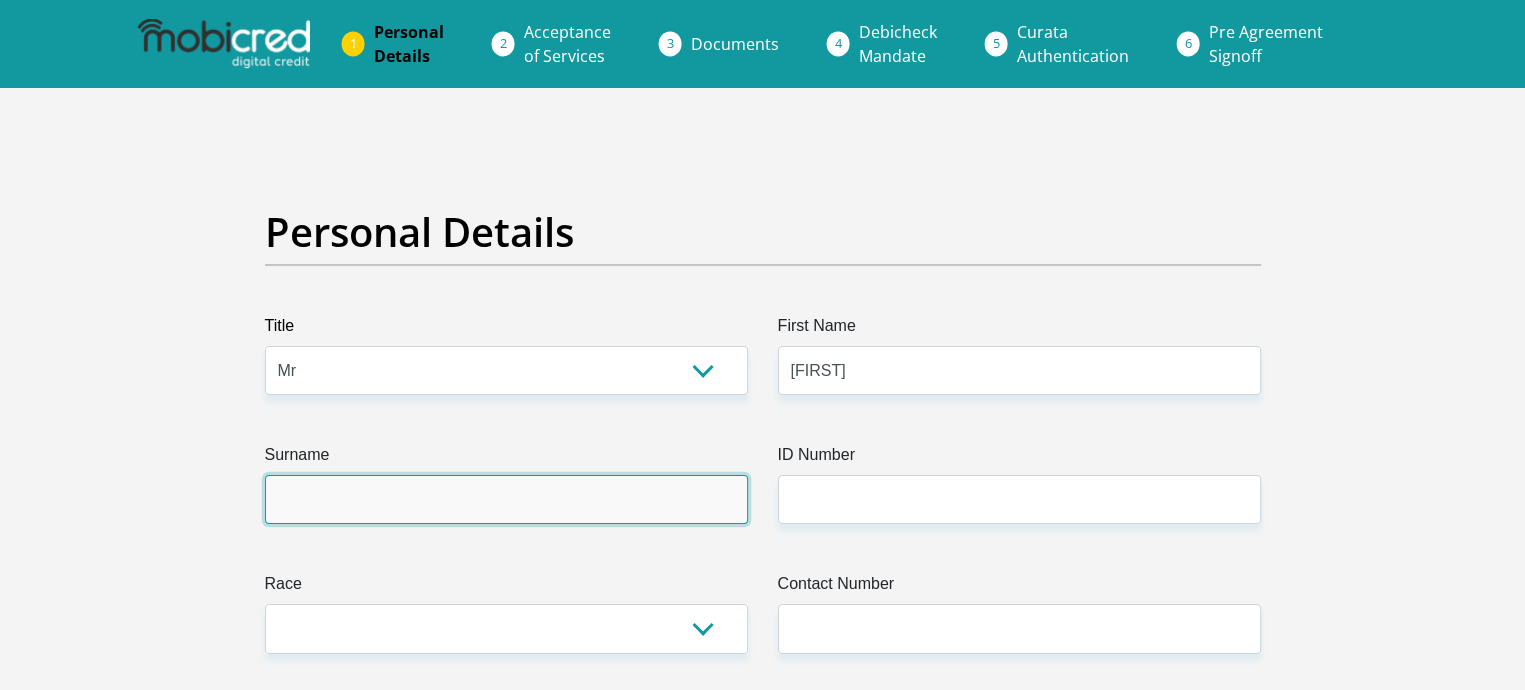 type on "Molefe" 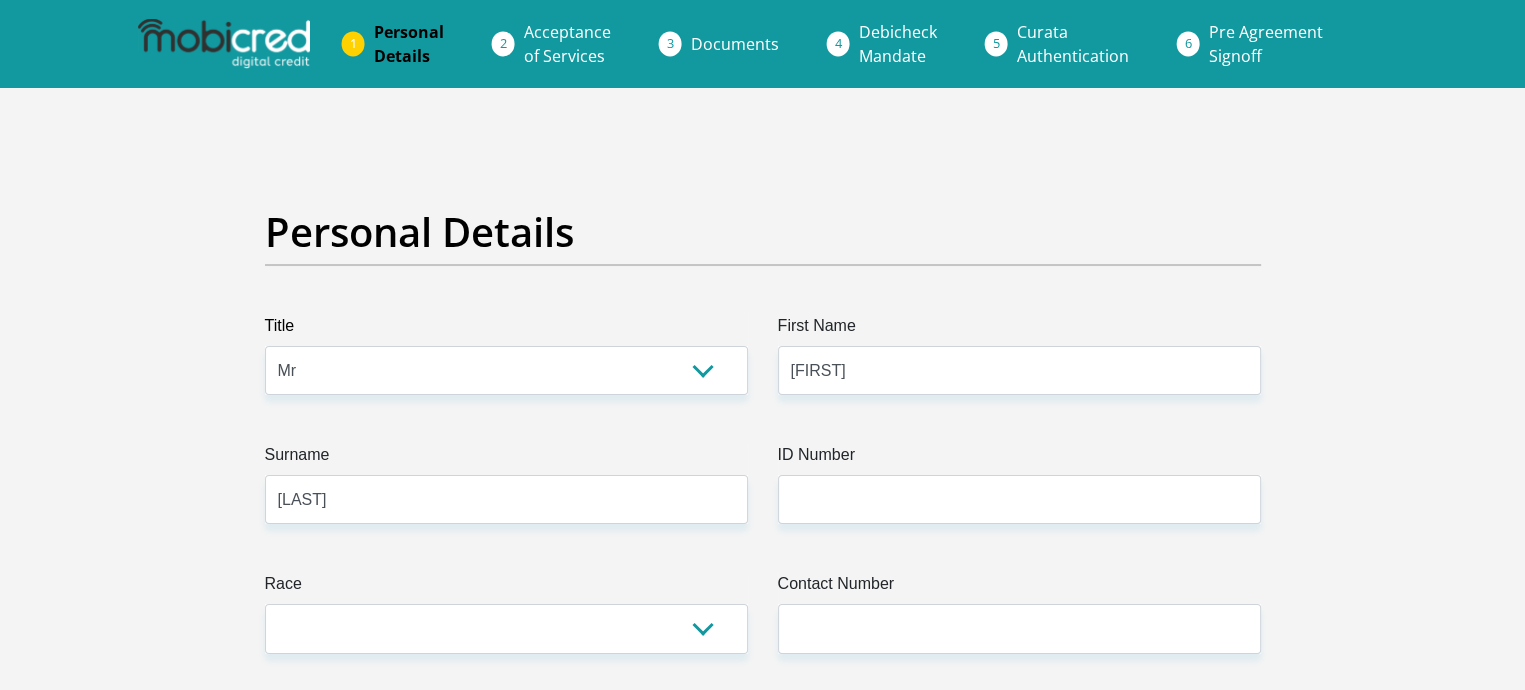 select on "ZAF" 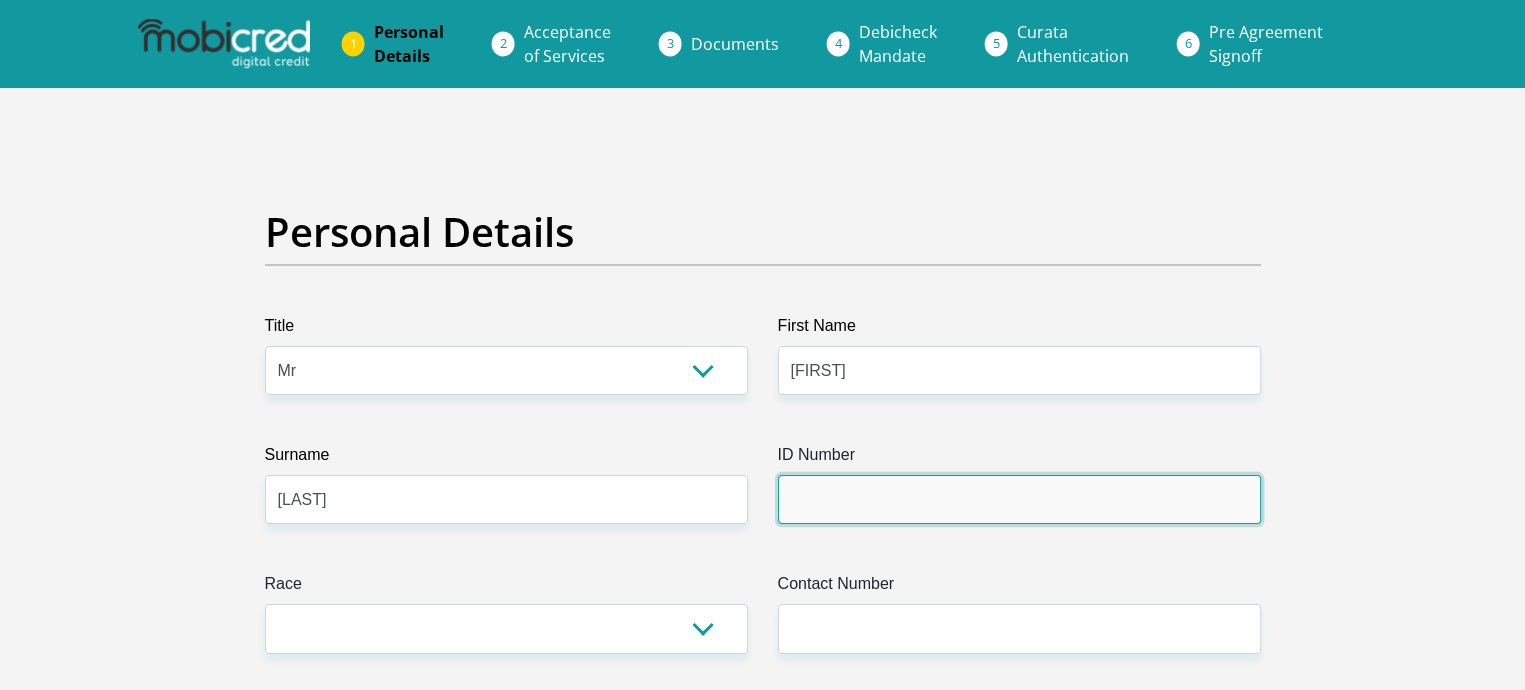 click on "ID Number" at bounding box center [1019, 499] 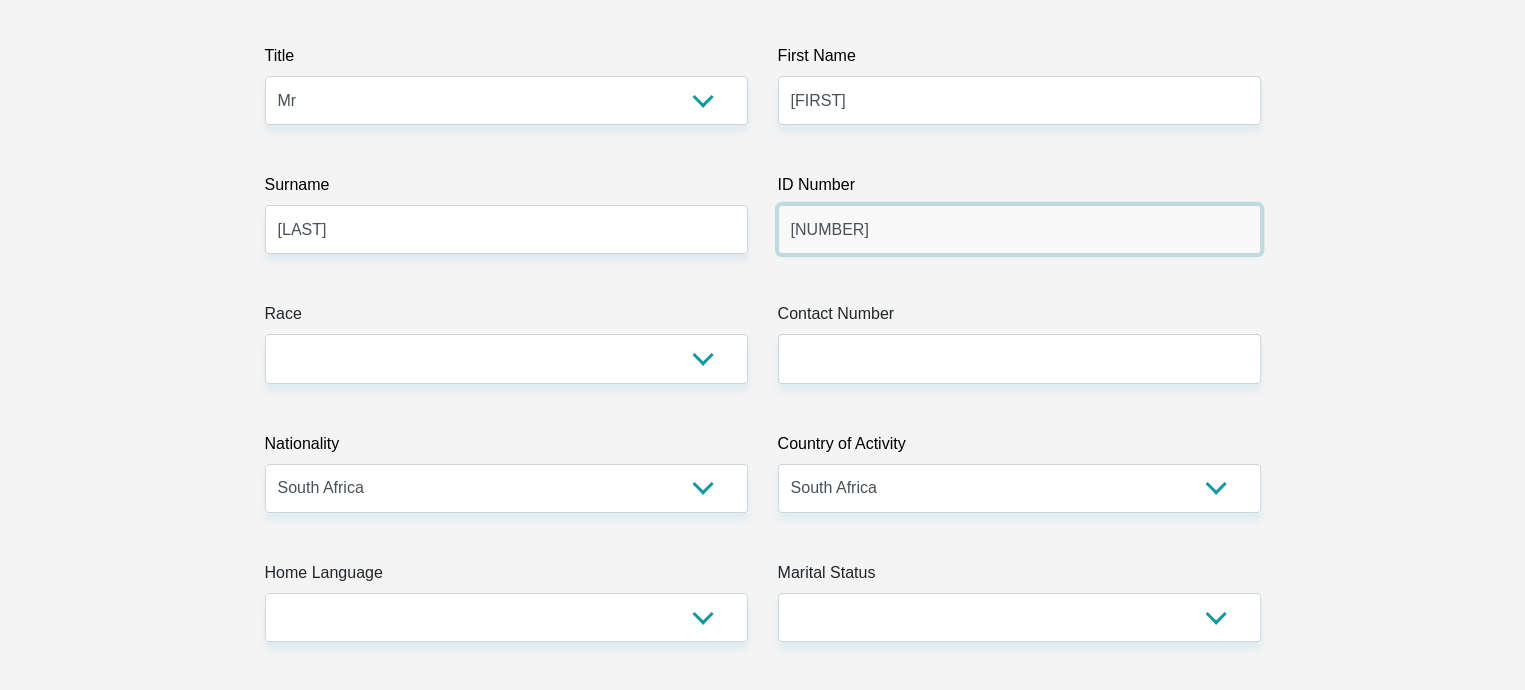 scroll, scrollTop: 287, scrollLeft: 0, axis: vertical 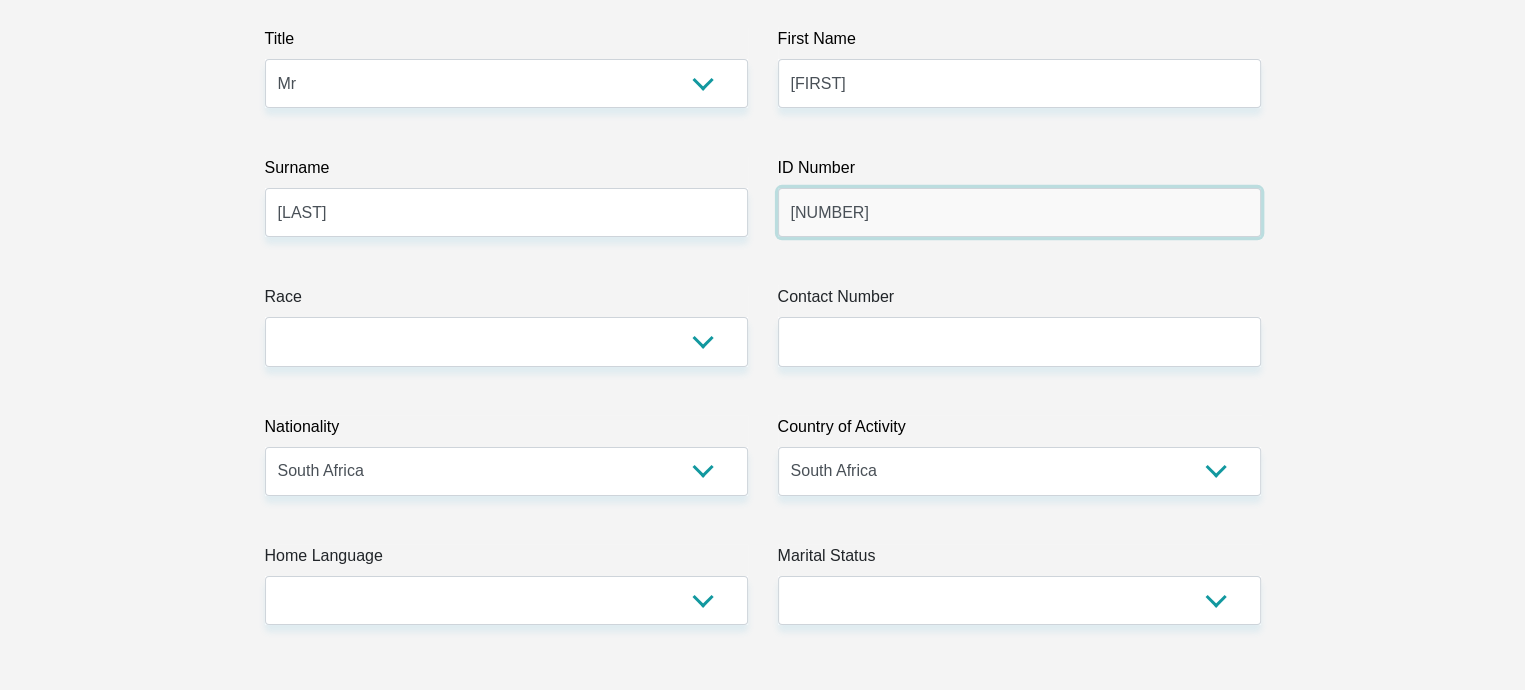 type on "9103306124085" 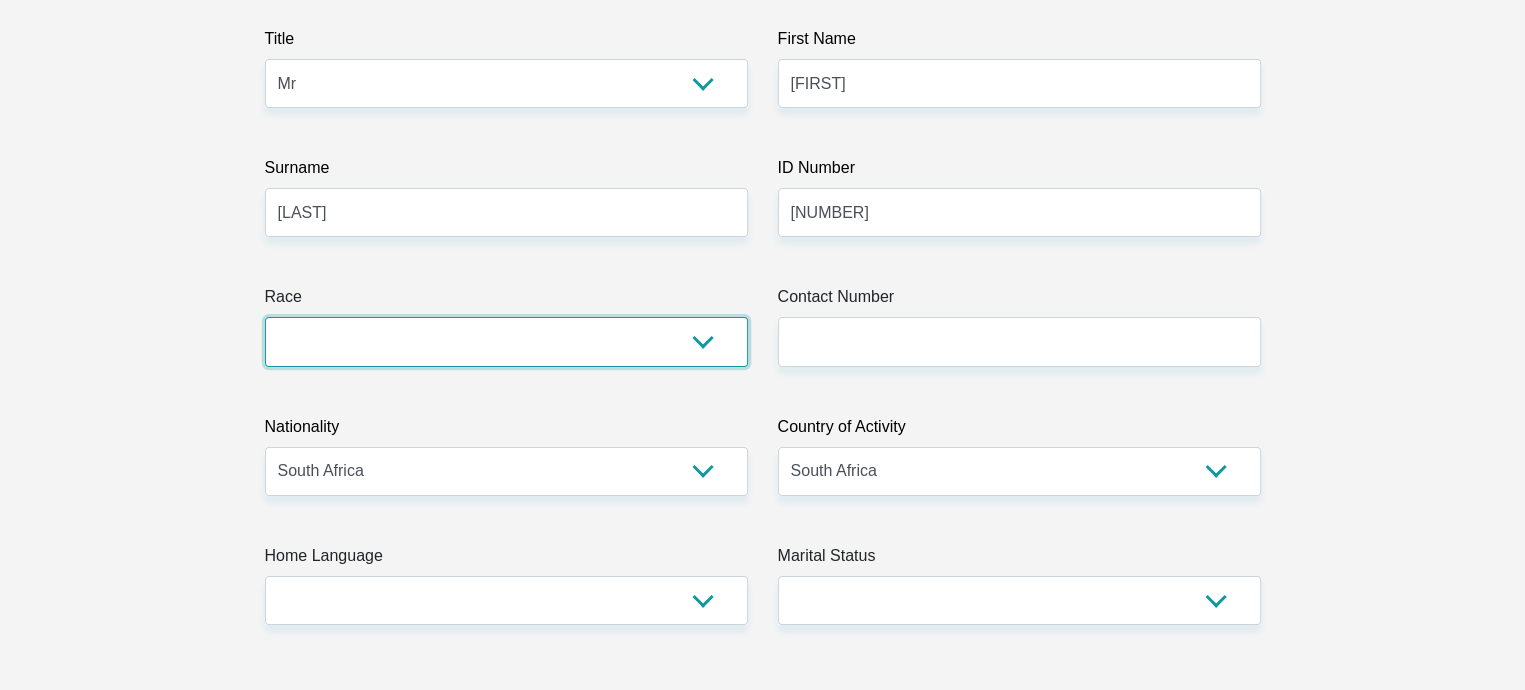 click on "Black
Coloured
Indian
White
Other" at bounding box center [506, 341] 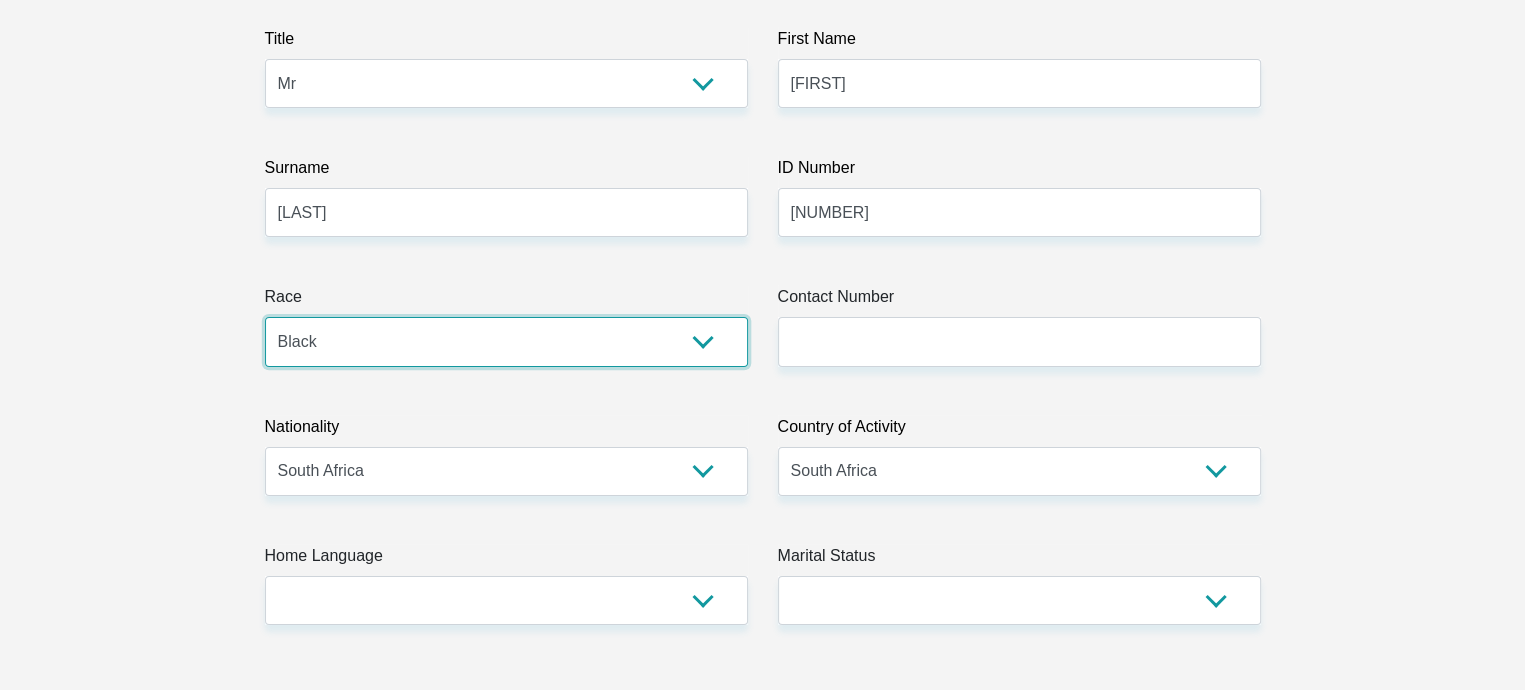 click on "Black
Coloured
Indian
White
Other" at bounding box center (506, 341) 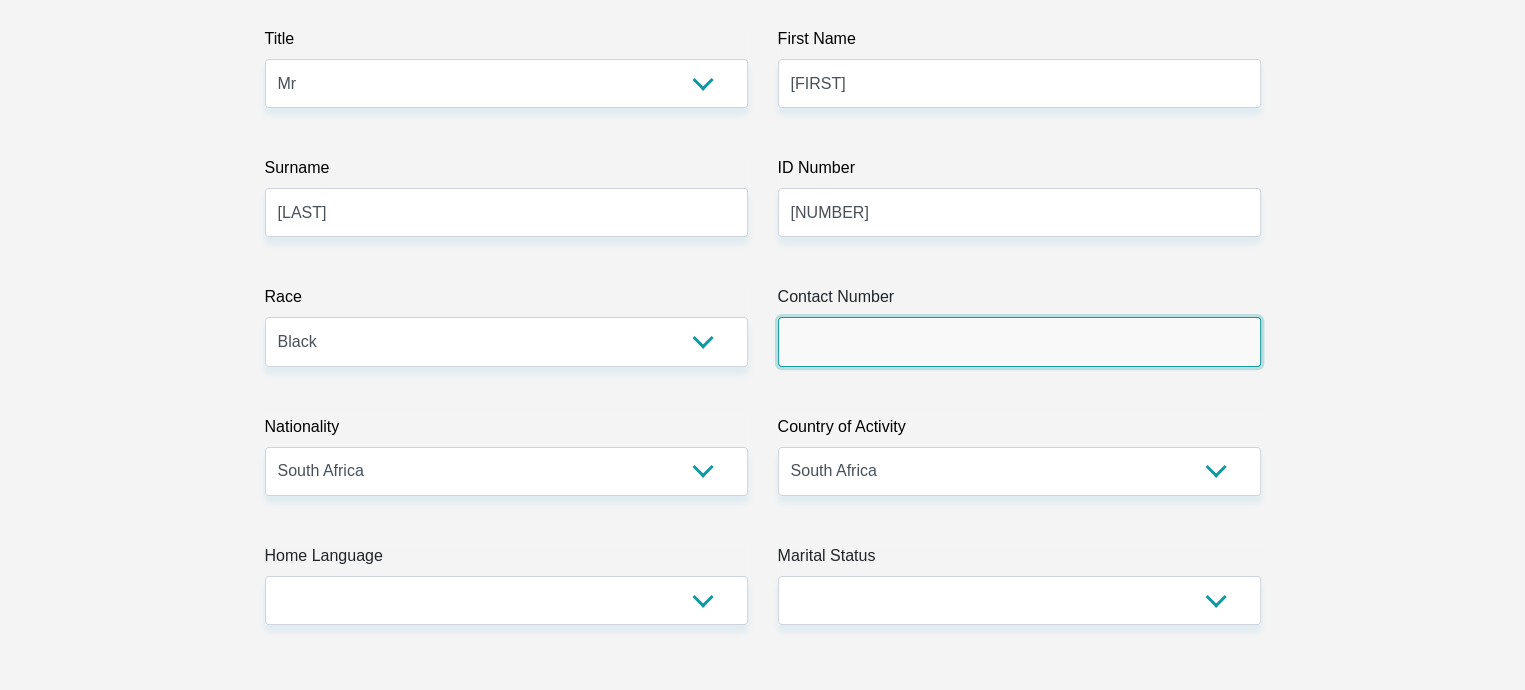 click on "Contact Number" at bounding box center (1019, 341) 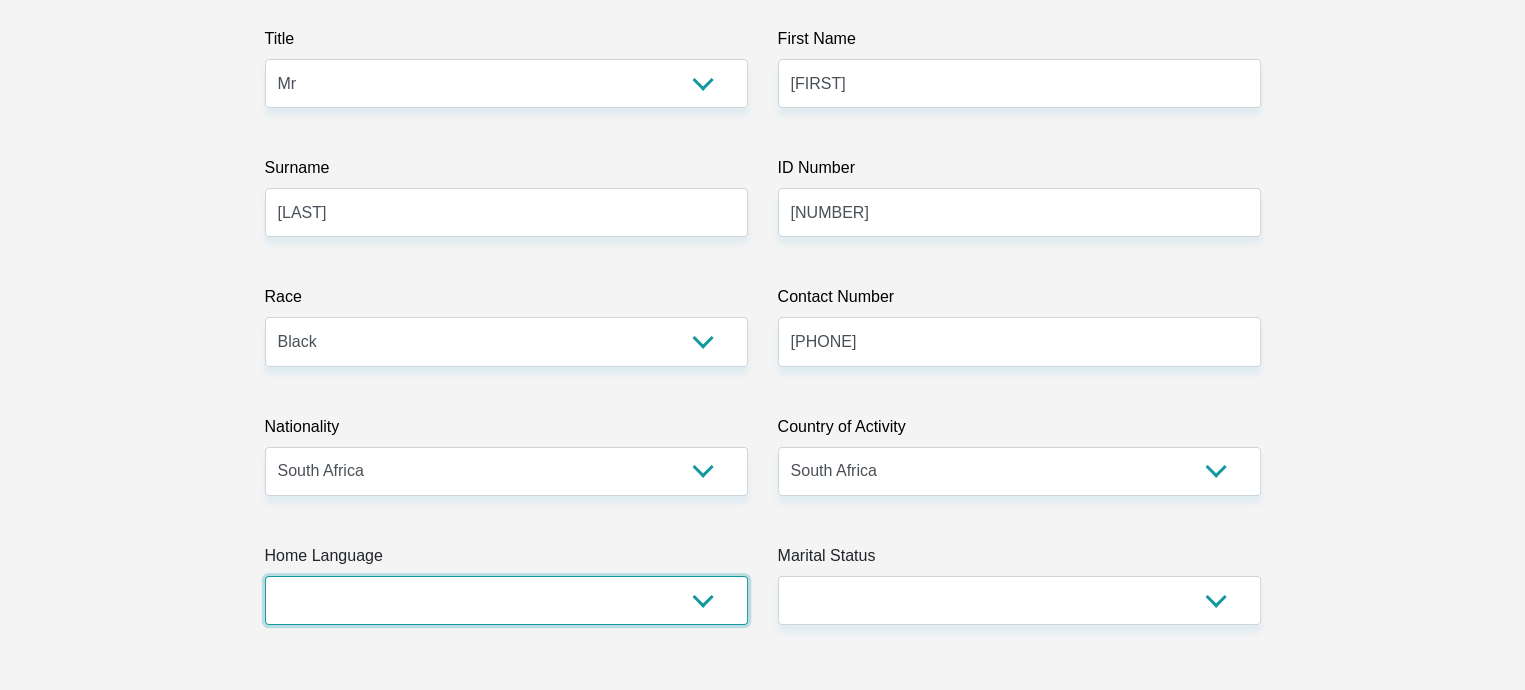 click on "Afrikaans
English
Sepedi
South Ndebele
Southern Sotho
Swati
Tsonga
Tswana
Venda
Xhosa
Zulu
Other" at bounding box center (506, 600) 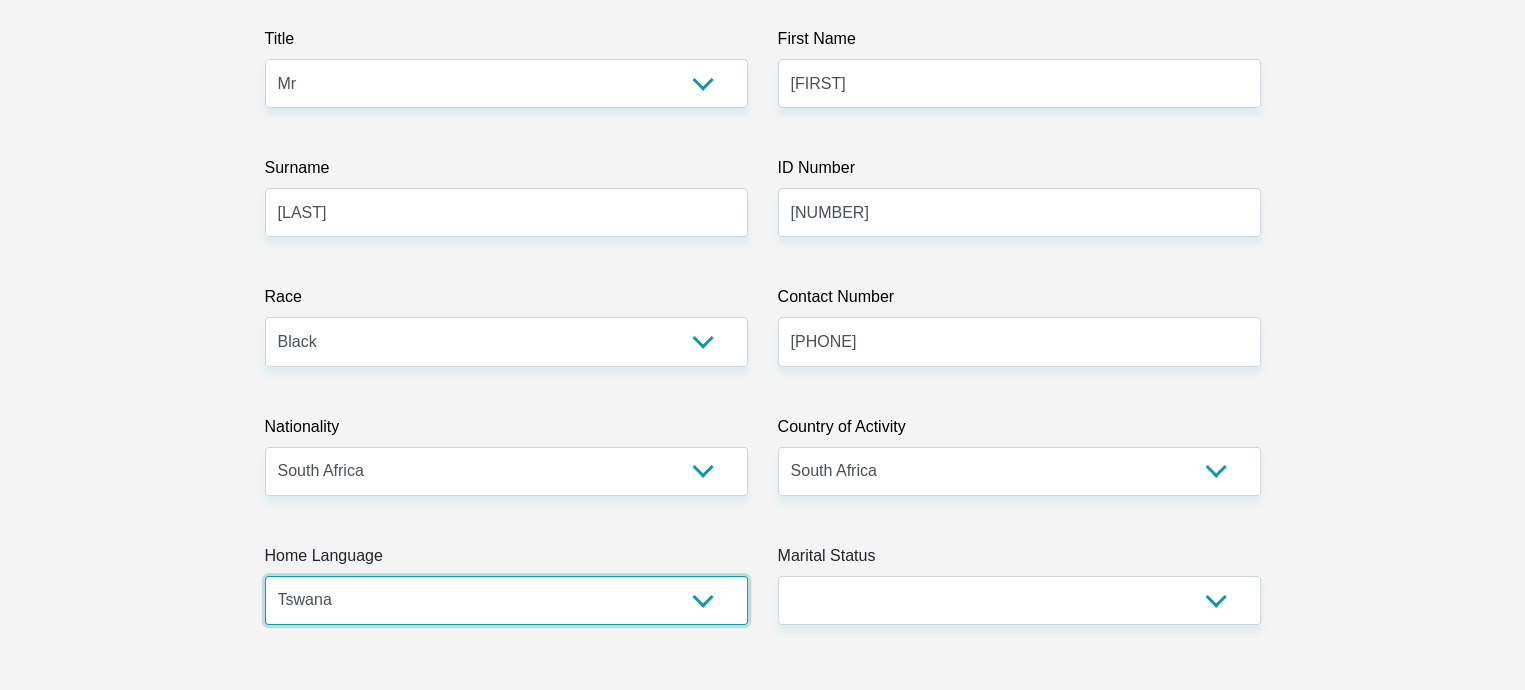click on "Afrikaans
English
Sepedi
South Ndebele
Southern Sotho
Swati
Tsonga
Tswana
Venda
Xhosa
Zulu
Other" at bounding box center [506, 600] 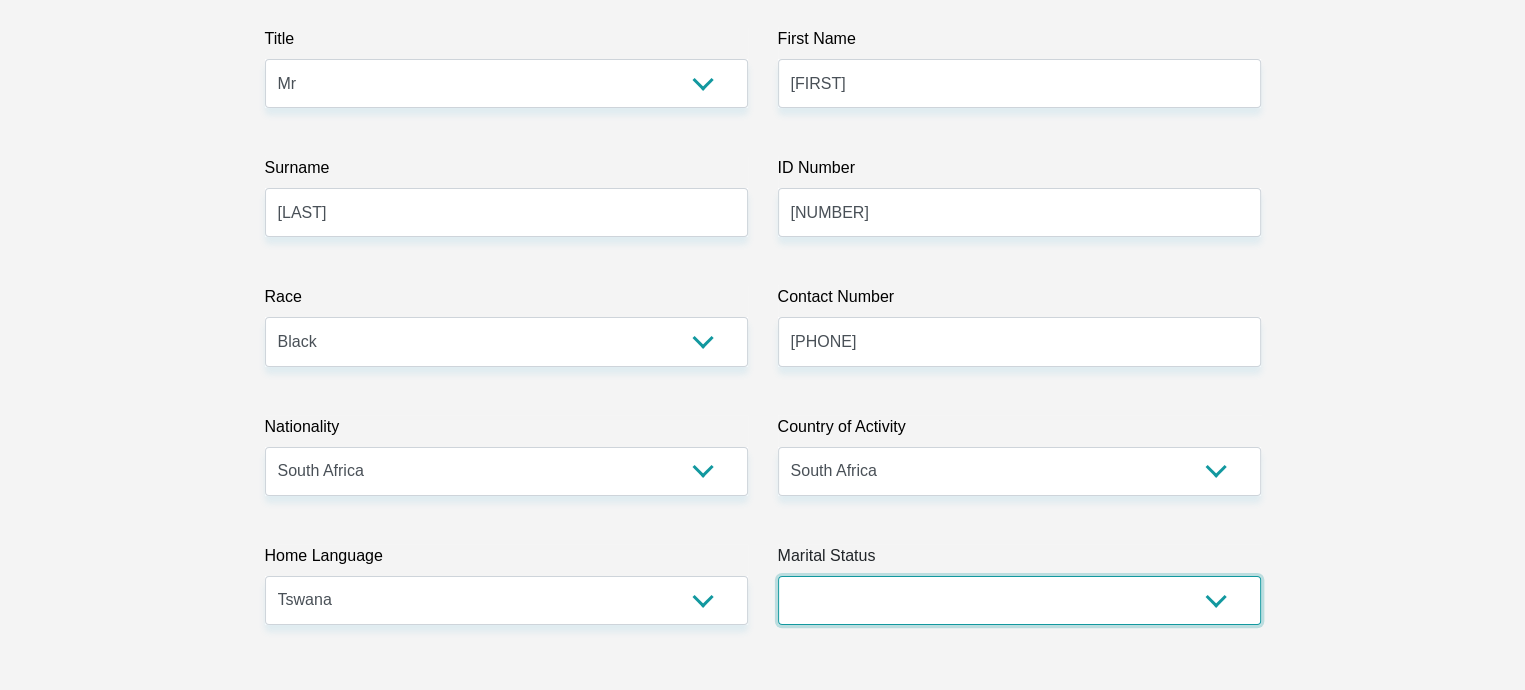 click on "Married ANC
Single
Divorced
Widowed
Married COP or Customary Law" at bounding box center [1019, 600] 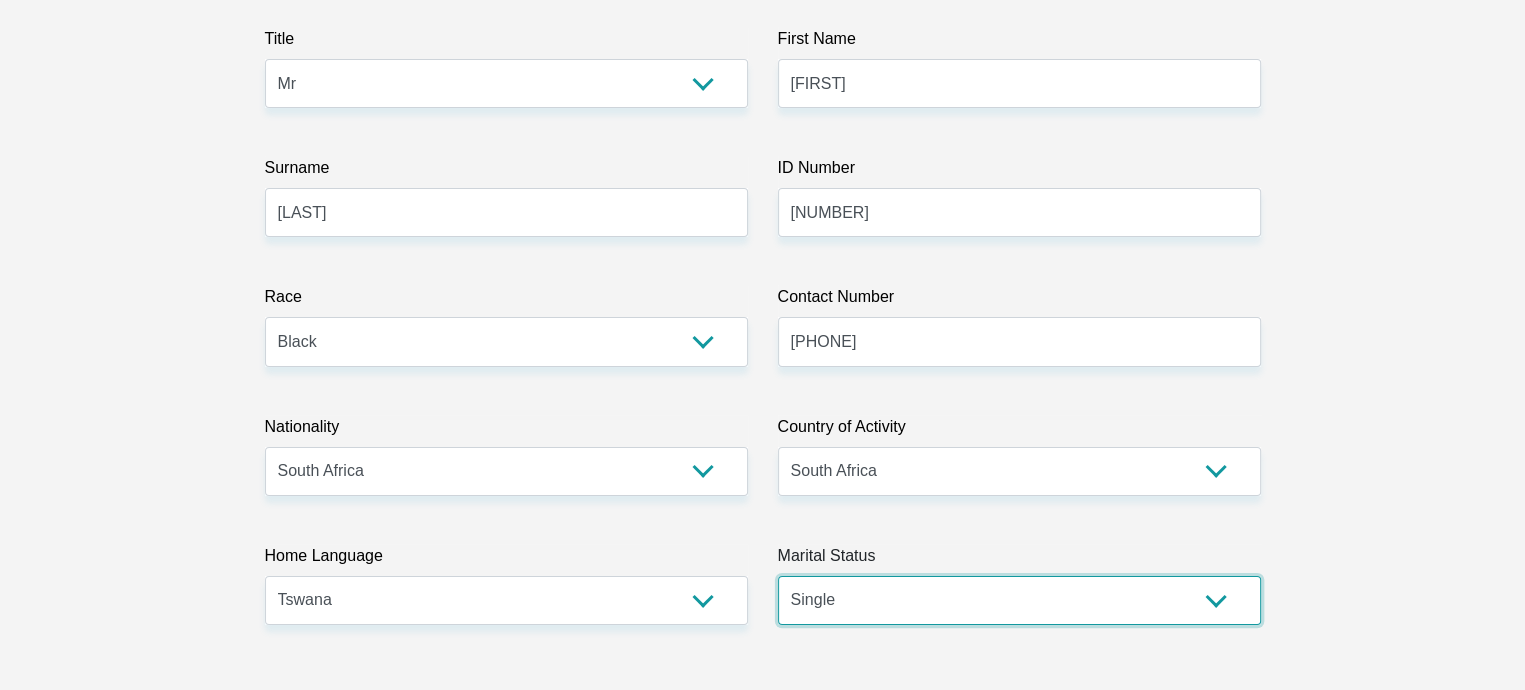 click on "Married ANC
Single
Divorced
Widowed
Married COP or Customary Law" at bounding box center (1019, 600) 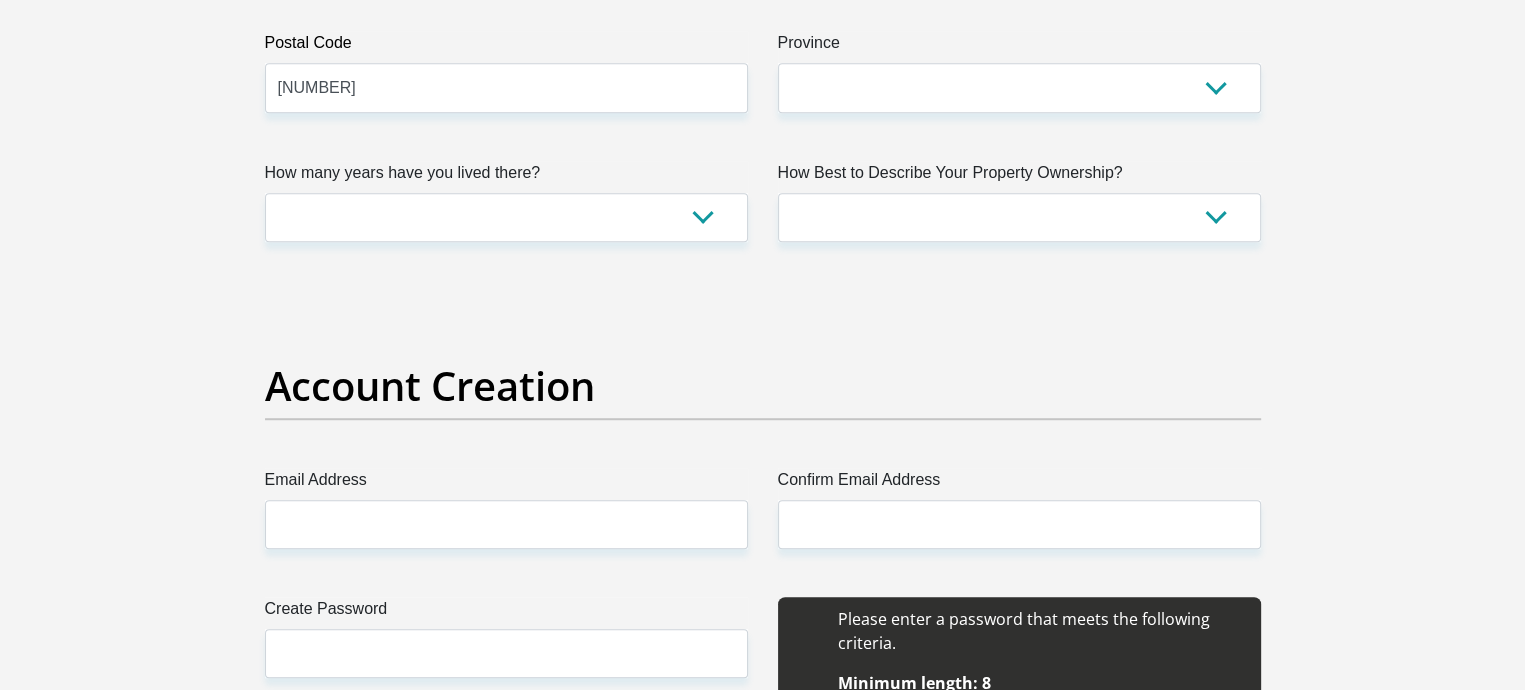scroll, scrollTop: 1628, scrollLeft: 0, axis: vertical 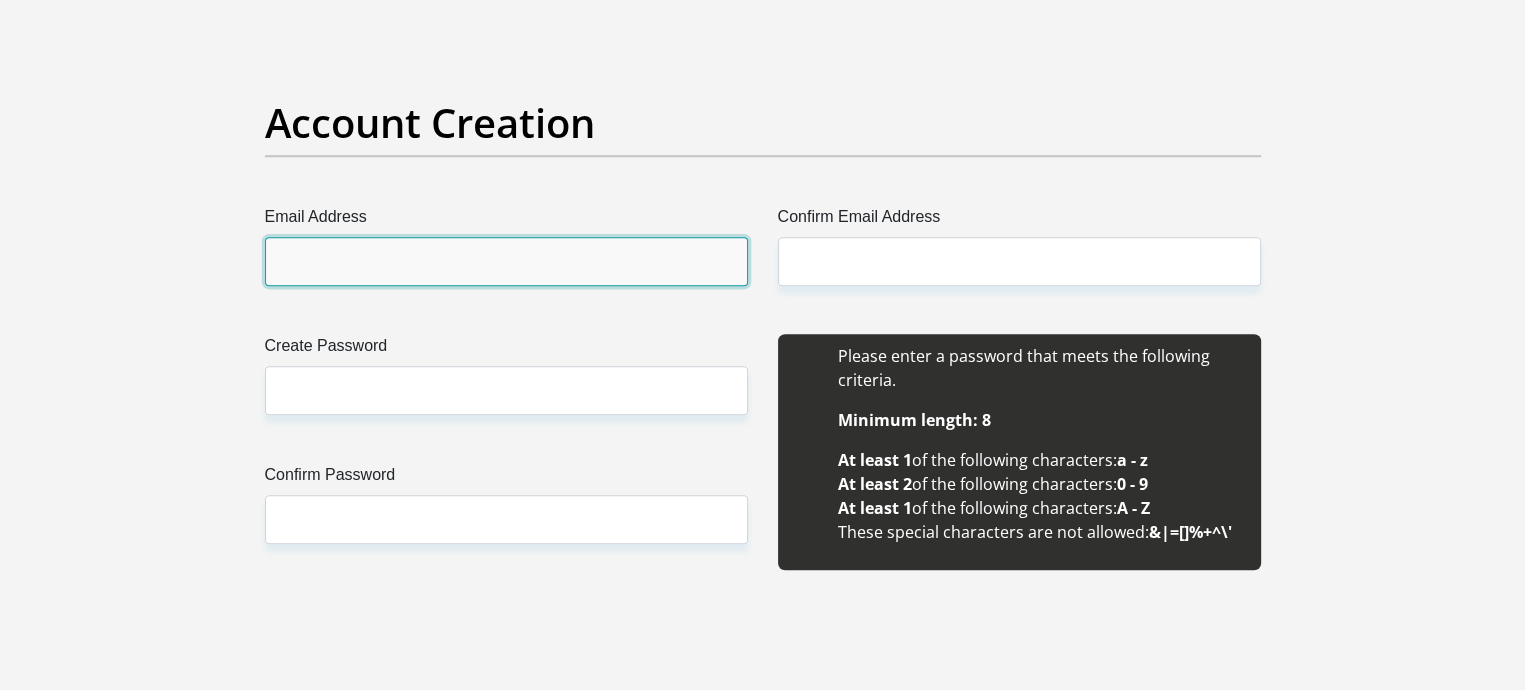click on "Email Address" at bounding box center [506, 261] 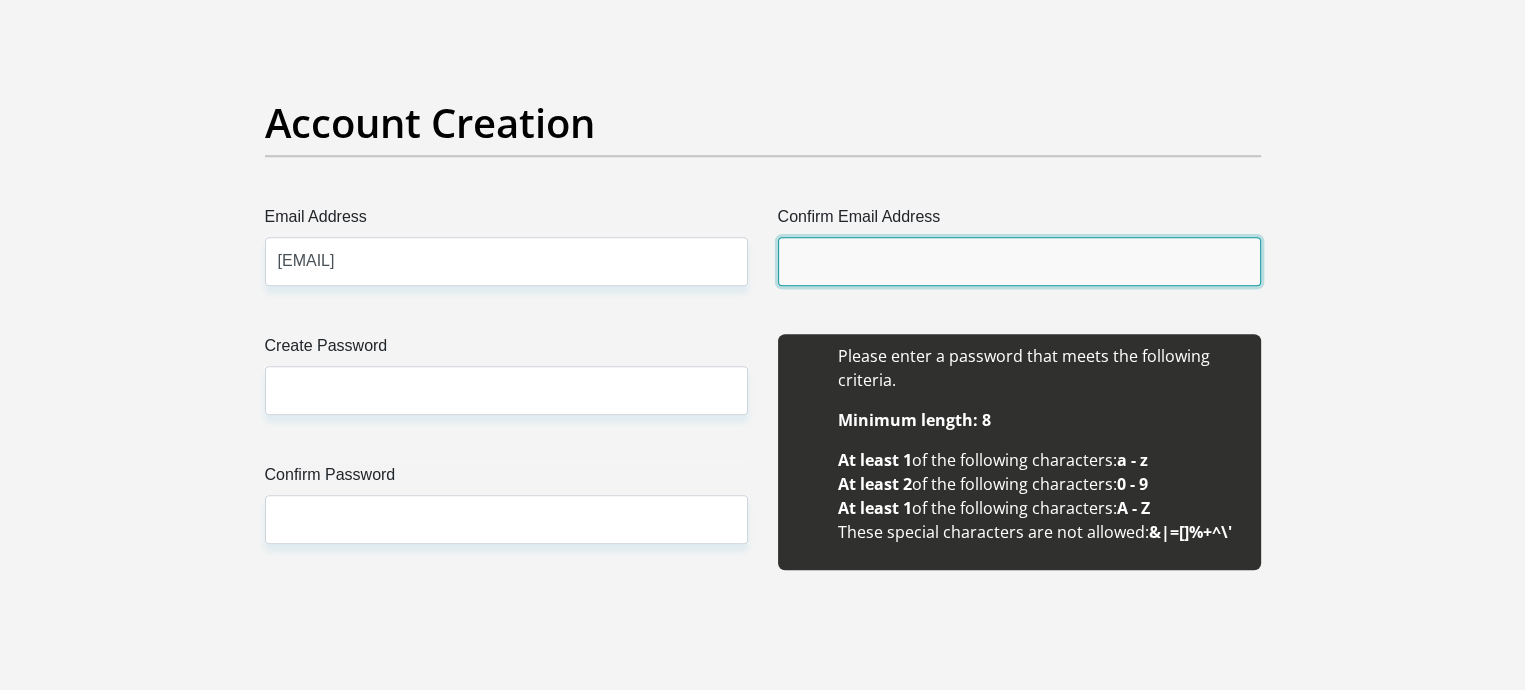 type on "molefe.boipelo@ymail.com" 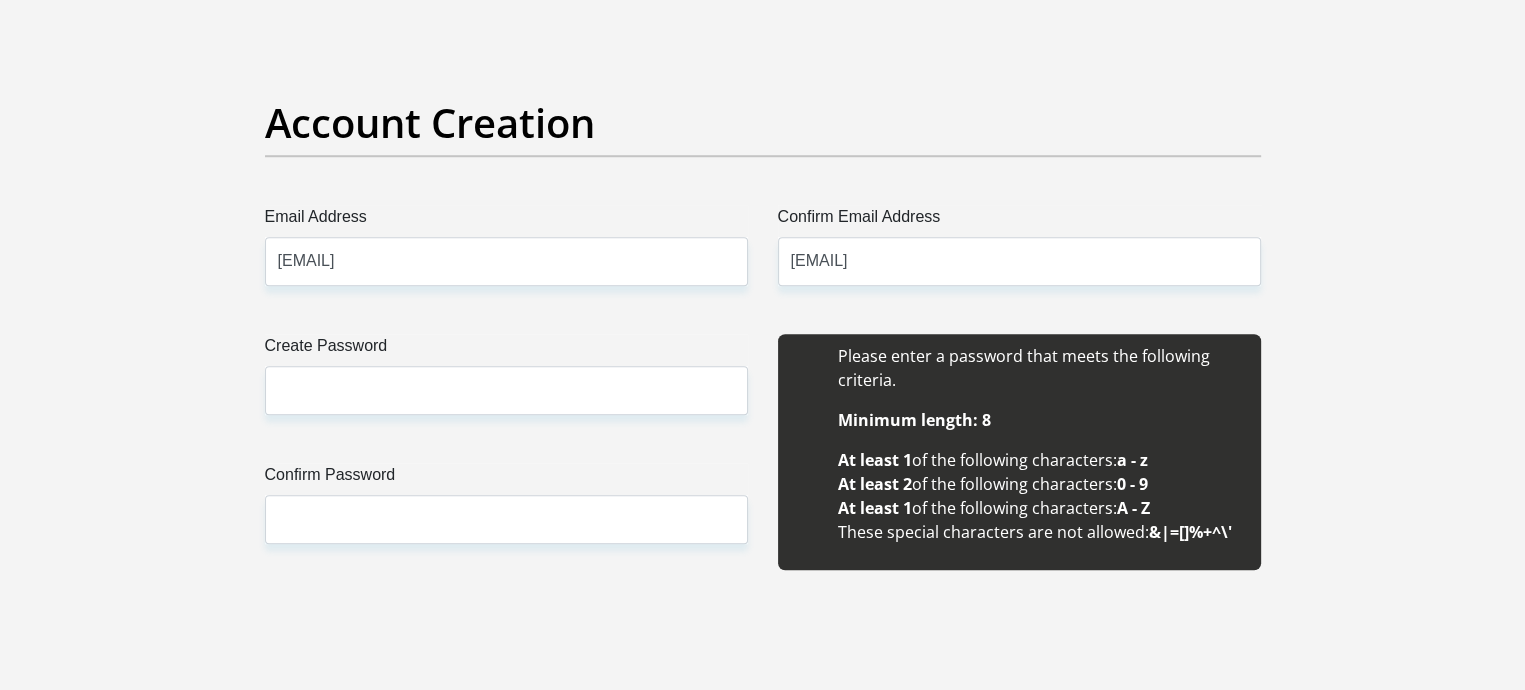 type 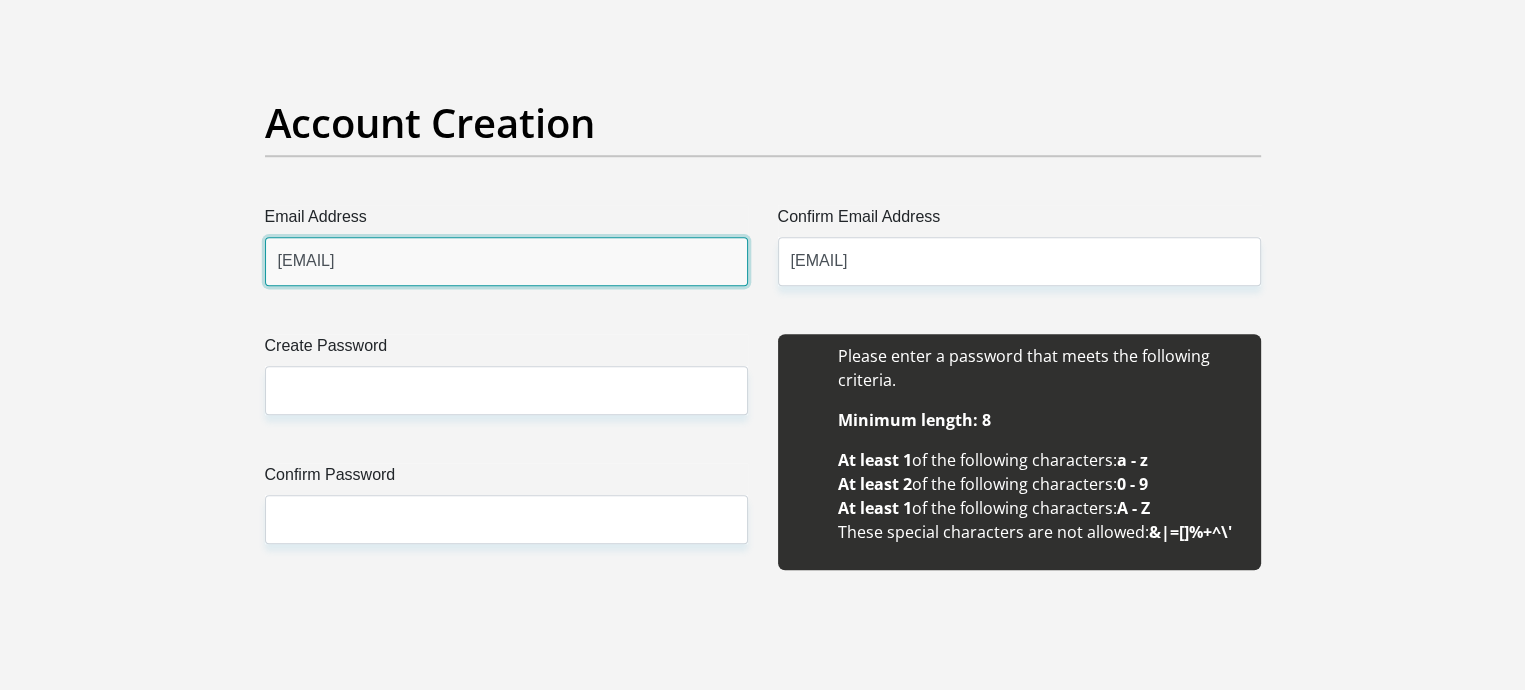 type 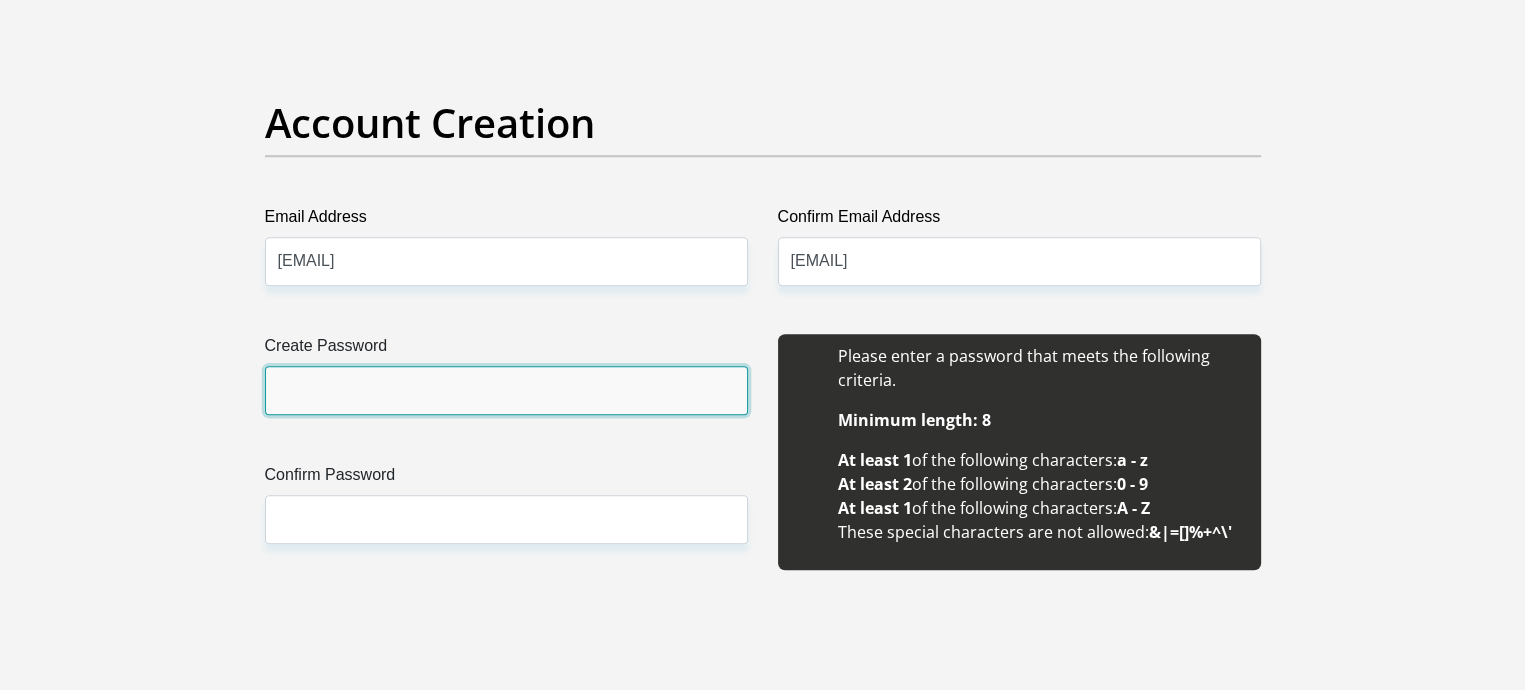 click on "Create Password" at bounding box center (506, 390) 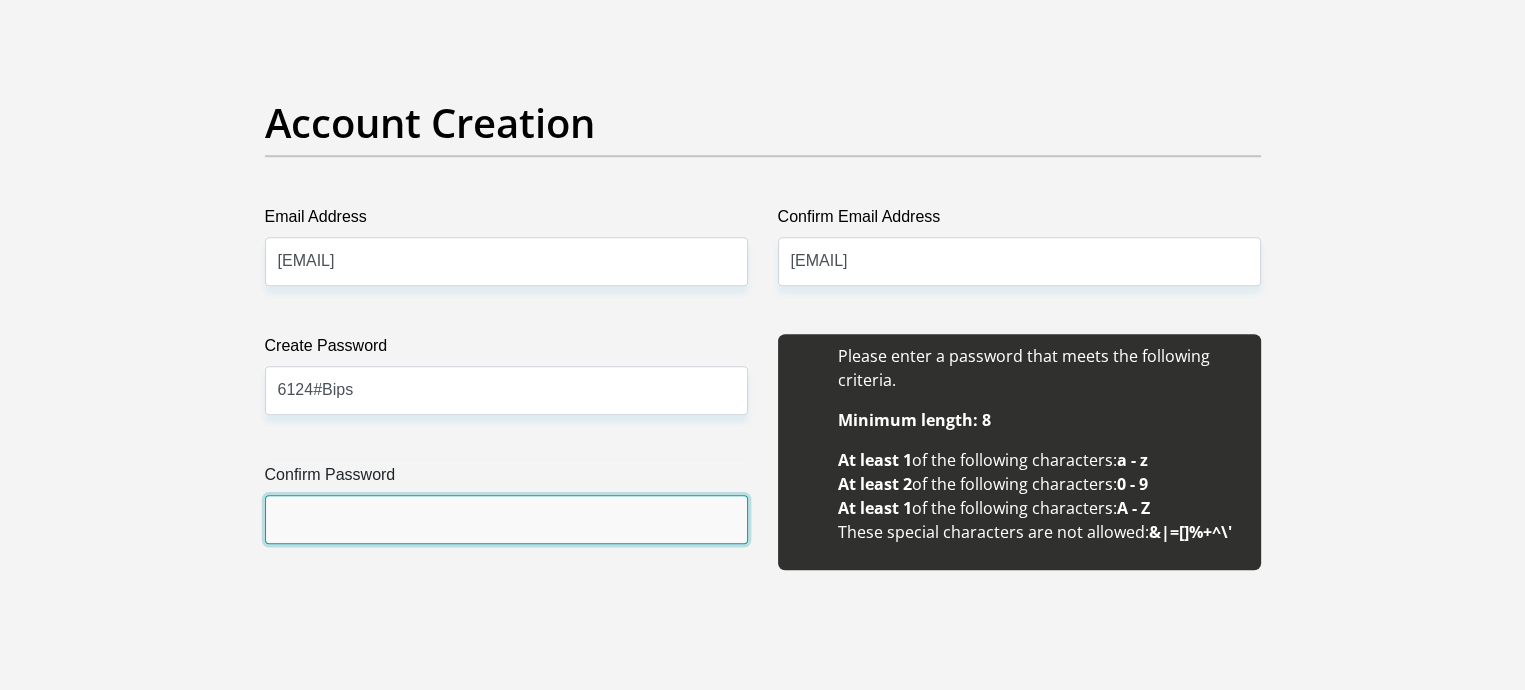 click on "Confirm Password" at bounding box center [506, 519] 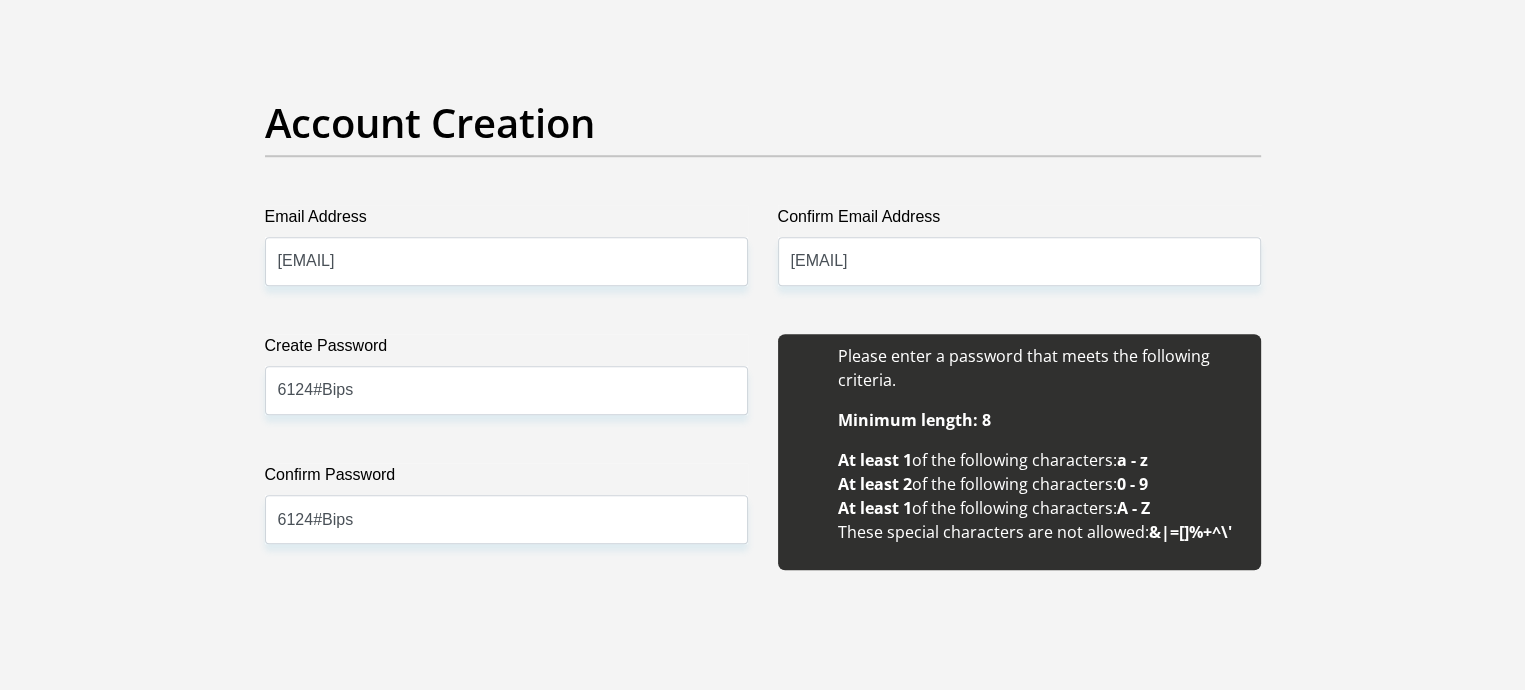 click on "Title
Mr
Ms
Mrs
Dr
Other
First Name
Boipelo
Surname
Molefe
ID Number
9103306124085
Please input valid ID number
Race
Black
Coloured
Indian
White
Other
Contact Number
0814234250
Please input valid contact number
Nationality
South Africa
Afghanistan
Aland Islands  Albania  Algeria" at bounding box center [763, 1951] 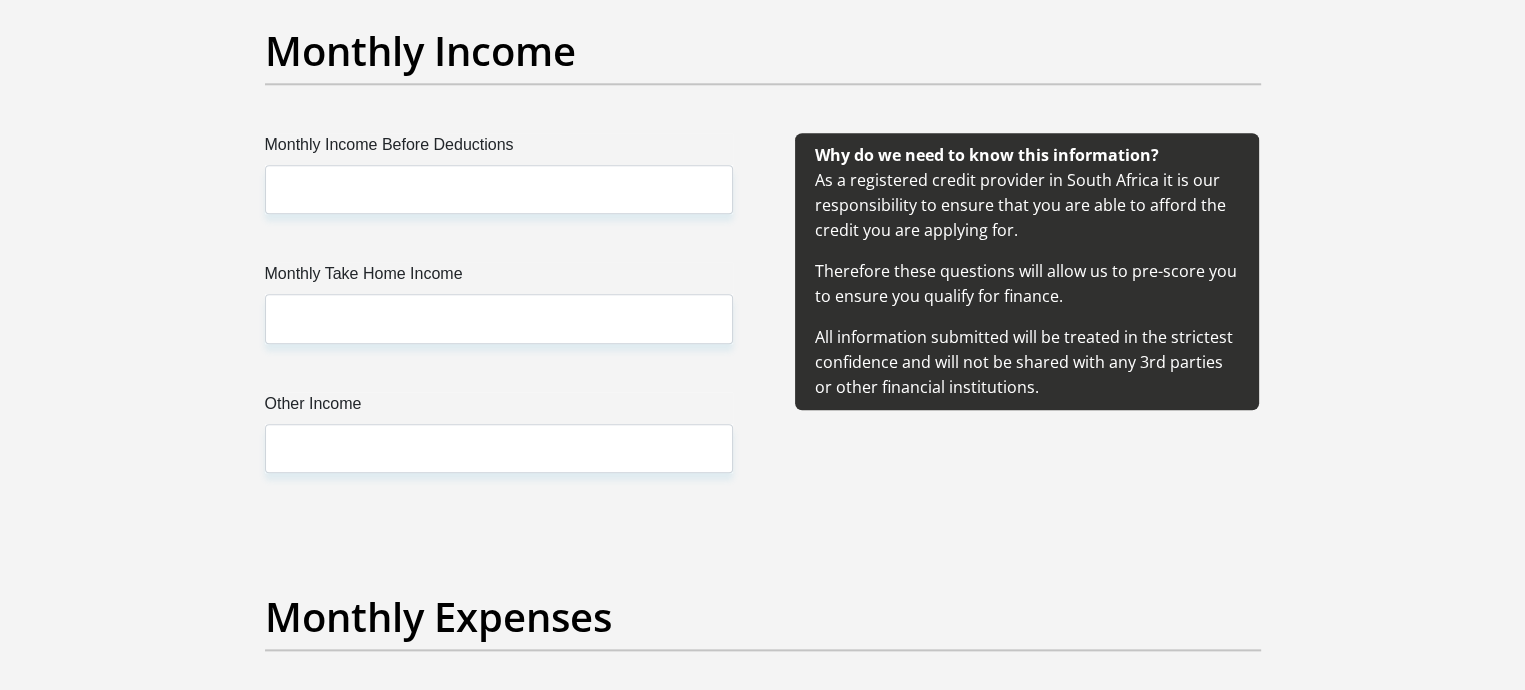 scroll, scrollTop: 2322, scrollLeft: 0, axis: vertical 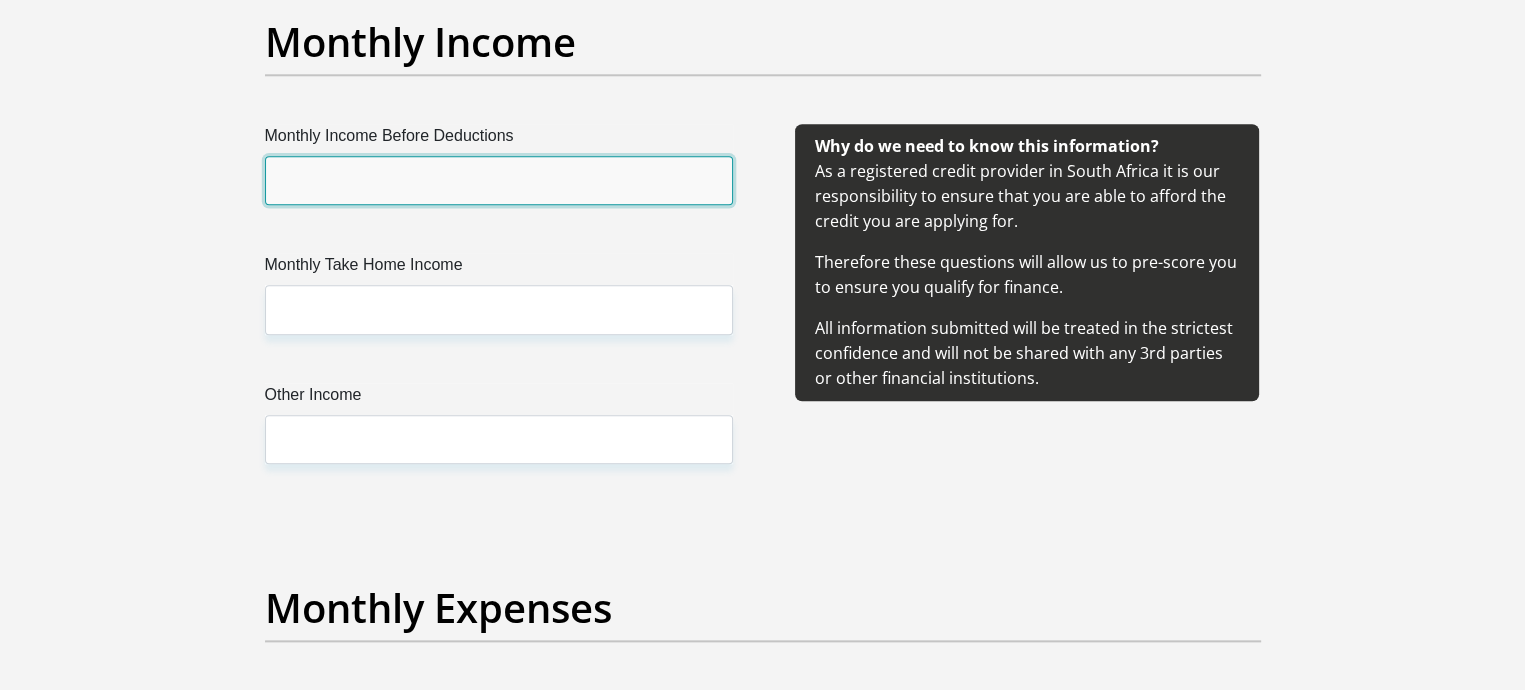 click on "Monthly Income Before Deductions" at bounding box center (499, 180) 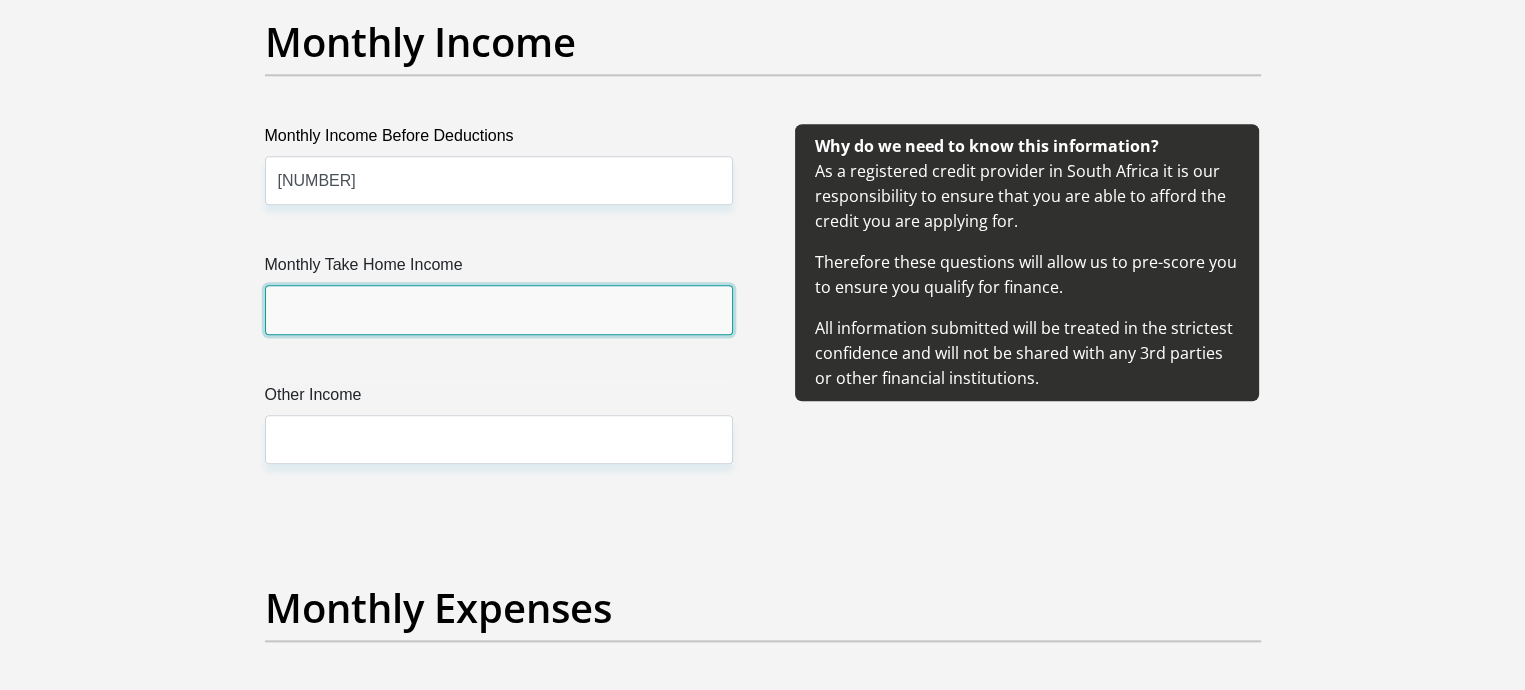 click on "Monthly Take Home Income" at bounding box center [499, 309] 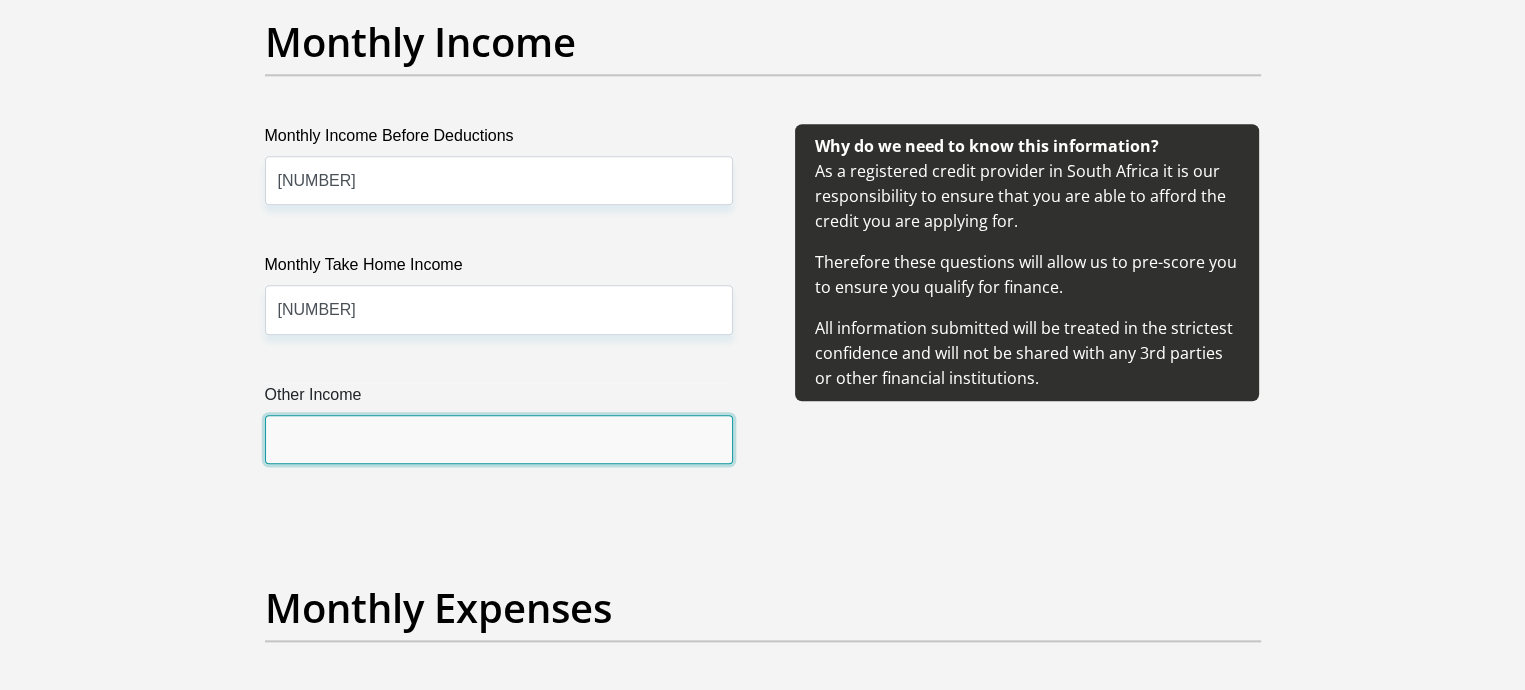 click on "Other Income" at bounding box center (499, 439) 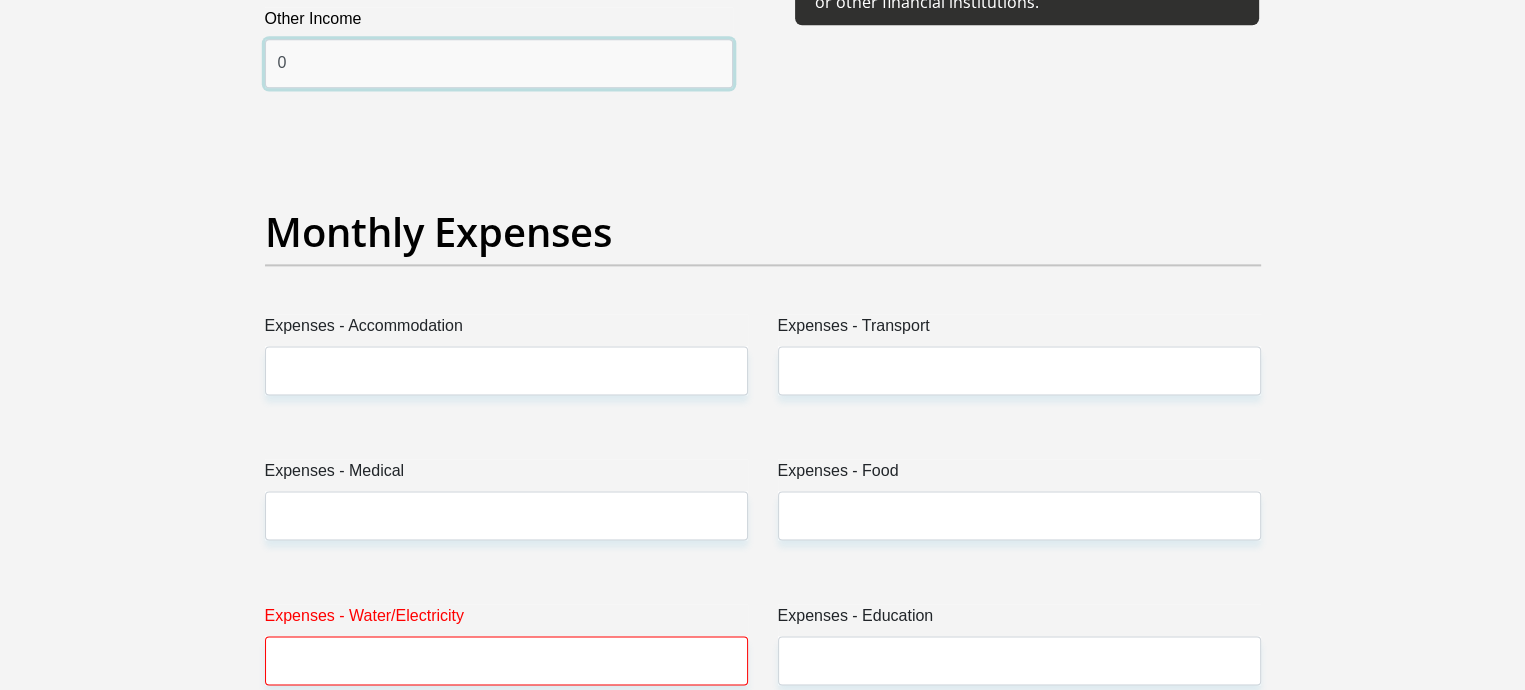 scroll, scrollTop: 2812, scrollLeft: 0, axis: vertical 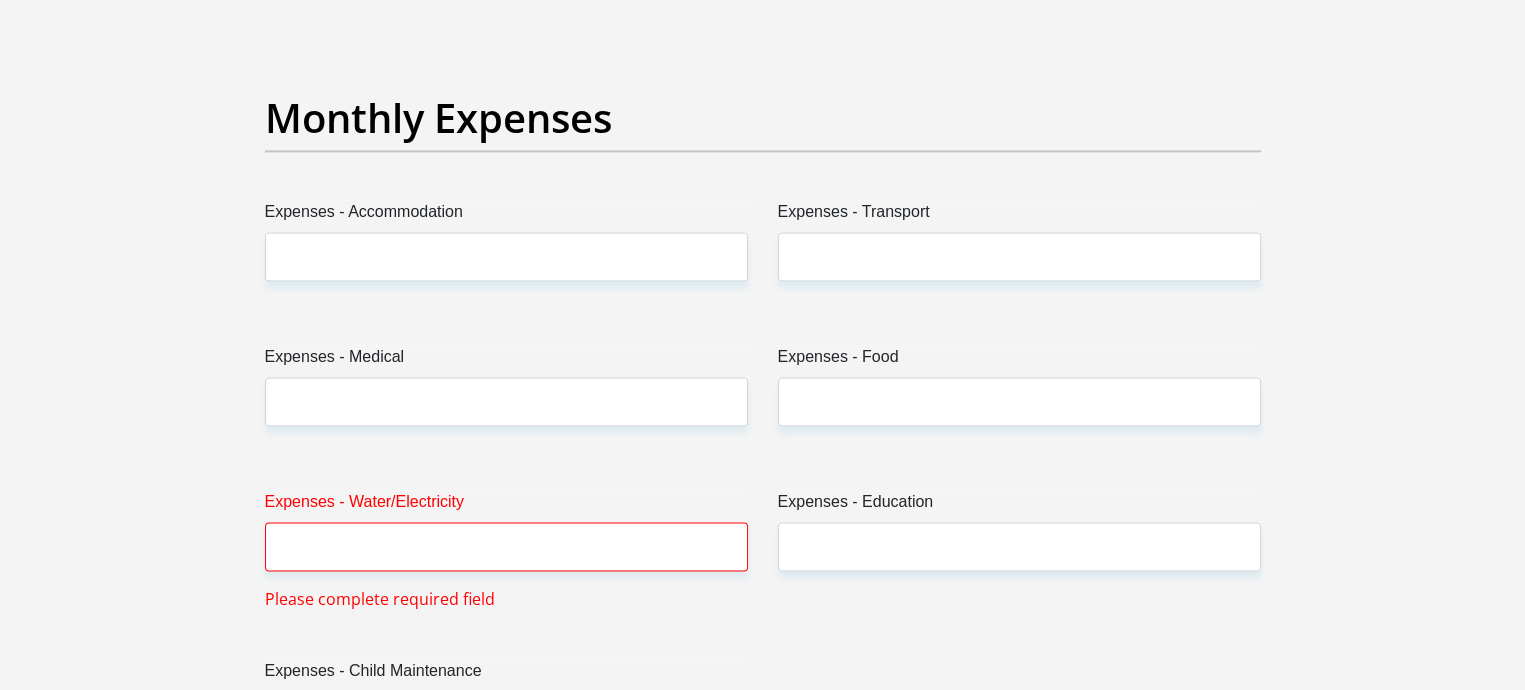type on "0" 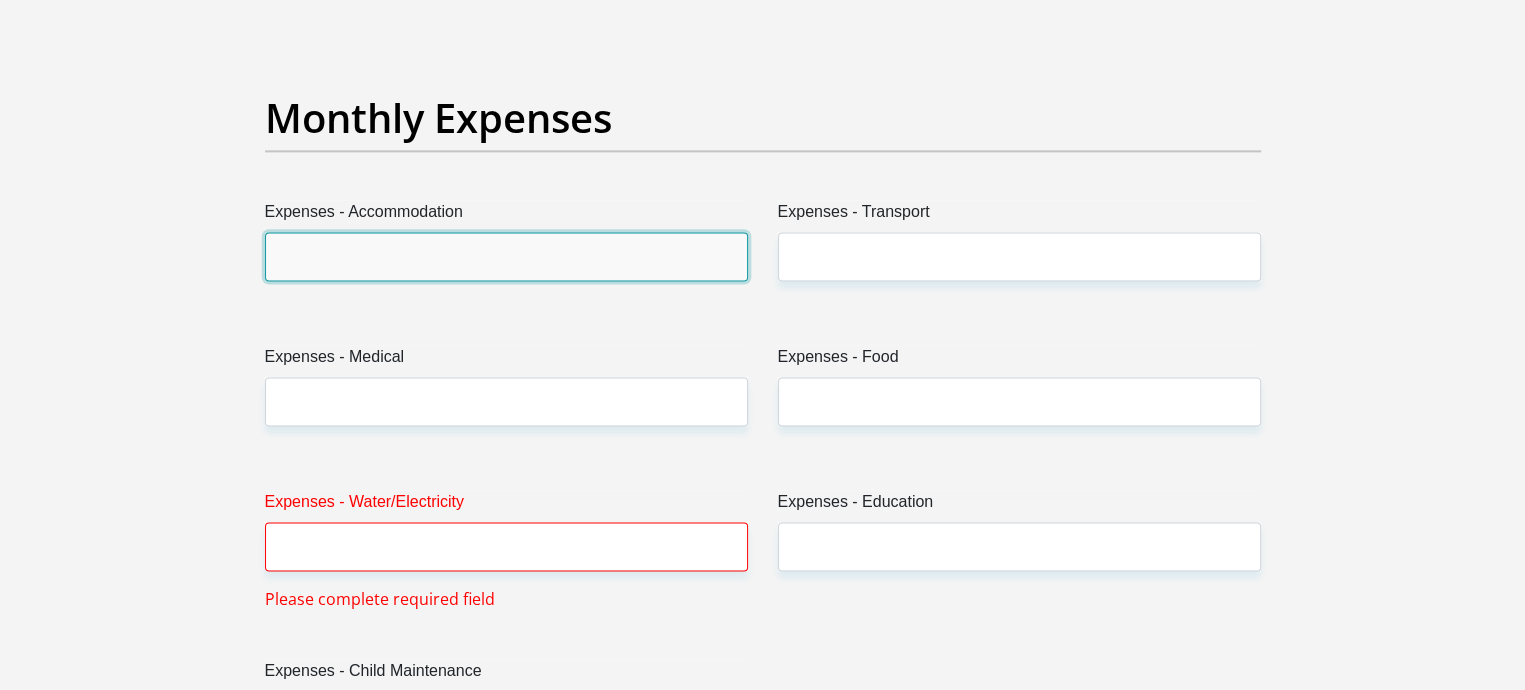 click on "Expenses - Accommodation" at bounding box center (506, 256) 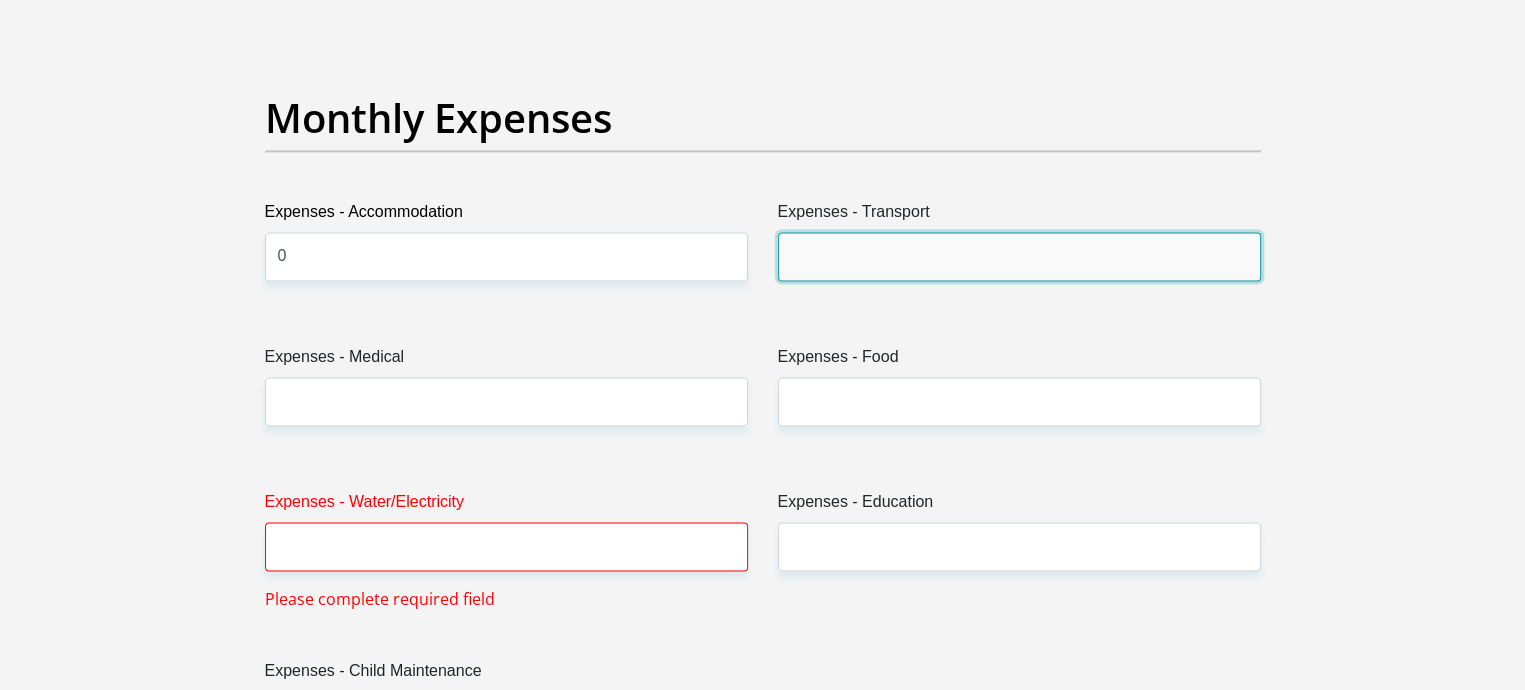 click on "Expenses - Transport" at bounding box center [1019, 256] 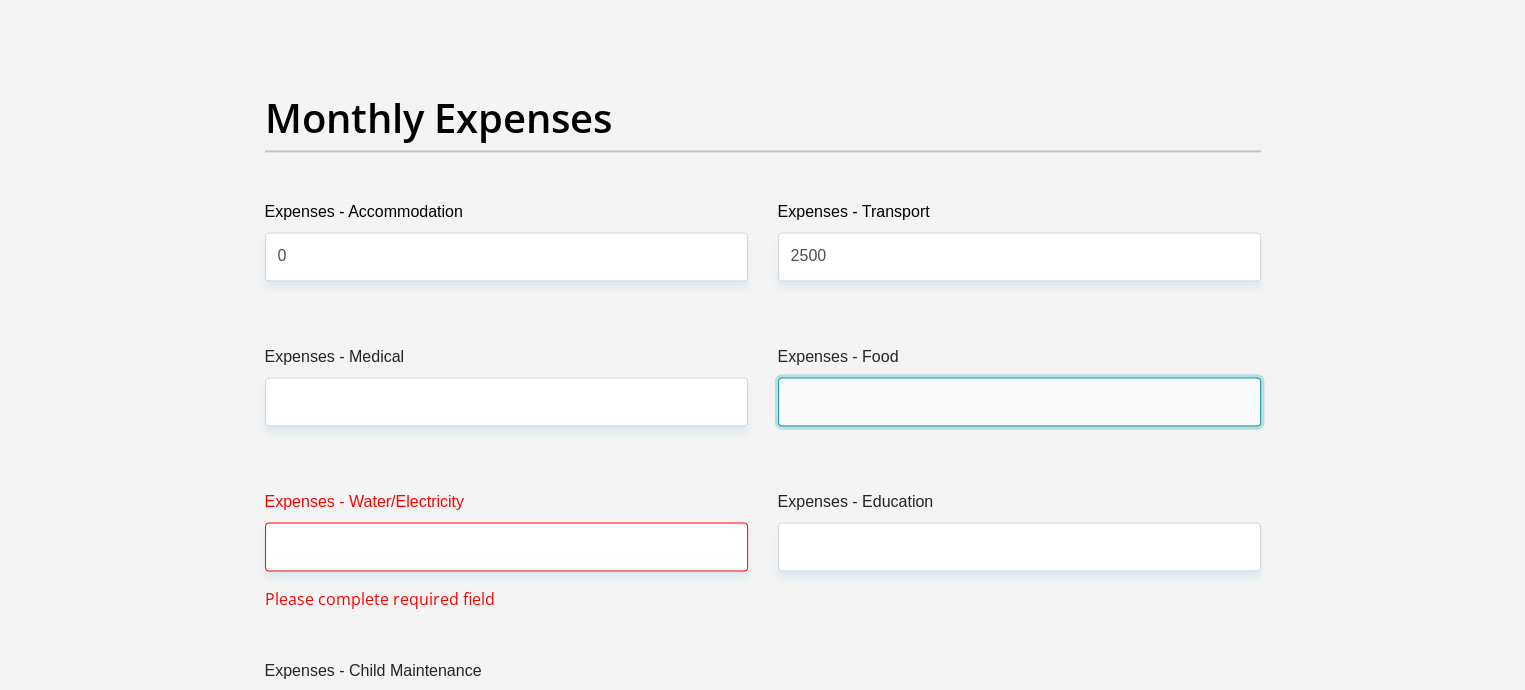 click on "Expenses - Food" at bounding box center (1019, 401) 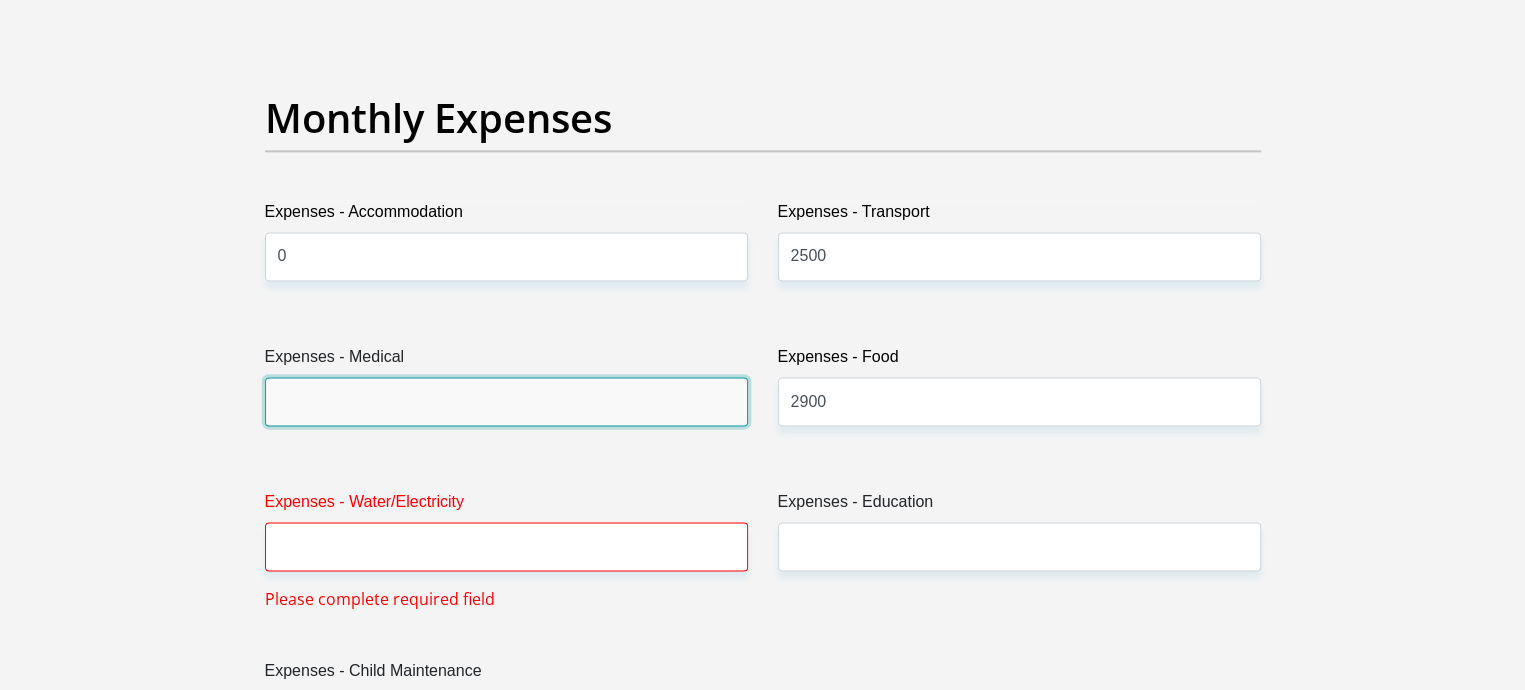 click on "Expenses - Medical" at bounding box center (506, 401) 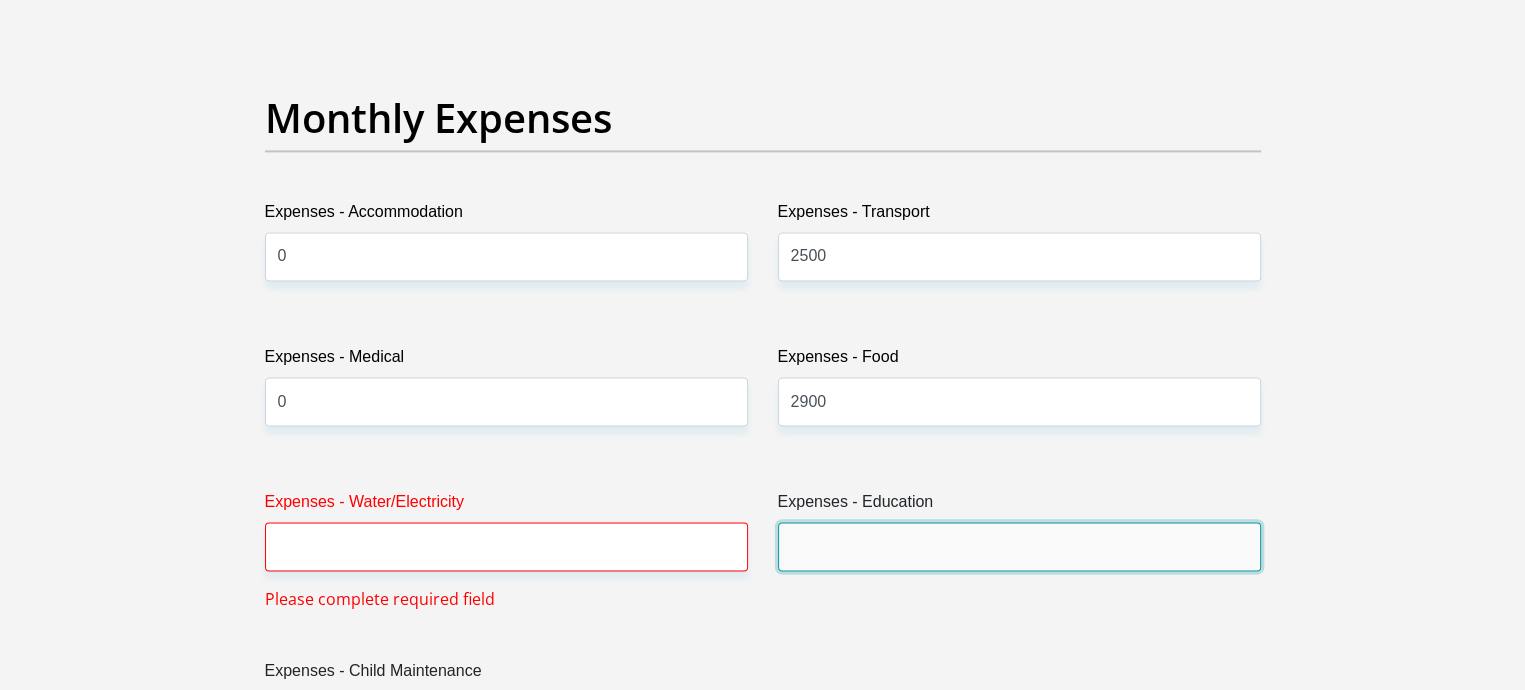 click on "Expenses - Education" at bounding box center (1019, 546) 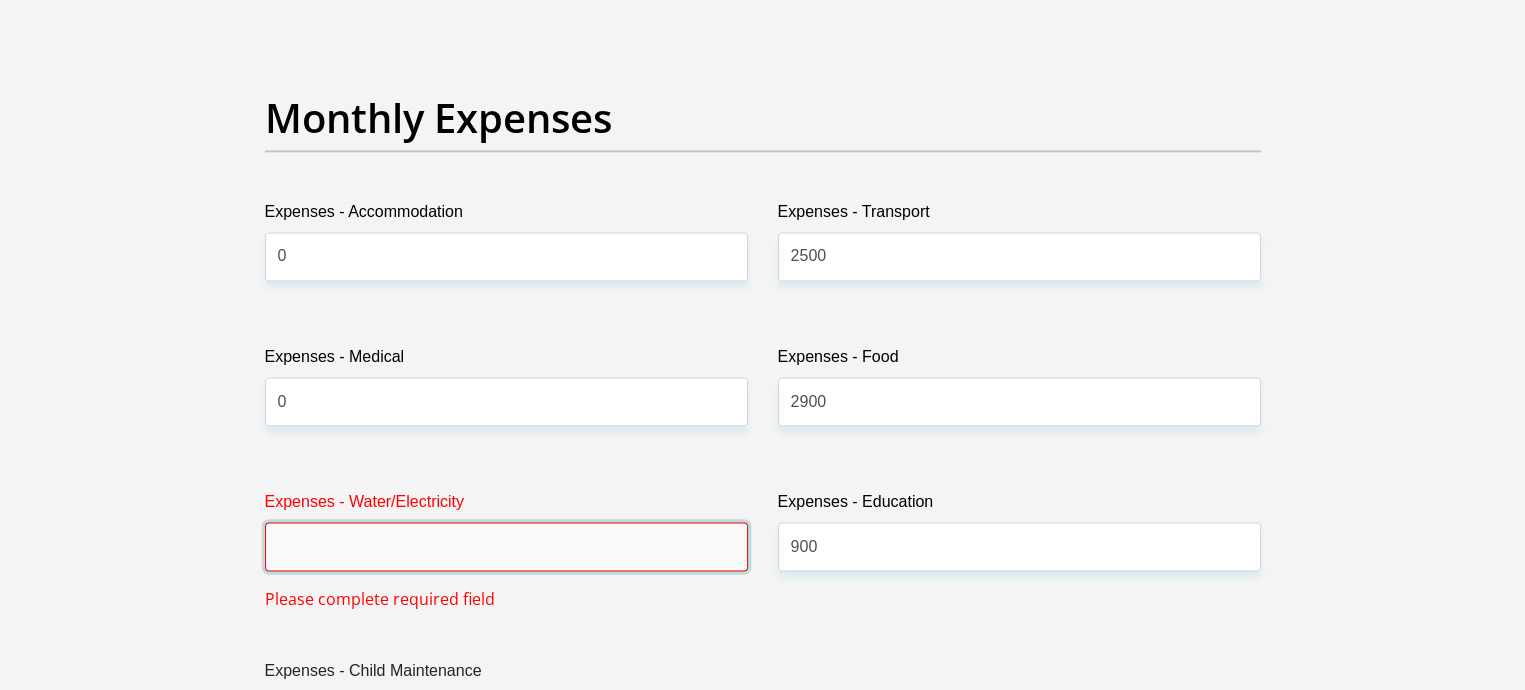 click on "Expenses - Water/Electricity" at bounding box center (506, 546) 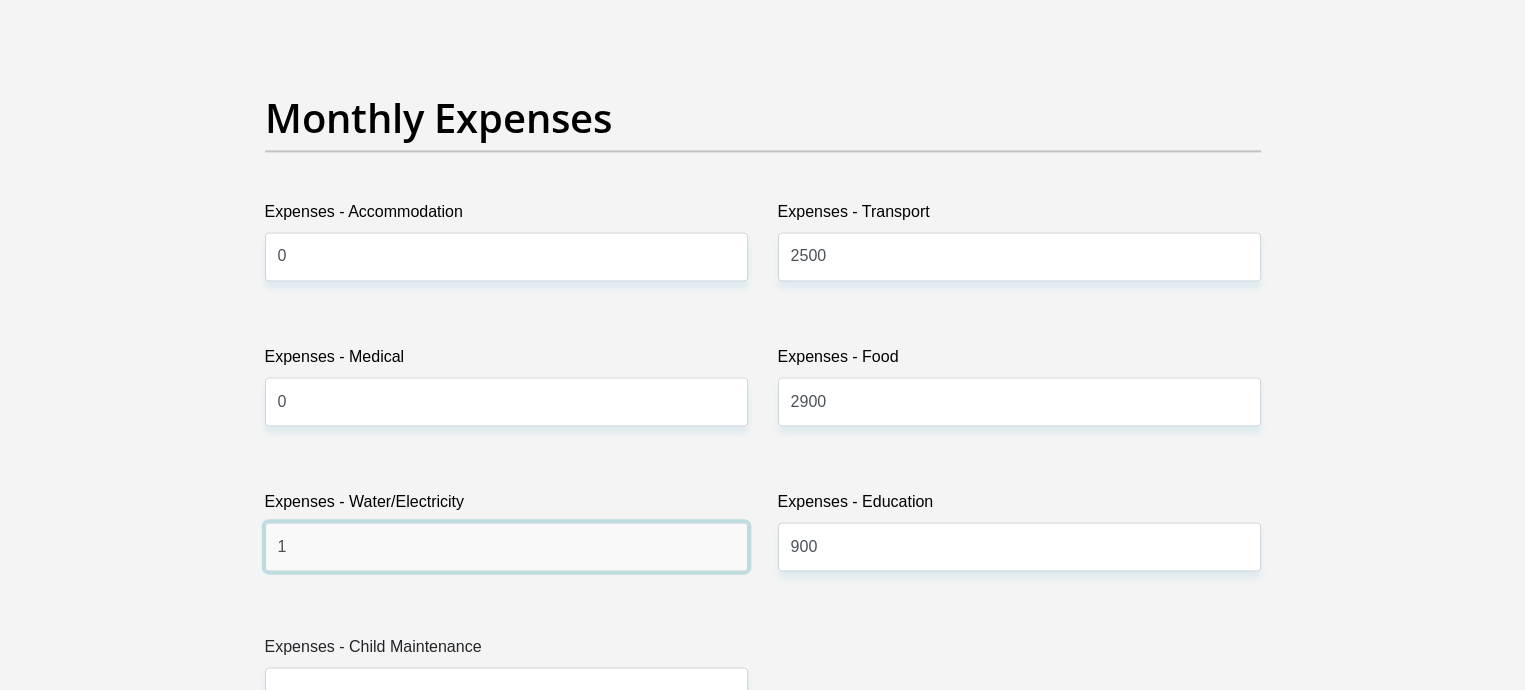 type on "1200" 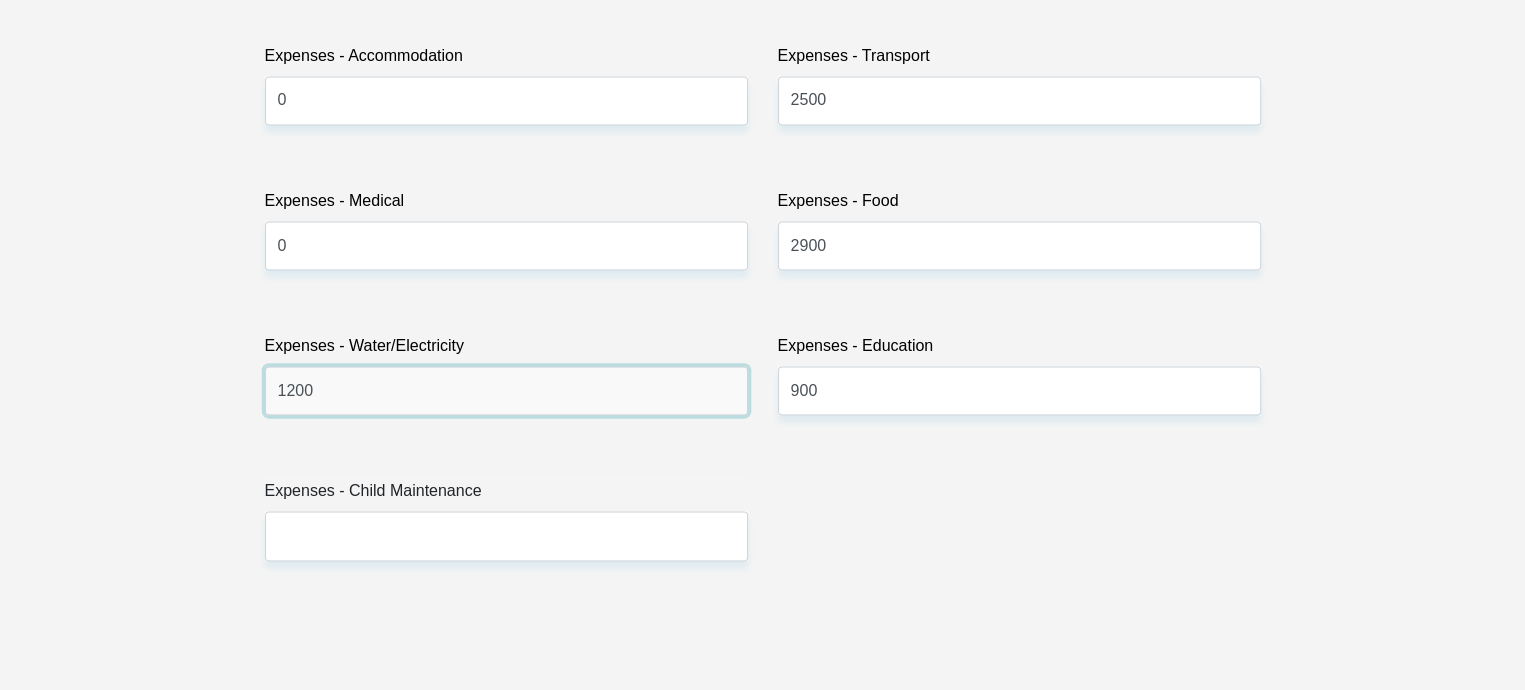 scroll, scrollTop: 3021, scrollLeft: 0, axis: vertical 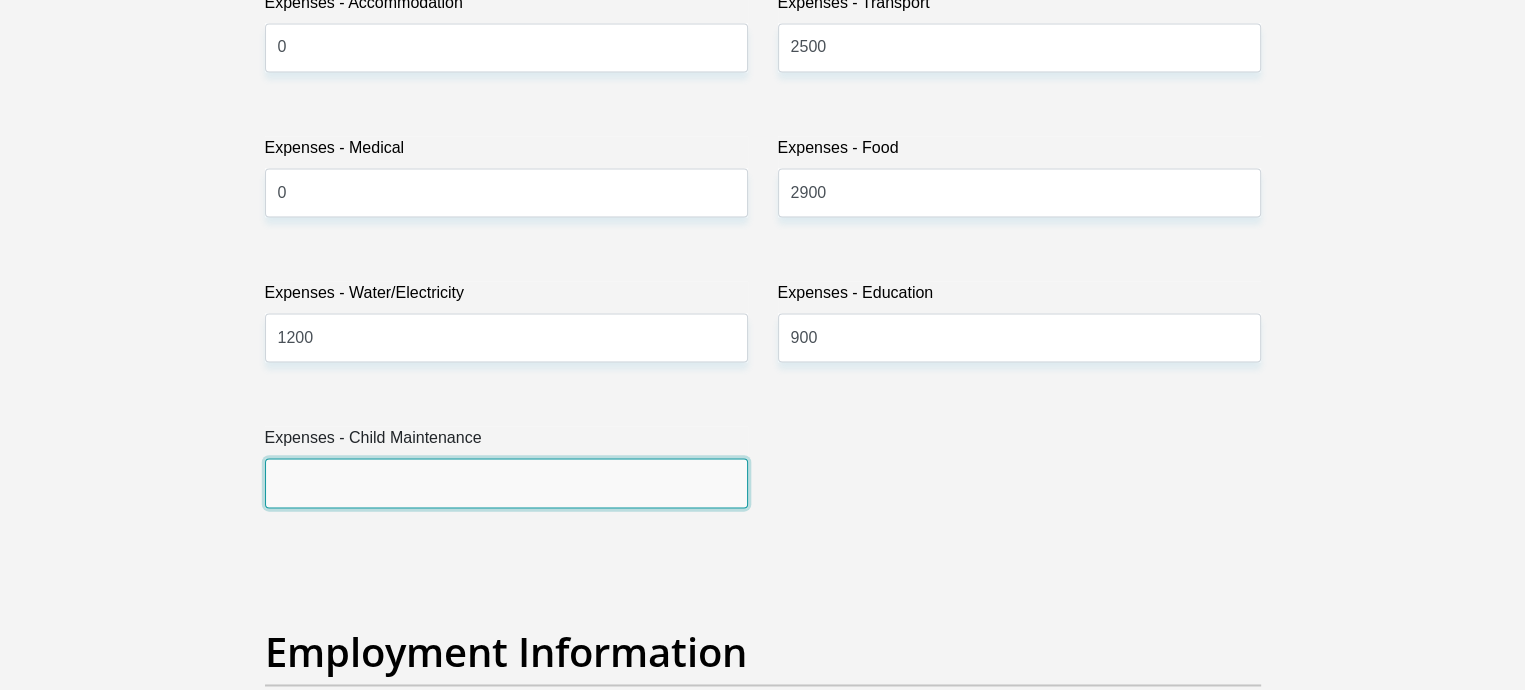 click on "Expenses - Child Maintenance" at bounding box center [506, 482] 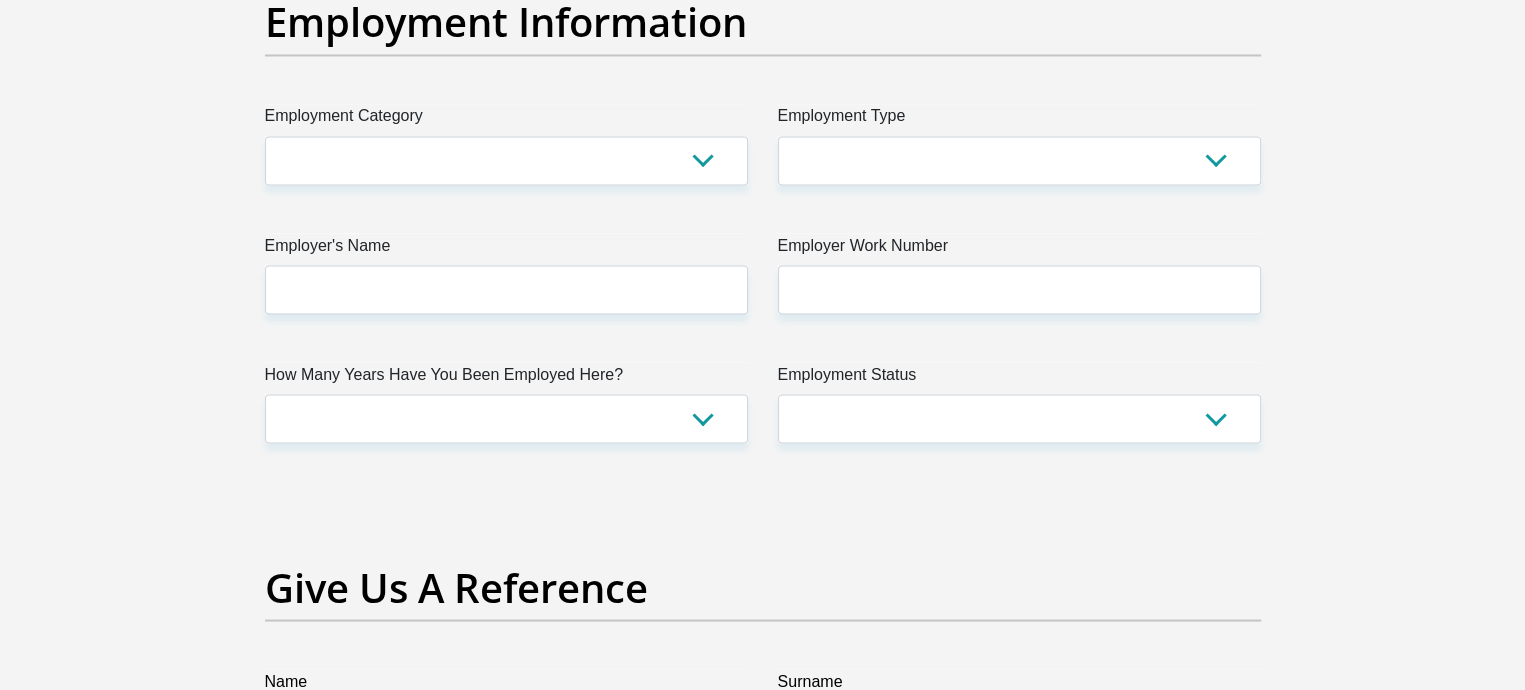 scroll, scrollTop: 3528, scrollLeft: 0, axis: vertical 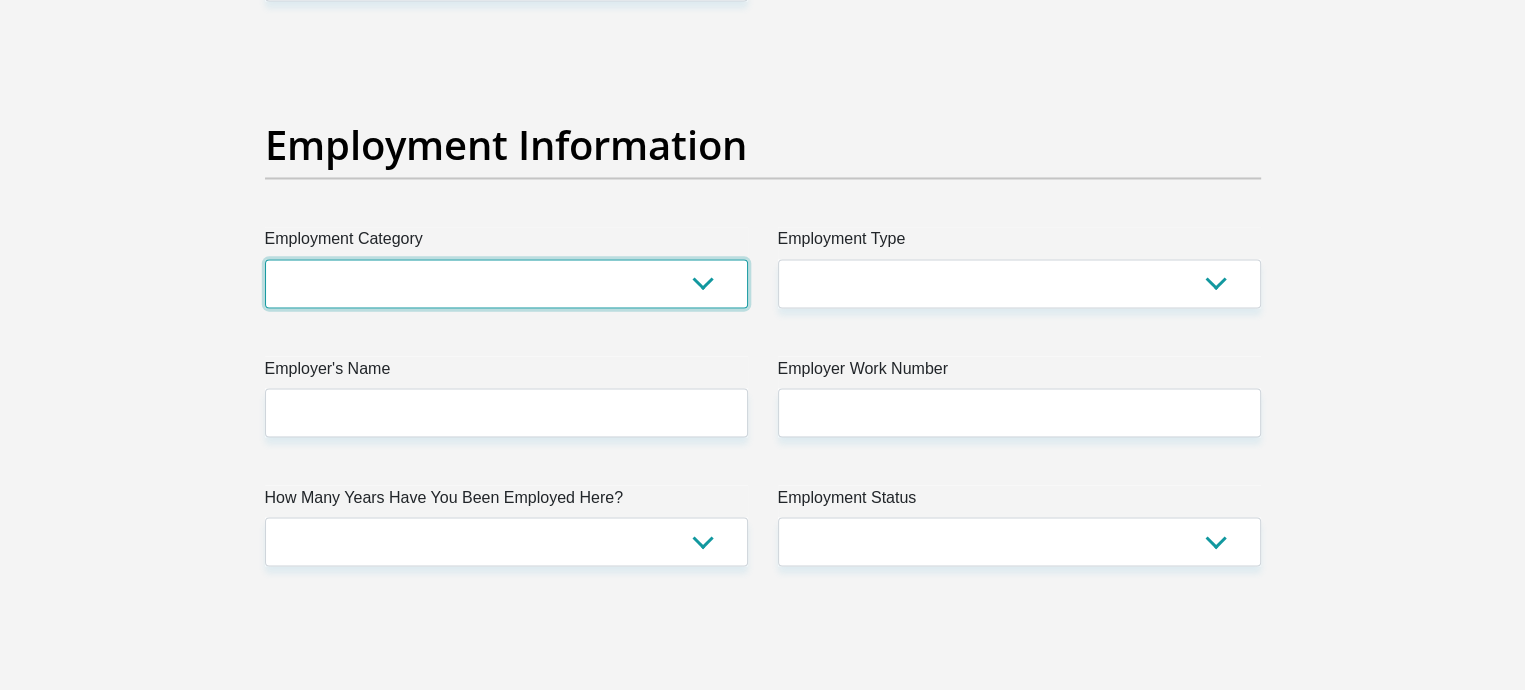 click on "AGRICULTURE
ALCOHOL & TOBACCO
CONSTRUCTION MATERIALS
METALLURGY
EQUIPMENT FOR RENEWABLE ENERGY
SPECIALIZED CONTRACTORS
CAR
GAMING (INCL. INTERNET
OTHER WHOLESALE
UNLICENSED PHARMACEUTICALS
CURRENCY EXCHANGE HOUSES
OTHER FINANCIAL INSTITUTIONS & INSURANCE
REAL ESTATE AGENTS
OIL & GAS
OTHER MATERIALS (E.G. IRON ORE)
PRECIOUS STONES & PRECIOUS METALS
POLITICAL ORGANIZATIONS
RELIGIOUS ORGANIZATIONS(NOT SECTS)
ACTI. HAVING BUSINESS DEAL WITH PUBLIC ADMINISTRATION
LAUNDROMATS" at bounding box center [506, 283] 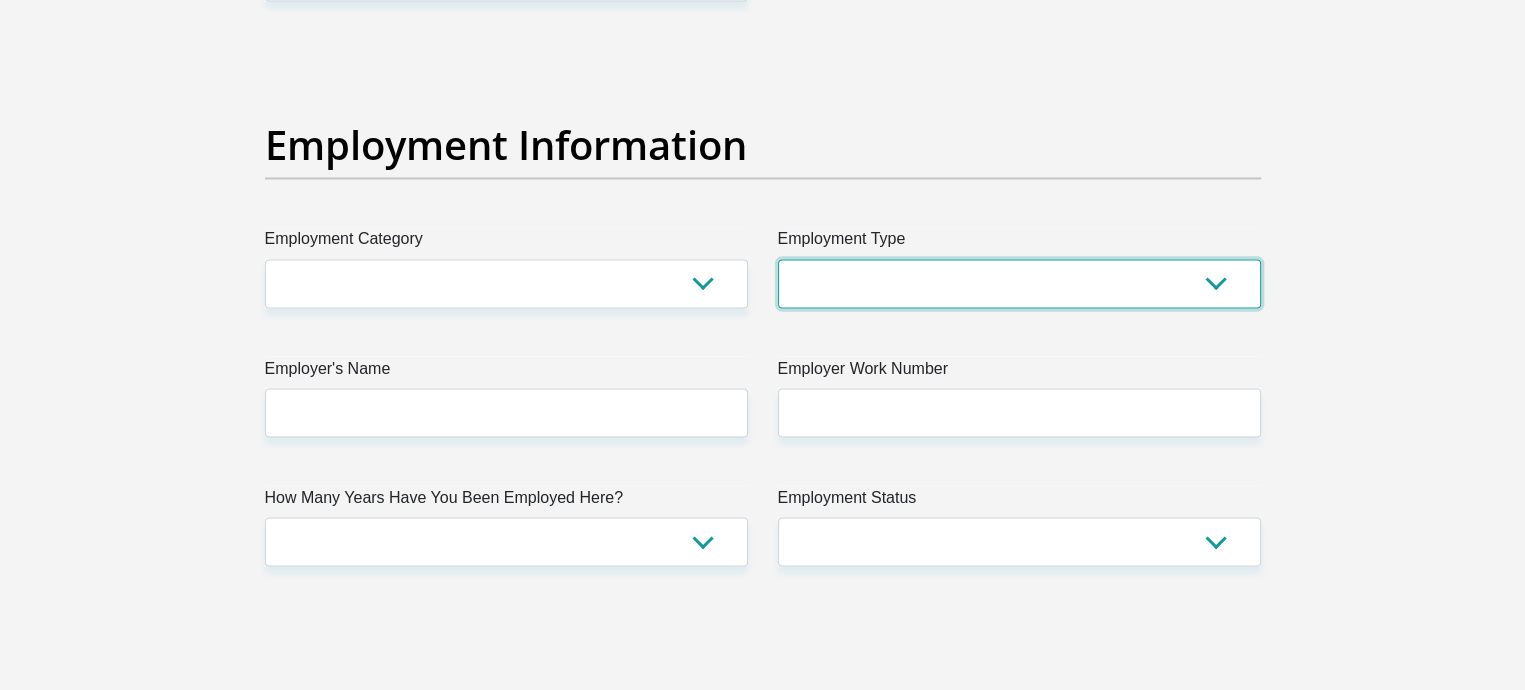 click on "College/Lecturer
Craft Seller
Creative
Driver
Executive
Farmer
Forces - Non Commissioned
Forces - Officer
Hawker
Housewife
Labourer
Licenced Professional
Manager
Miner
Non Licenced Professional
Office Staff/Clerk
Outside Worker
Pensioner
Permanent Teacher
Production/Manufacturing
Sales
Self-Employed
Semi-Professional Worker
Service Industry  Social Worker  Student" at bounding box center [1019, 283] 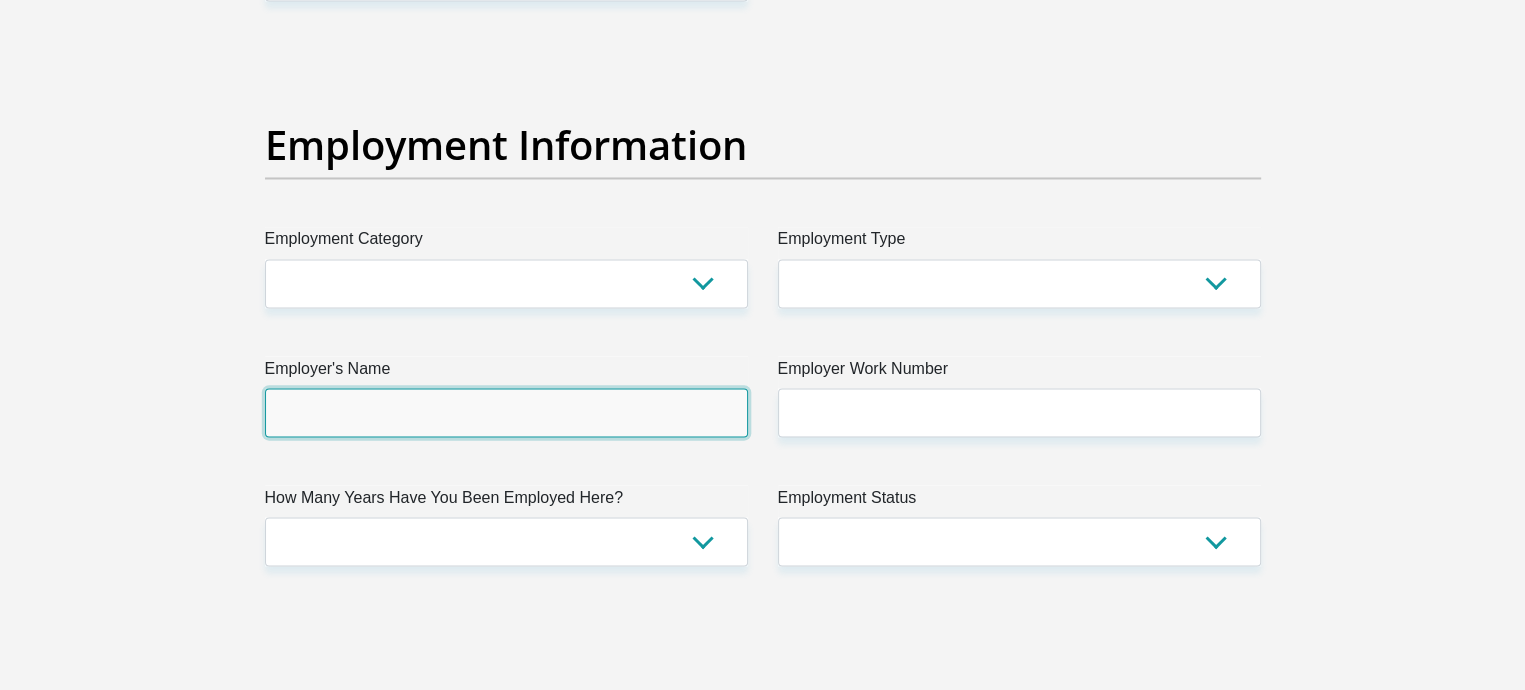 click on "Employer's Name" at bounding box center (506, 412) 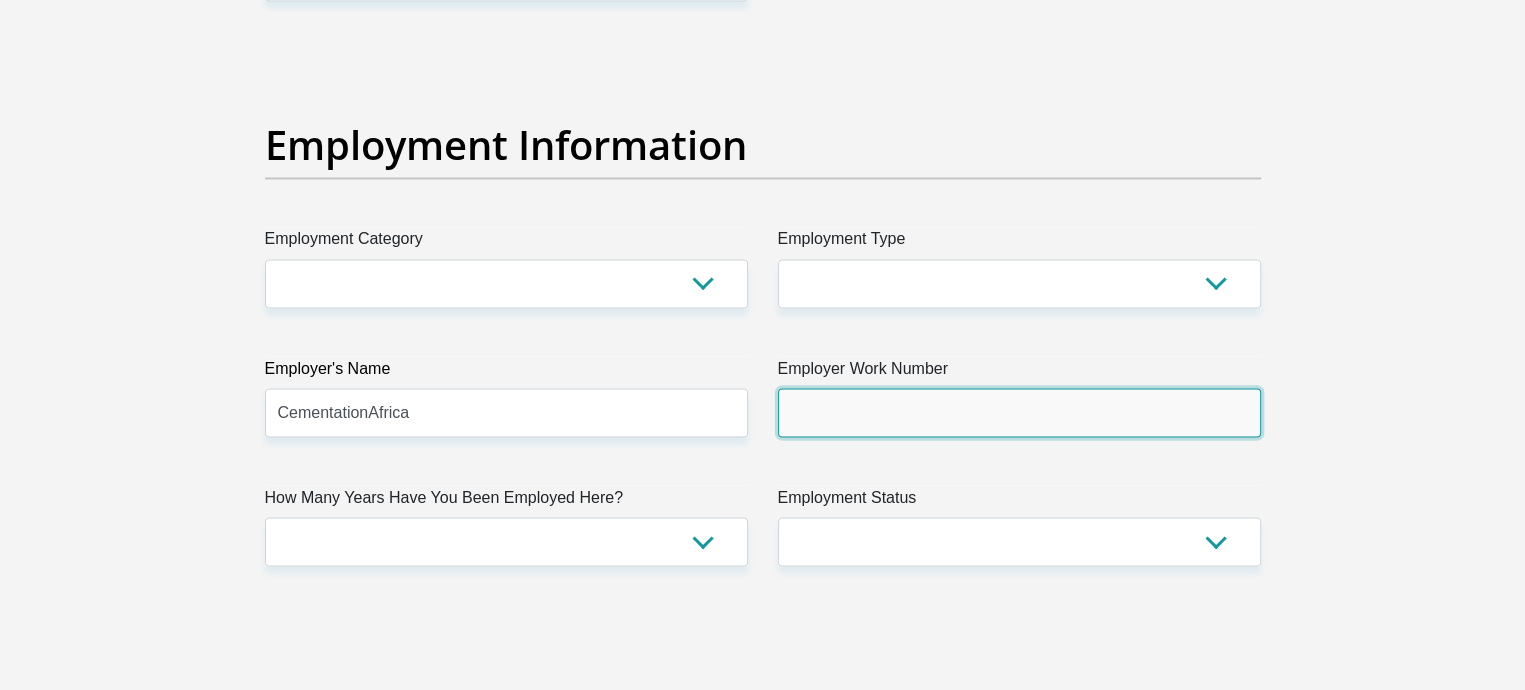 click on "Employer Work Number" at bounding box center [1019, 412] 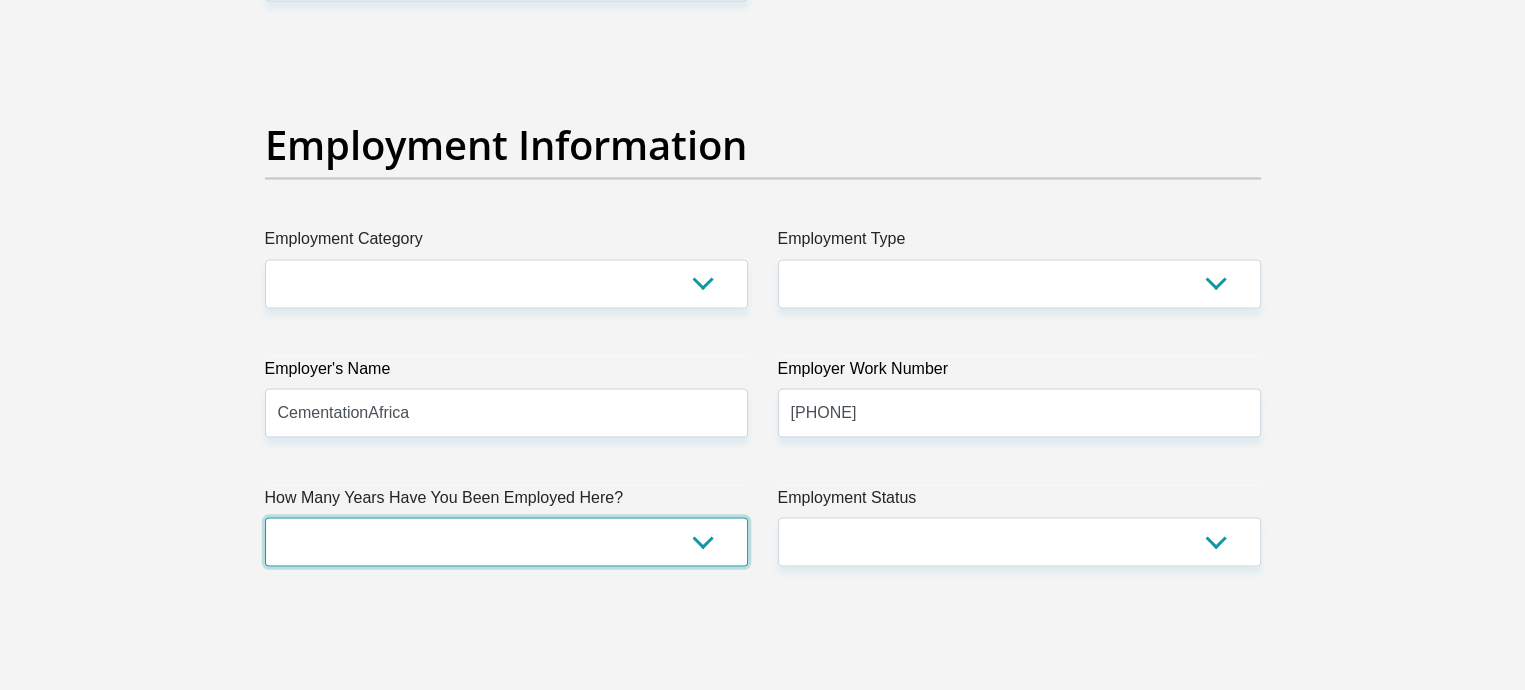 click on "less than 1 year
1-3 years
3-5 years
5+ years" at bounding box center [506, 541] 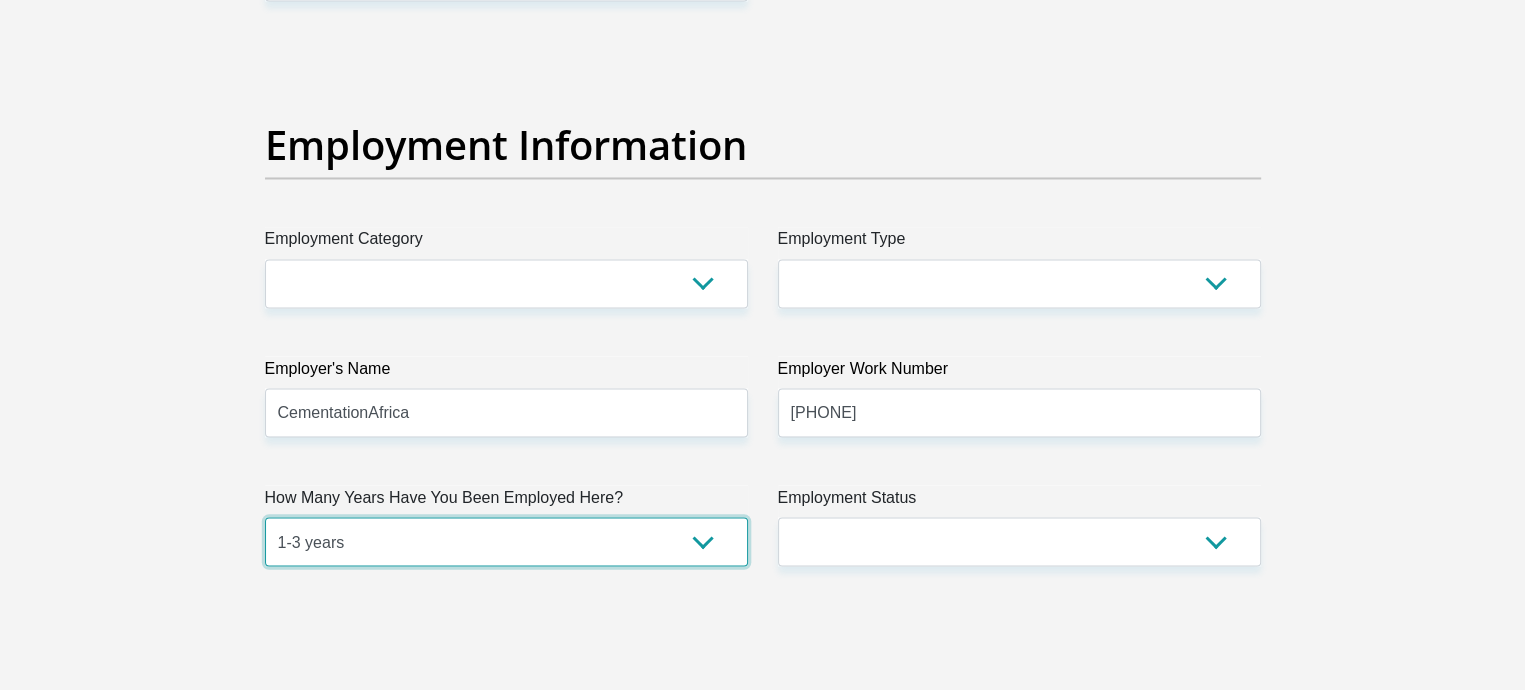 click on "less than 1 year
1-3 years
3-5 years
5+ years" at bounding box center [506, 541] 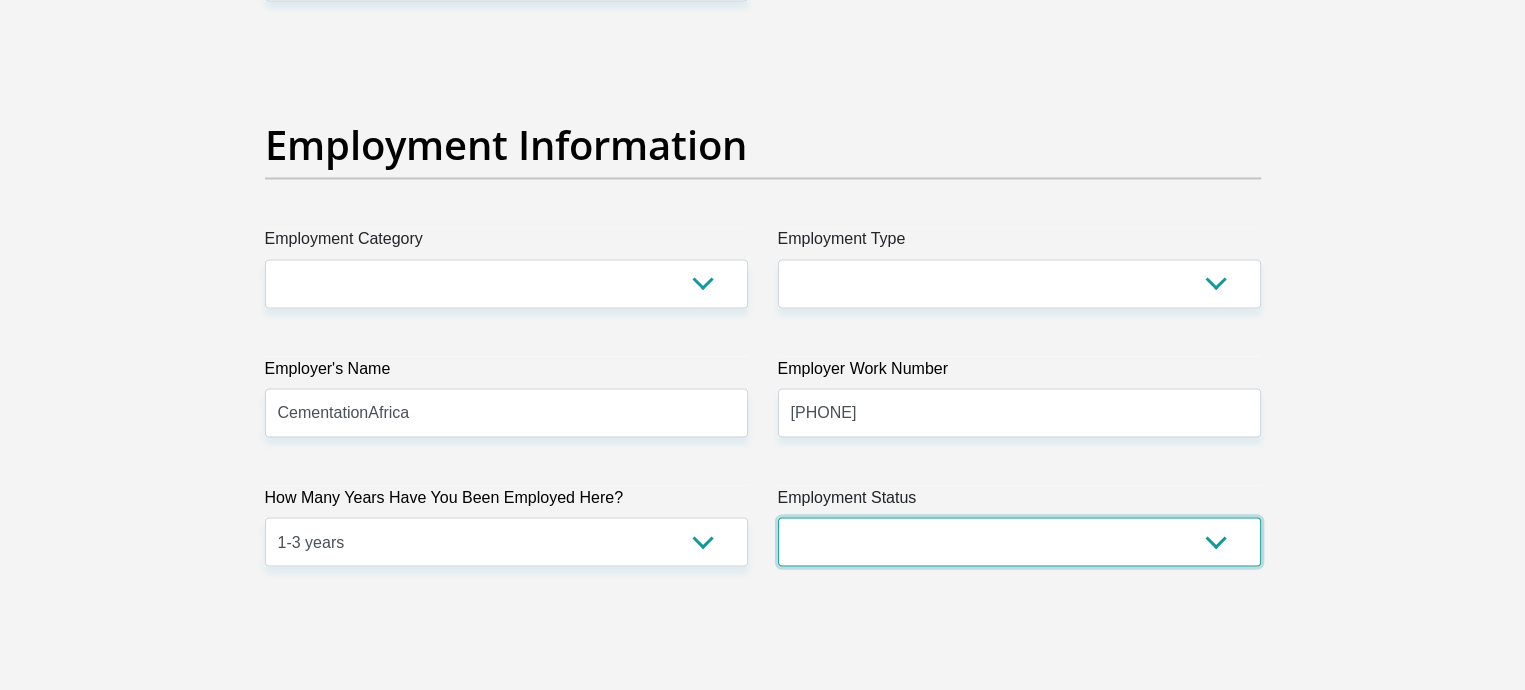 click on "Permanent/Full-time
Part-time/Casual
Contract Worker
Self-Employed
Housewife
Retired
Student
Medically Boarded
Disability
Unemployed" at bounding box center (1019, 541) 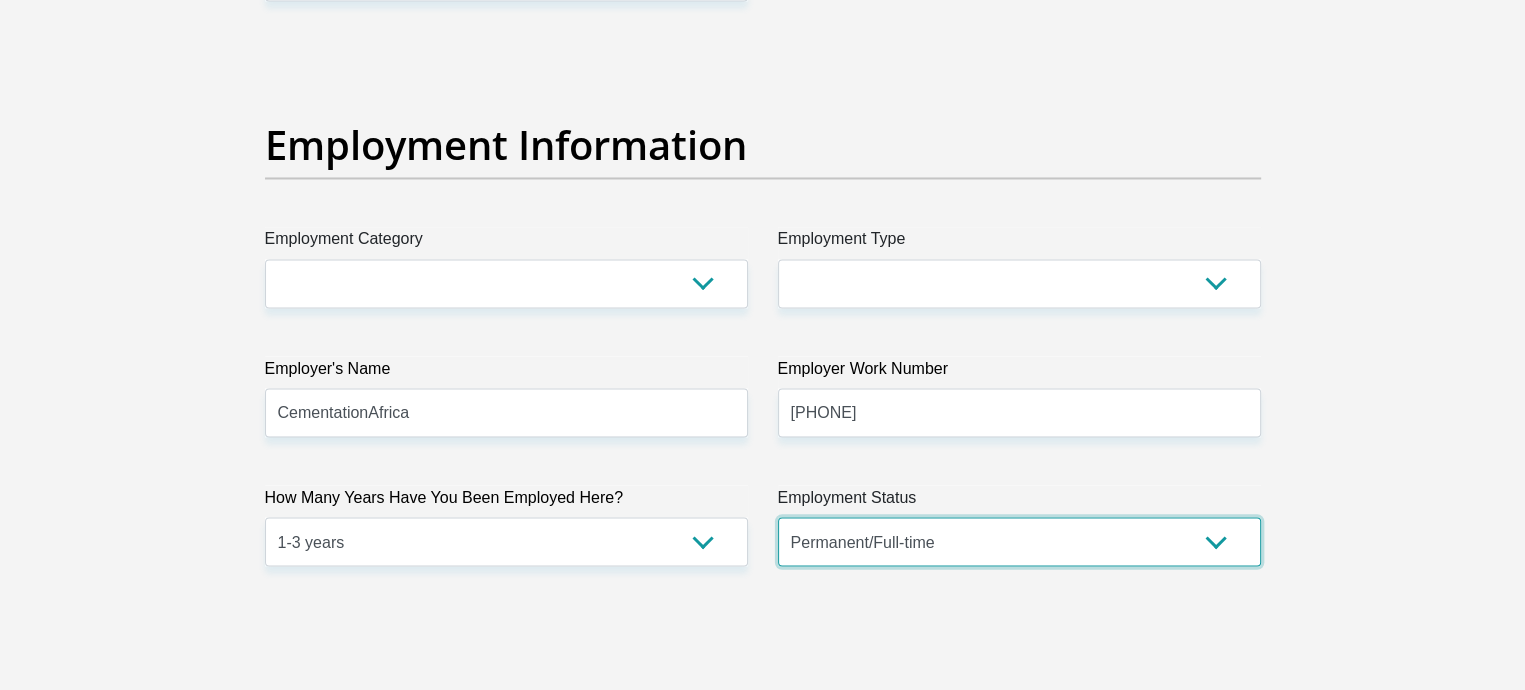 click on "Permanent/Full-time
Part-time/Casual
Contract Worker
Self-Employed
Housewife
Retired
Student
Medically Boarded
Disability
Unemployed" at bounding box center [1019, 541] 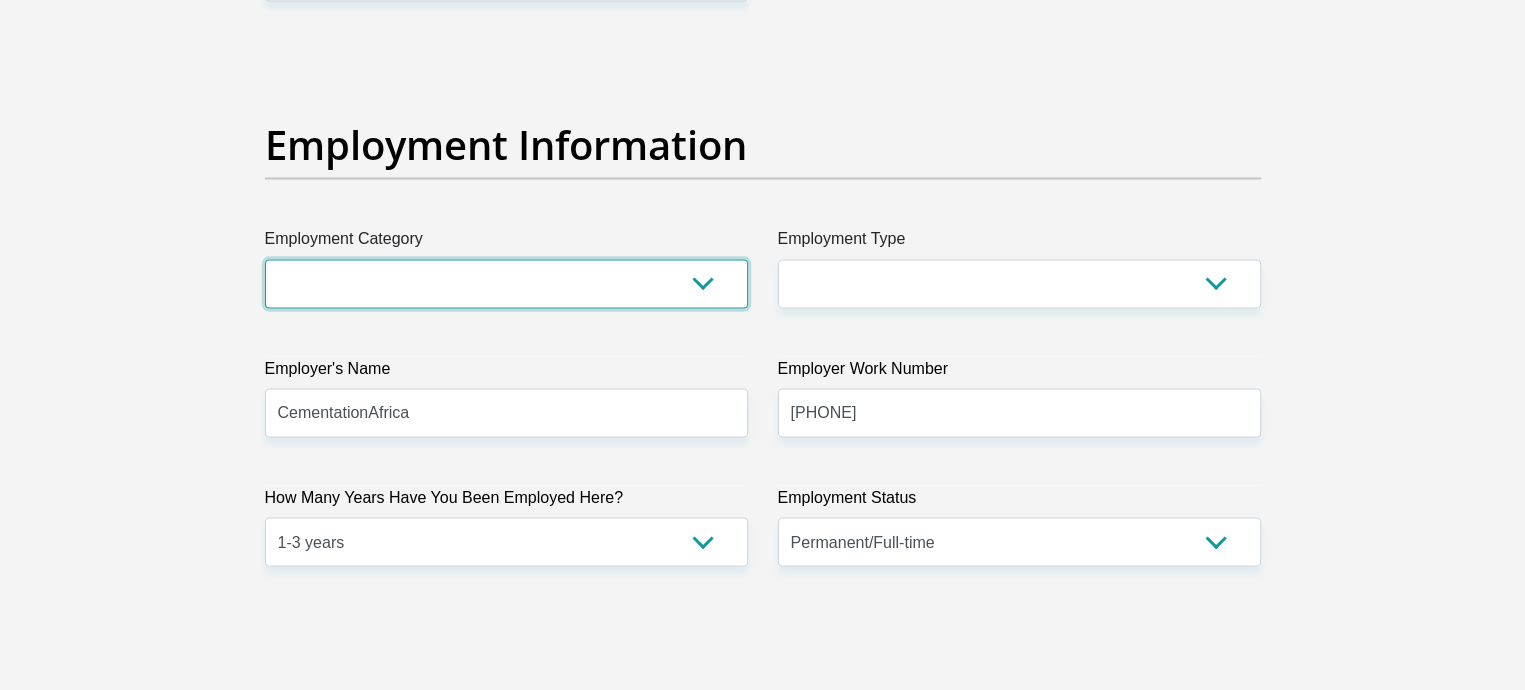 click on "AGRICULTURE
ALCOHOL & TOBACCO
CONSTRUCTION MATERIALS
METALLURGY
EQUIPMENT FOR RENEWABLE ENERGY
SPECIALIZED CONTRACTORS
CAR
GAMING (INCL. INTERNET
OTHER WHOLESALE
UNLICENSED PHARMACEUTICALS
CURRENCY EXCHANGE HOUSES
OTHER FINANCIAL INSTITUTIONS & INSURANCE
REAL ESTATE AGENTS
OIL & GAS
OTHER MATERIALS (E.G. IRON ORE)
PRECIOUS STONES & PRECIOUS METALS
POLITICAL ORGANIZATIONS
RELIGIOUS ORGANIZATIONS(NOT SECTS)
ACTI. HAVING BUSINESS DEAL WITH PUBLIC ADMINISTRATION
LAUNDROMATS" at bounding box center [506, 283] 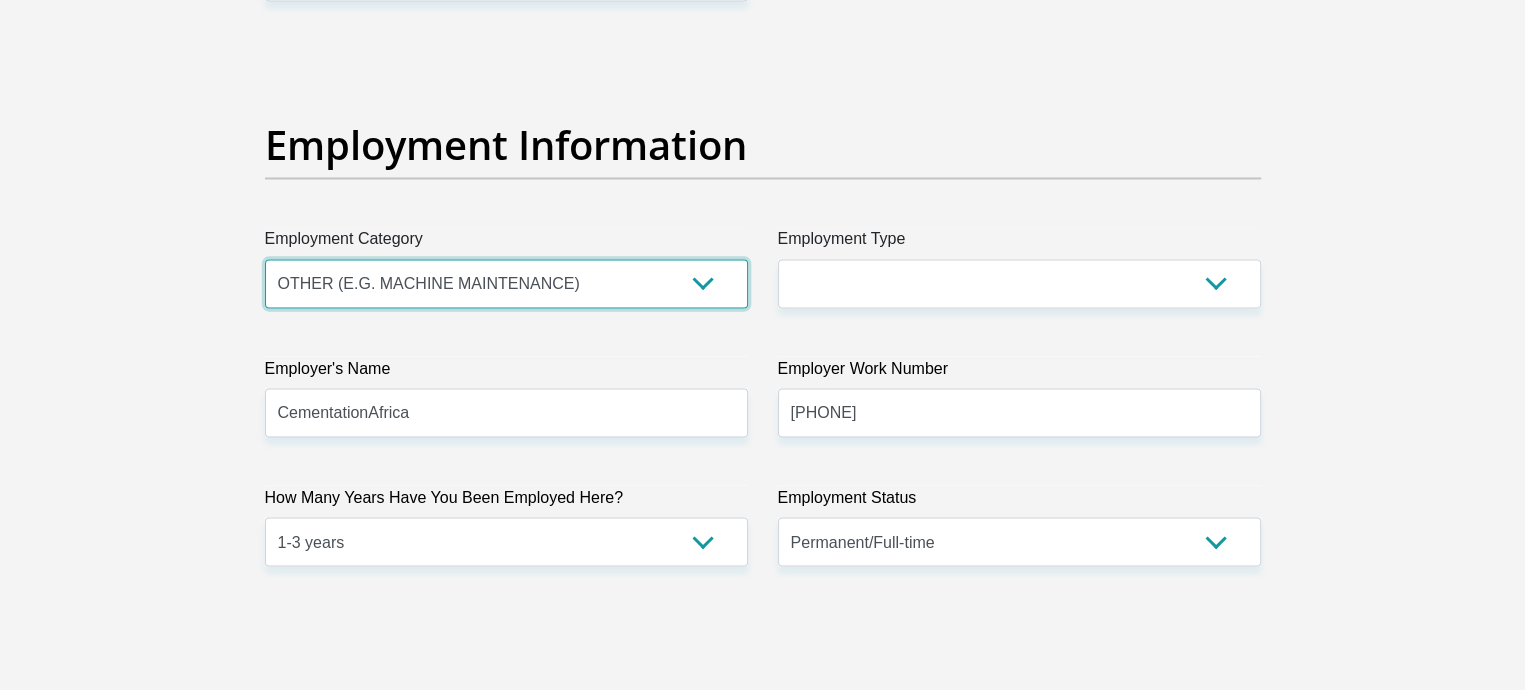 click on "AGRICULTURE
ALCOHOL & TOBACCO
CONSTRUCTION MATERIALS
METALLURGY
EQUIPMENT FOR RENEWABLE ENERGY
SPECIALIZED CONTRACTORS
CAR
GAMING (INCL. INTERNET
OTHER WHOLESALE
UNLICENSED PHARMACEUTICALS
CURRENCY EXCHANGE HOUSES
OTHER FINANCIAL INSTITUTIONS & INSURANCE
REAL ESTATE AGENTS
OIL & GAS
OTHER MATERIALS (E.G. IRON ORE)
PRECIOUS STONES & PRECIOUS METALS
POLITICAL ORGANIZATIONS
RELIGIOUS ORGANIZATIONS(NOT SECTS)
ACTI. HAVING BUSINESS DEAL WITH PUBLIC ADMINISTRATION
LAUNDROMATS" at bounding box center [506, 283] 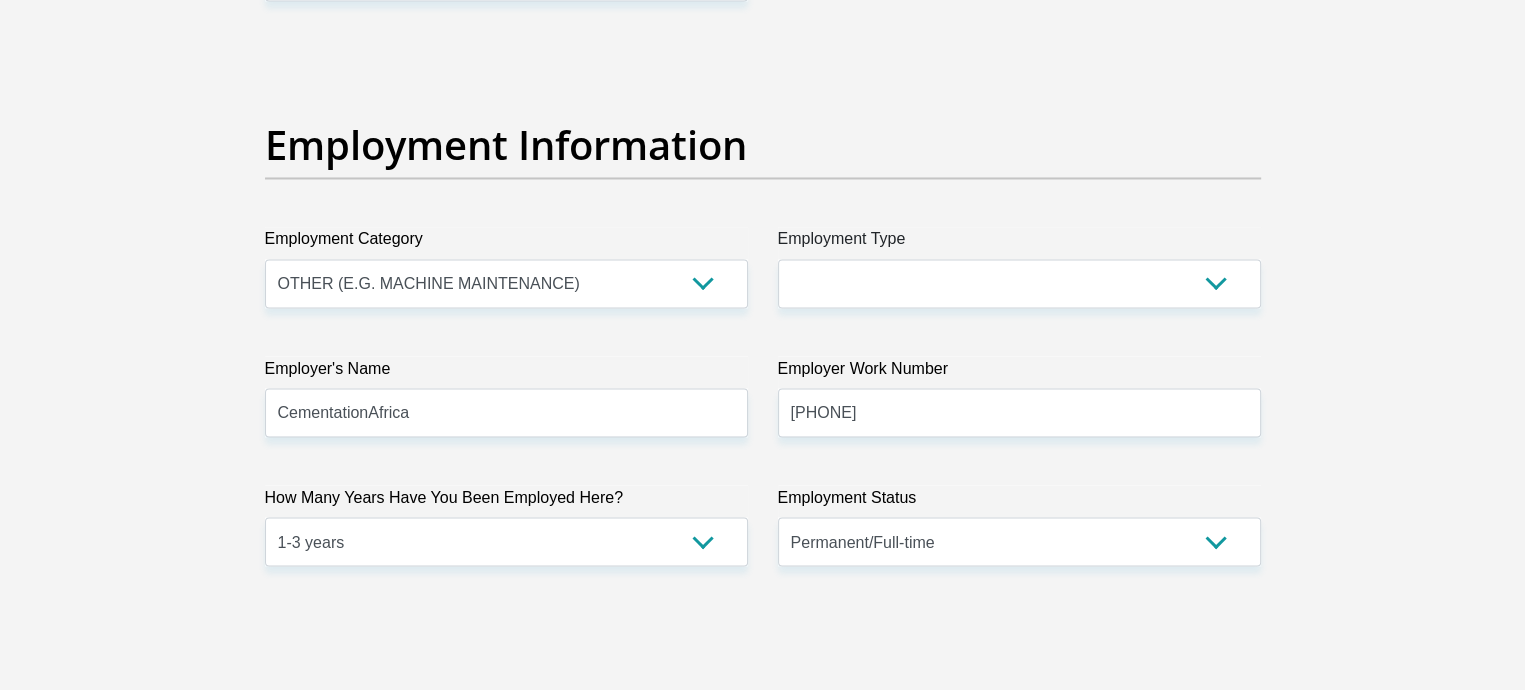 click on "Title
Mr
Ms
Mrs
Dr
Other
First Name
Boipelo
Surname
Molefe
ID Number
9103306124085
Please input valid ID number
Race
Black
Coloured
Indian
White
Other
Contact Number
0814234250
Please input valid contact number
Nationality
South Africa
Afghanistan
Aland Islands  Albania  Algeria" at bounding box center [763, 39] 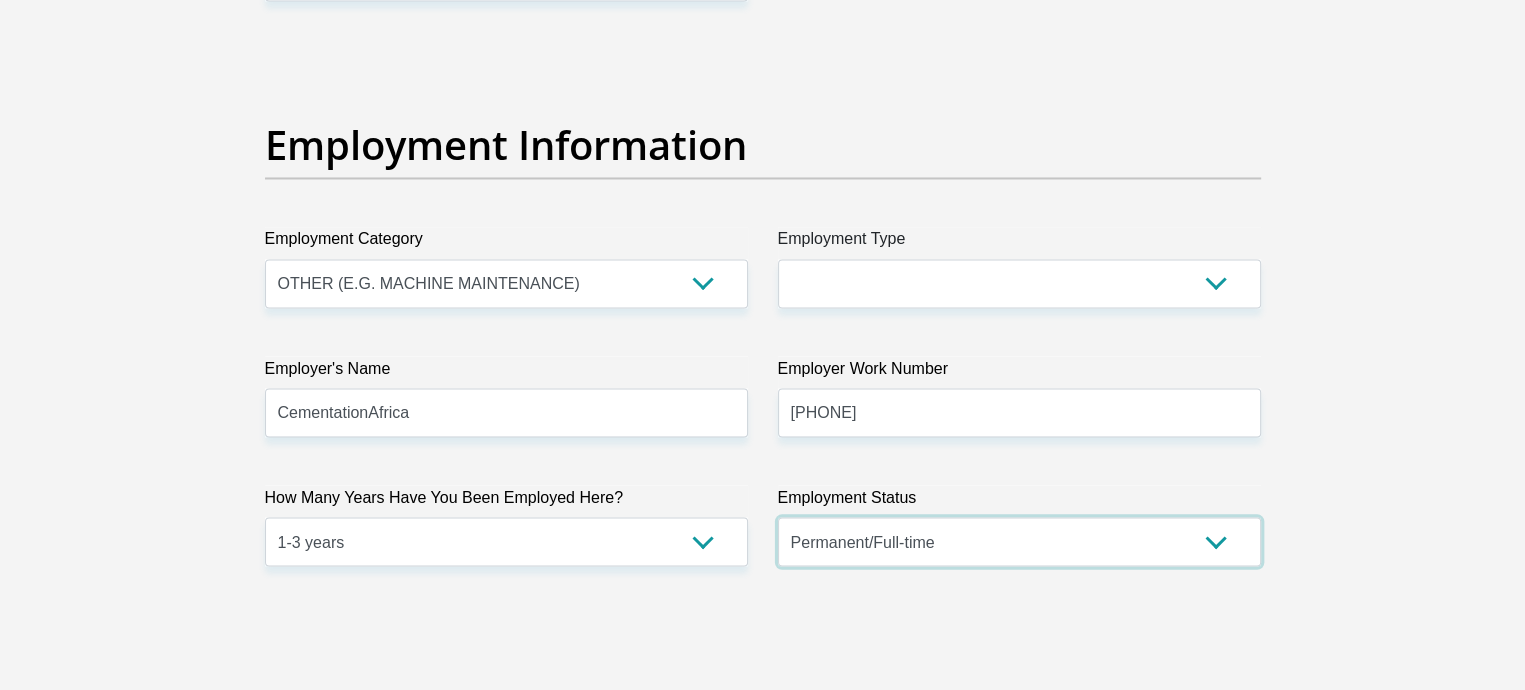 click on "Permanent/Full-time
Part-time/Casual
Contract Worker
Self-Employed
Housewife
Retired
Student
Medically Boarded
Disability
Unemployed" at bounding box center (1019, 541) 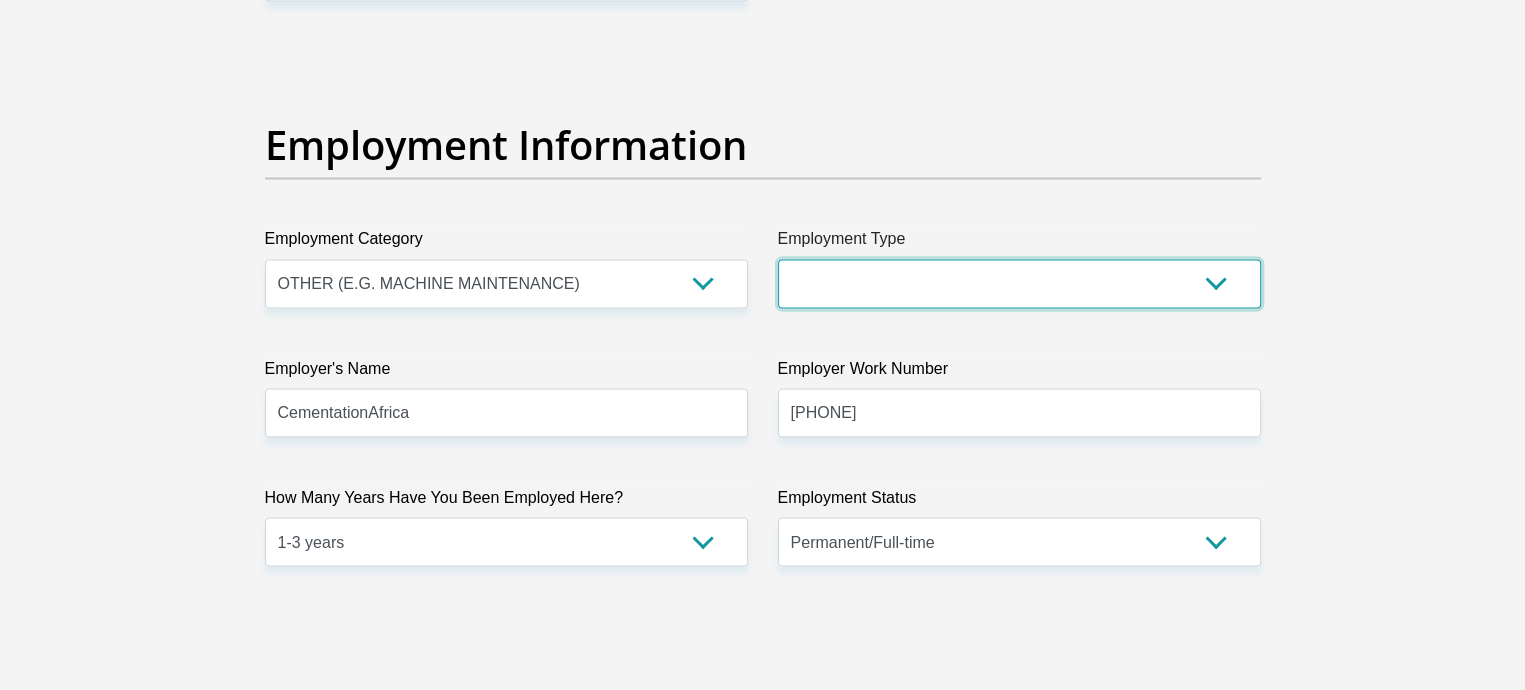click on "College/Lecturer
Craft Seller
Creative
Driver
Executive
Farmer
Forces - Non Commissioned
Forces - Officer
Hawker
Housewife
Labourer
Licenced Professional
Manager
Miner
Non Licenced Professional
Office Staff/Clerk
Outside Worker
Pensioner
Permanent Teacher
Production/Manufacturing
Sales
Self-Employed
Semi-Professional Worker
Service Industry  Social Worker  Student" at bounding box center [1019, 283] 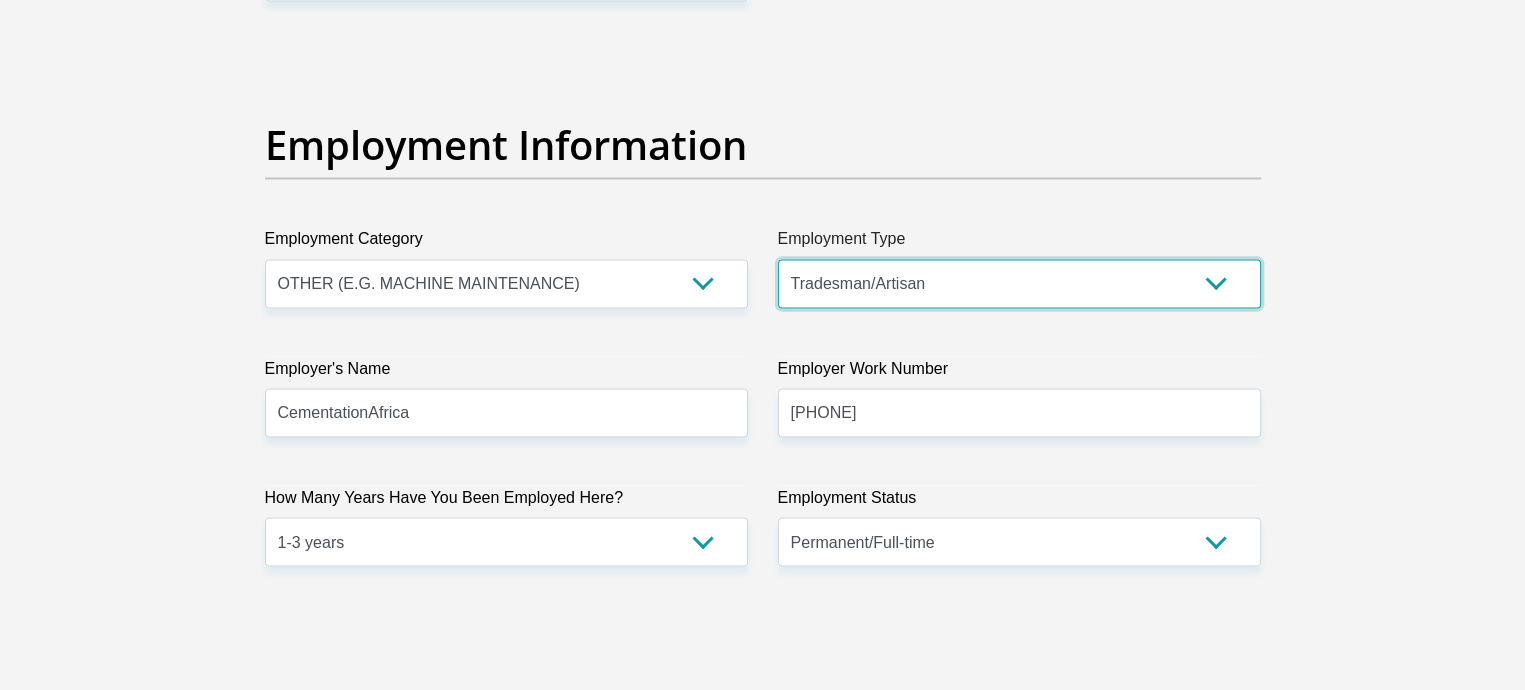 click on "College/Lecturer
Craft Seller
Creative
Driver
Executive
Farmer
Forces - Non Commissioned
Forces - Officer
Hawker
Housewife
Labourer
Licenced Professional
Manager
Miner
Non Licenced Professional
Office Staff/Clerk
Outside Worker
Pensioner
Permanent Teacher
Production/Manufacturing
Sales
Self-Employed
Semi-Professional Worker
Service Industry  Social Worker  Student" at bounding box center (1019, 283) 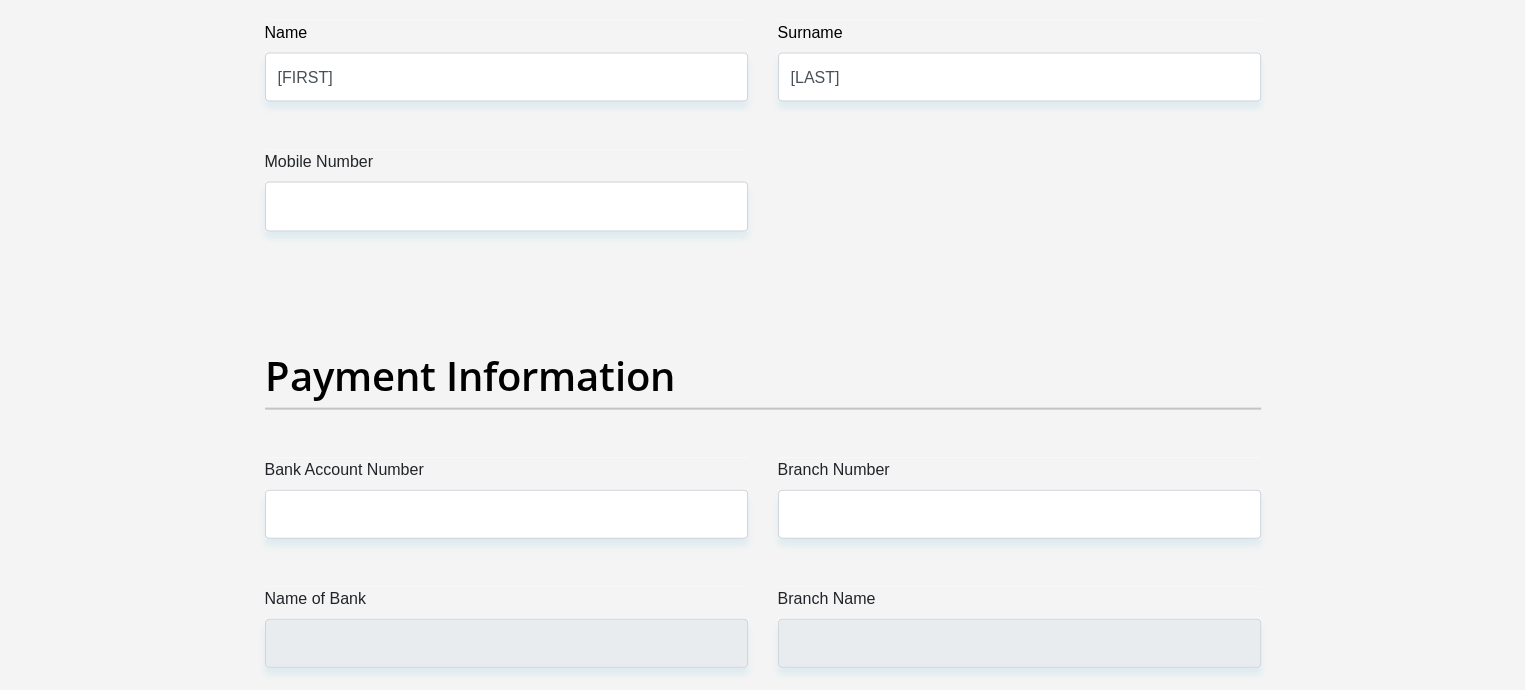 scroll, scrollTop: 4334, scrollLeft: 0, axis: vertical 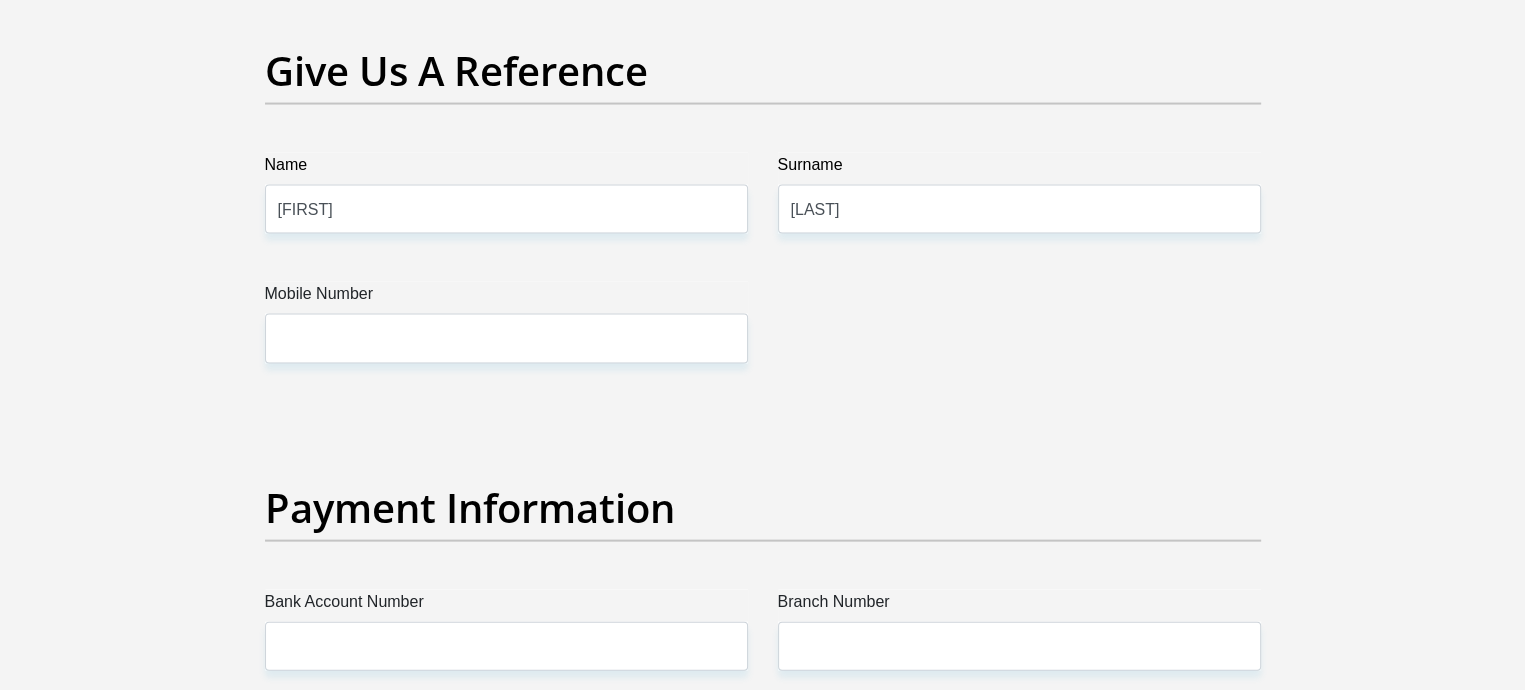 click on "Title
Mr
Ms
Mrs
Dr
Other
First Name
Boipelo
Surname
Molefe
ID Number
9103306124085
Please input valid ID number
Race
Black
Coloured
Indian
White
Other
Contact Number
0814234250
Please input valid contact number
Nationality
South Africa
Afghanistan
Aland Islands  Albania  Algeria" at bounding box center (763, -600) 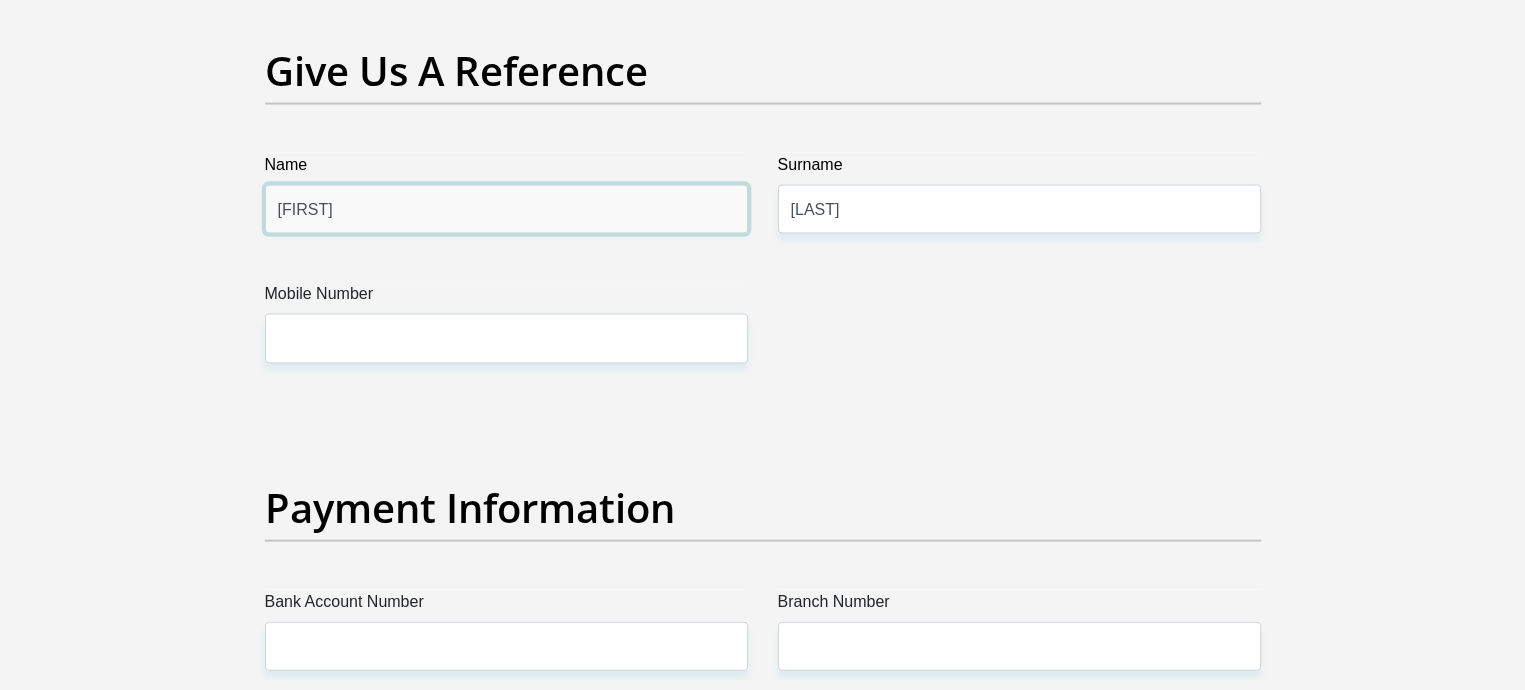 click on "Boipelo" at bounding box center [506, 209] 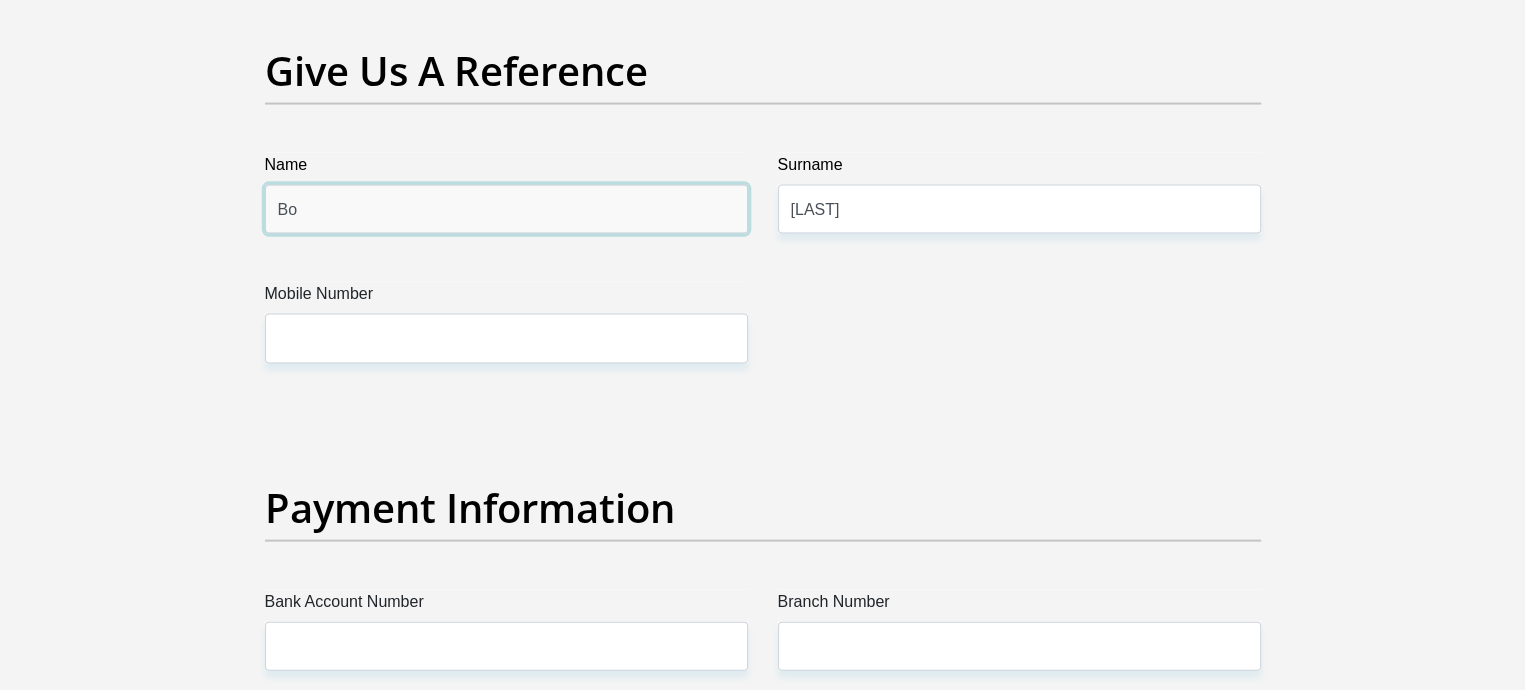type on "B" 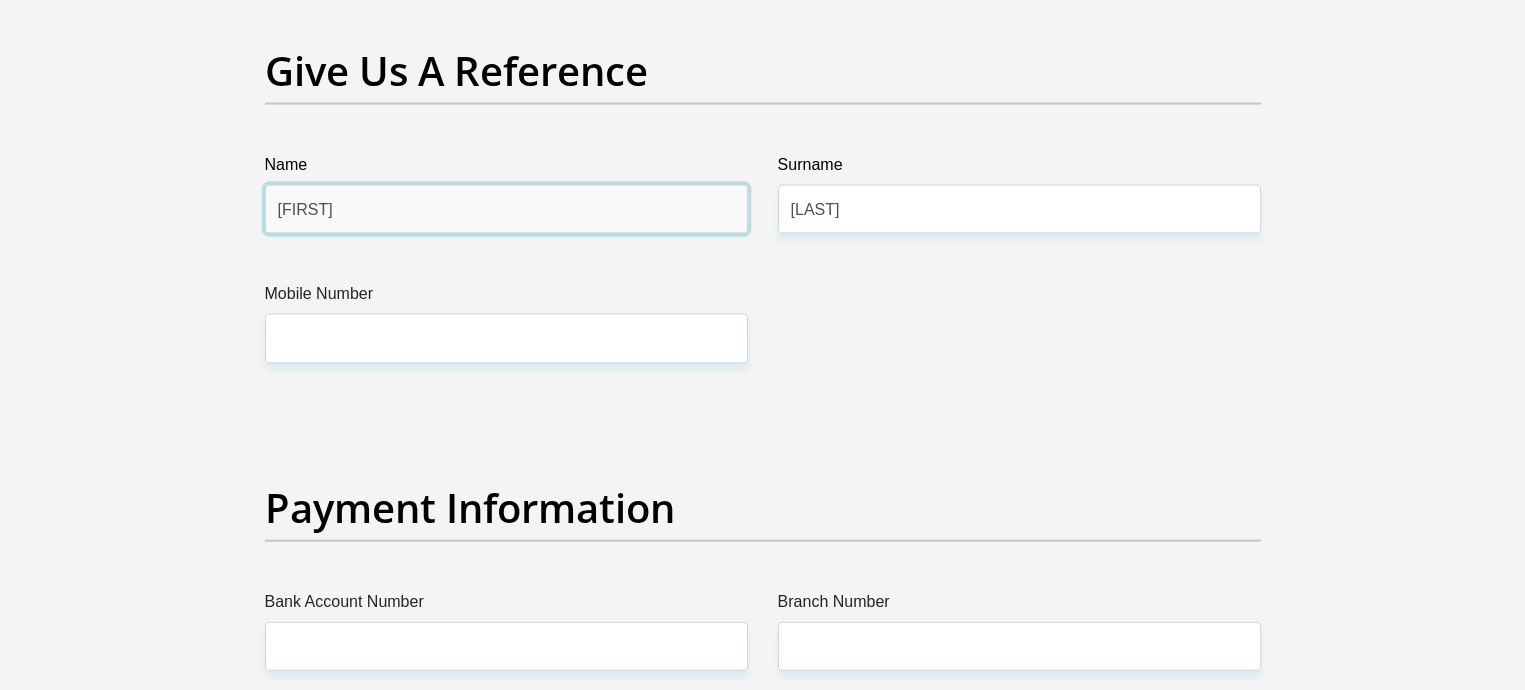 type on "Neo" 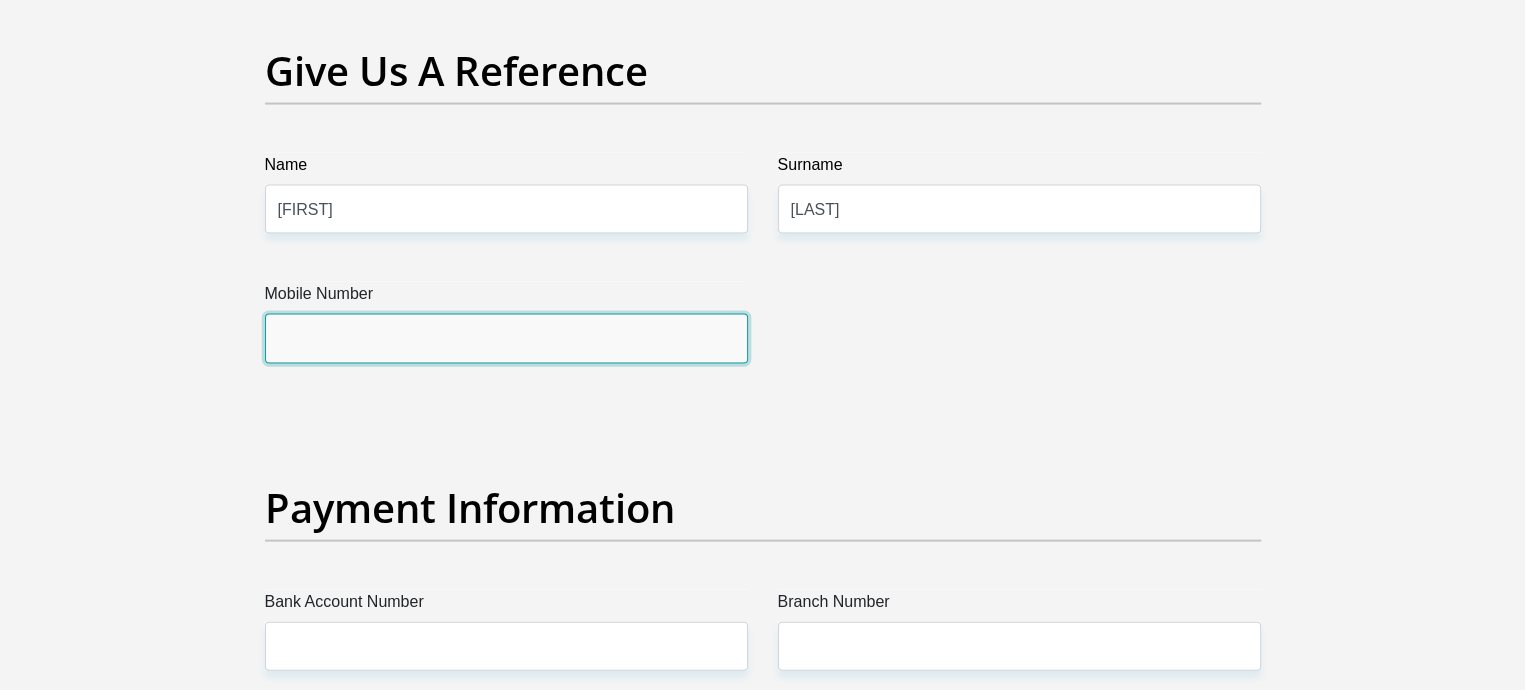 click on "Mobile Number" at bounding box center [506, 338] 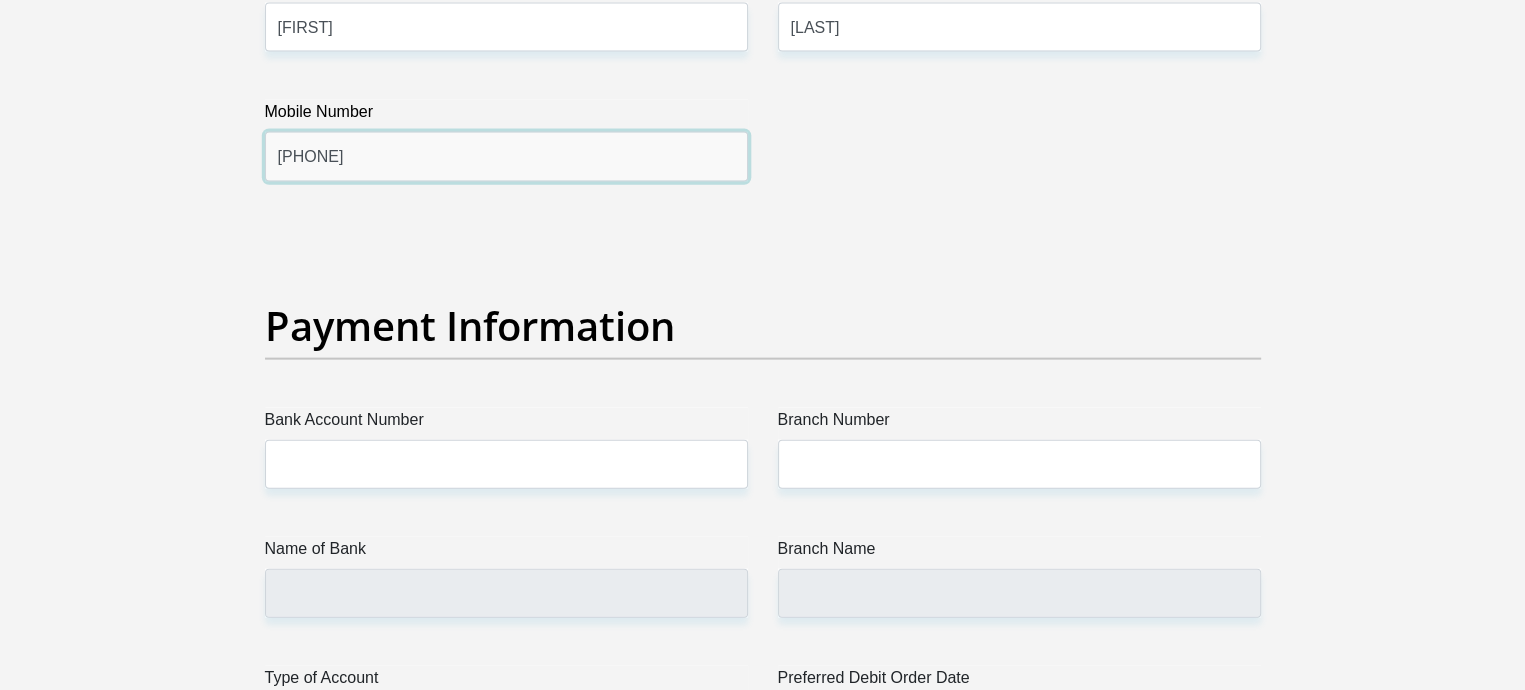 scroll, scrollTop: 4420, scrollLeft: 0, axis: vertical 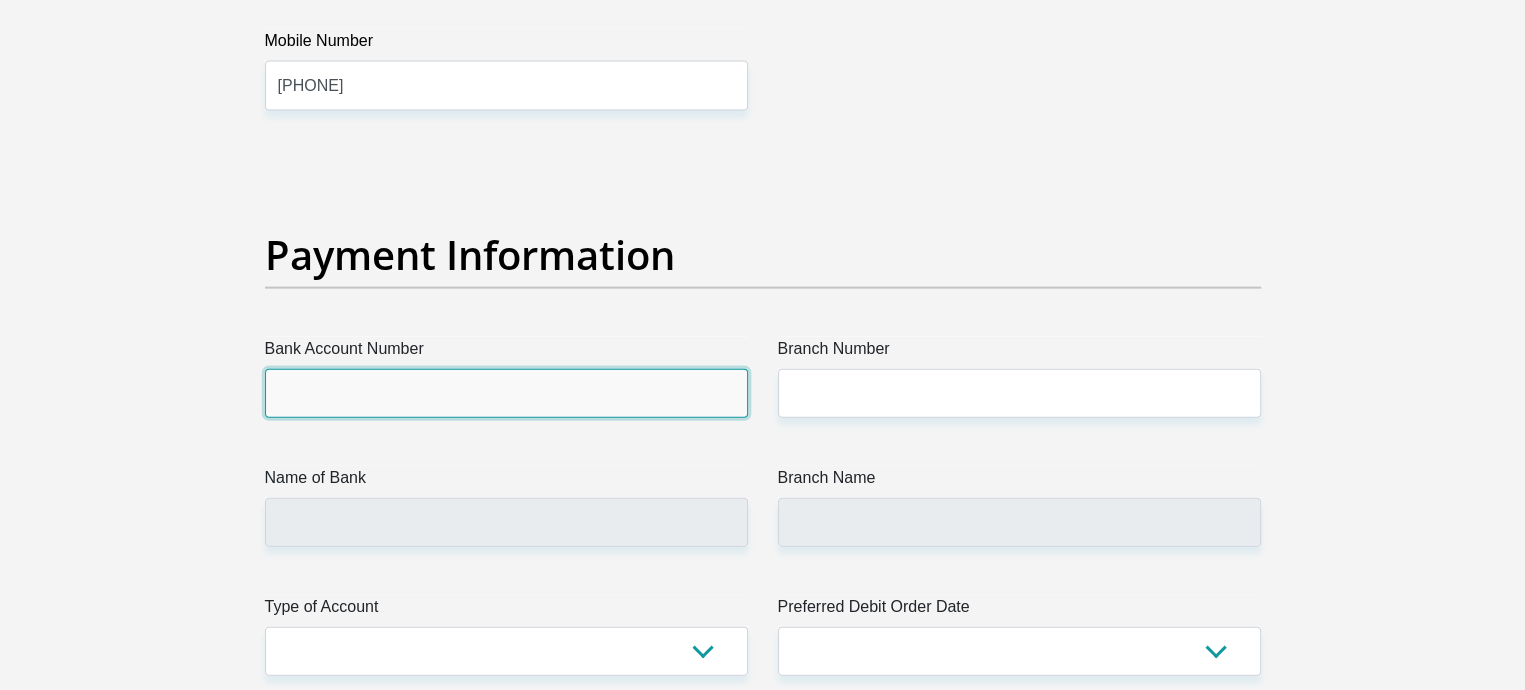 click on "Bank Account Number" at bounding box center (506, 393) 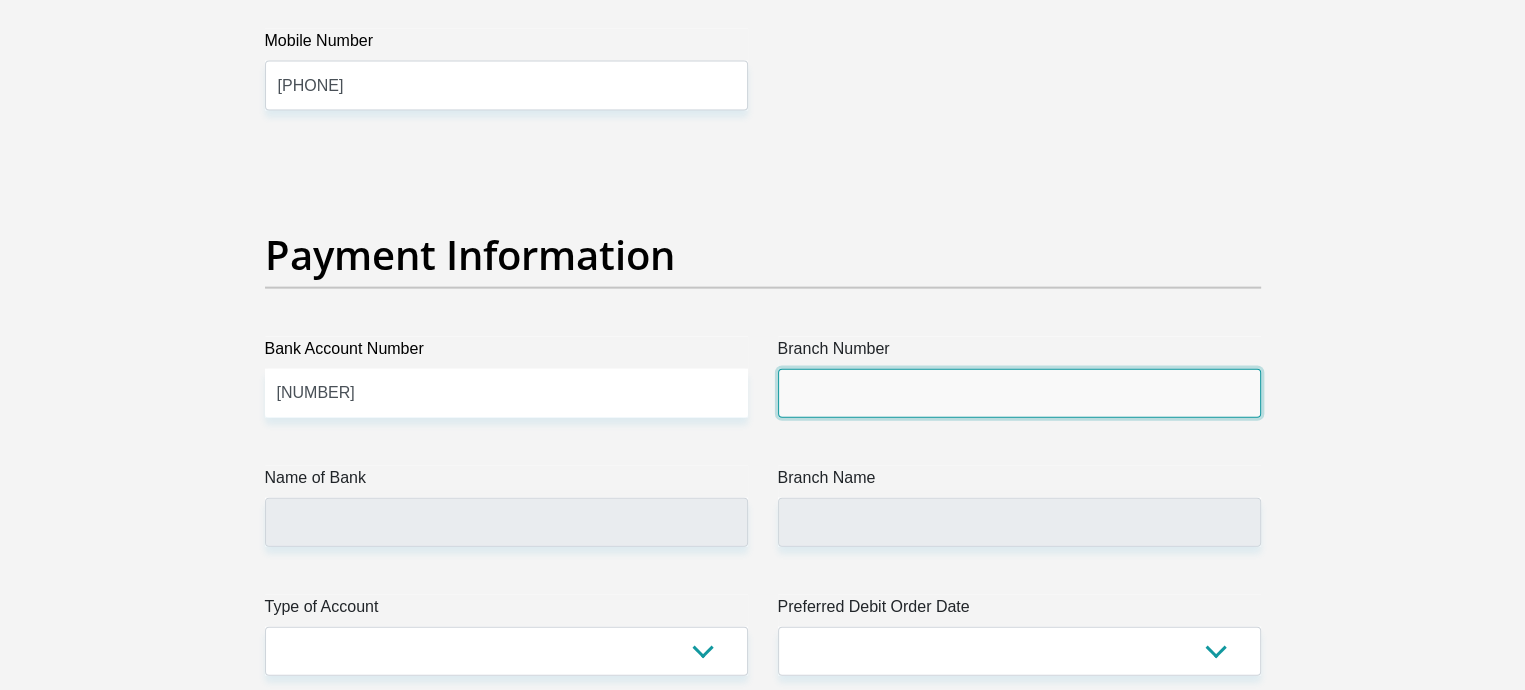 click on "Branch Number" at bounding box center [1019, 393] 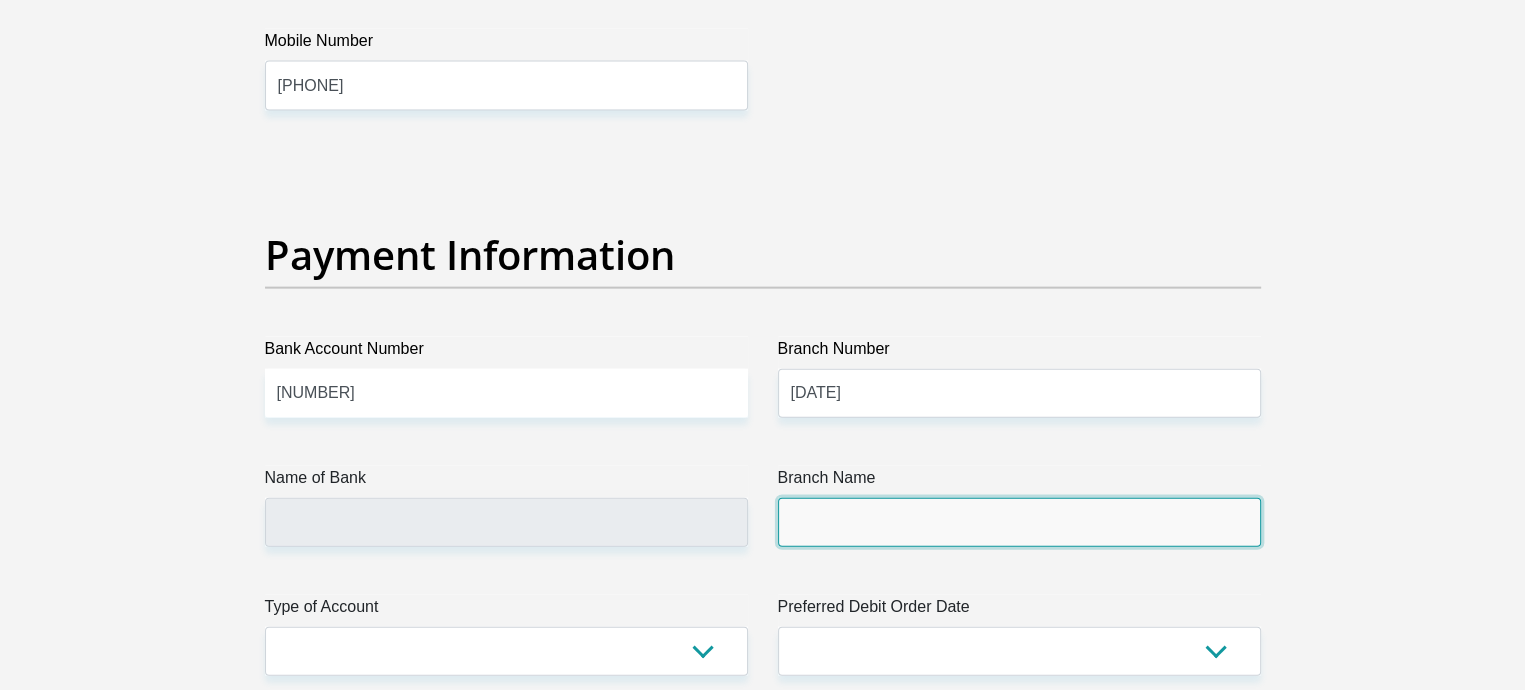 click on "Branch Name" at bounding box center [1019, 522] 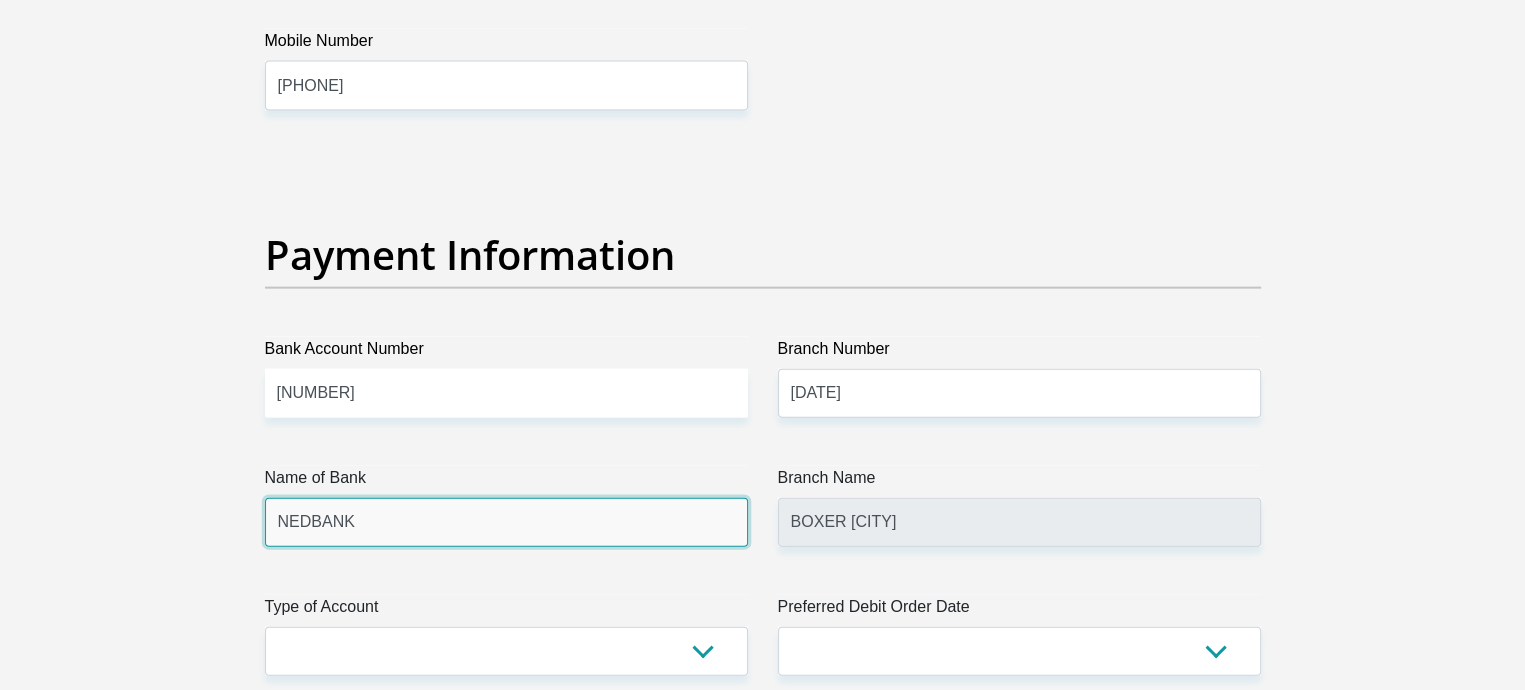drag, startPoint x: 674, startPoint y: 497, endPoint x: 1181, endPoint y: 481, distance: 507.2524 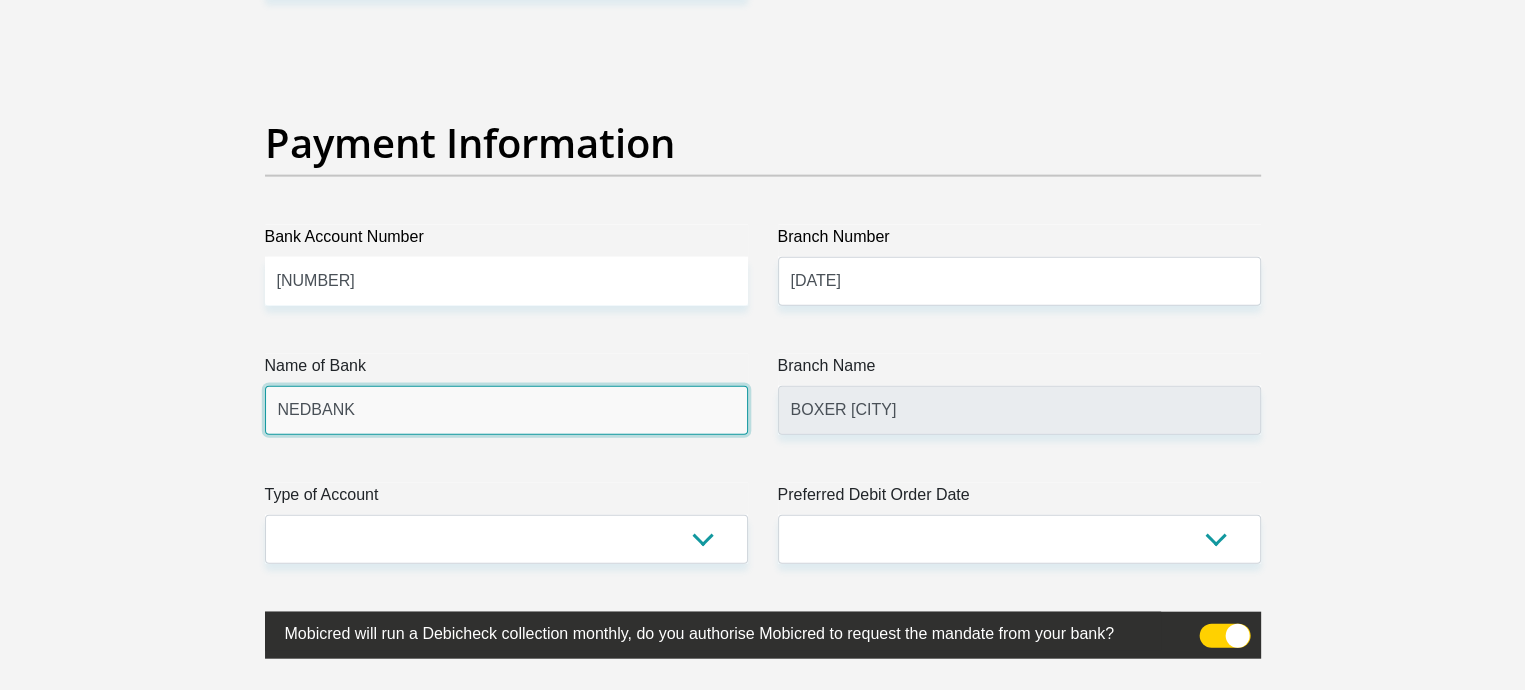 scroll, scrollTop: 4751, scrollLeft: 0, axis: vertical 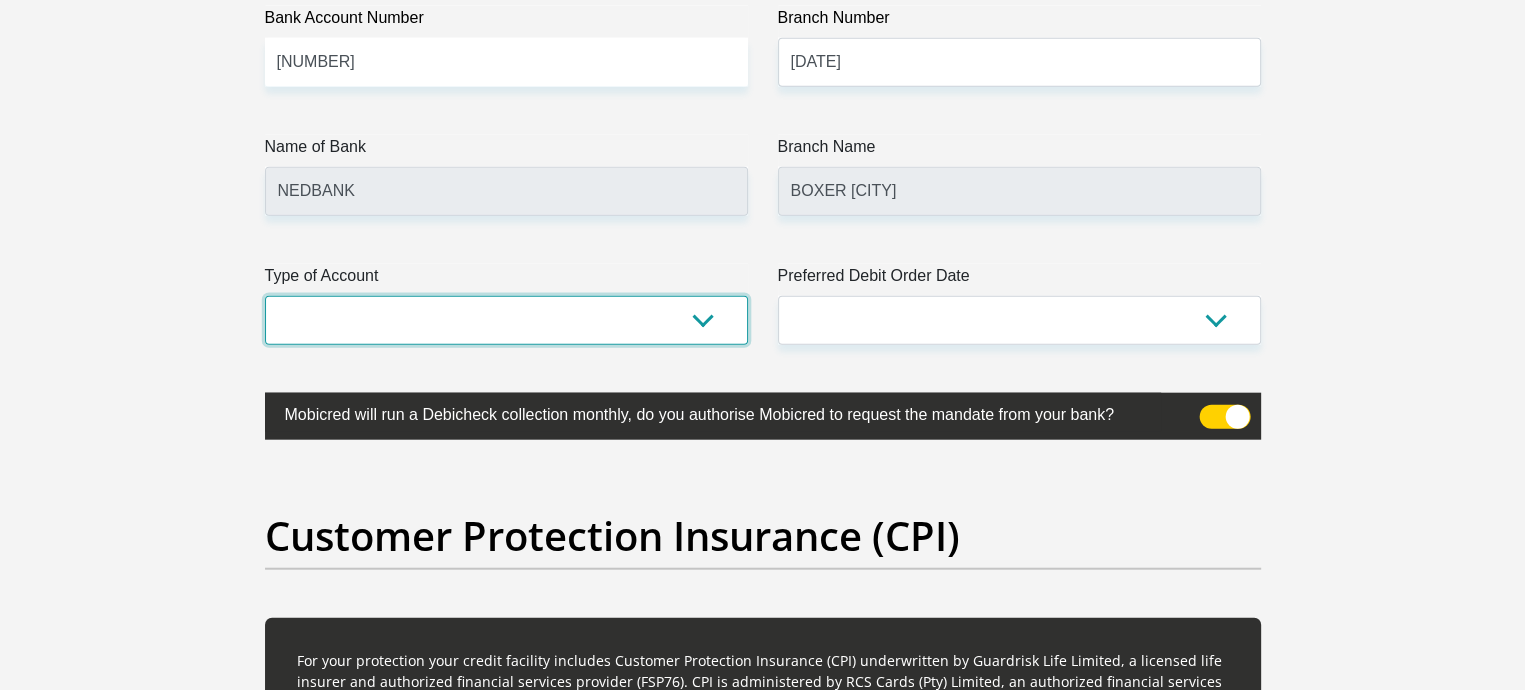 click on "Cheque
Savings" at bounding box center [506, 320] 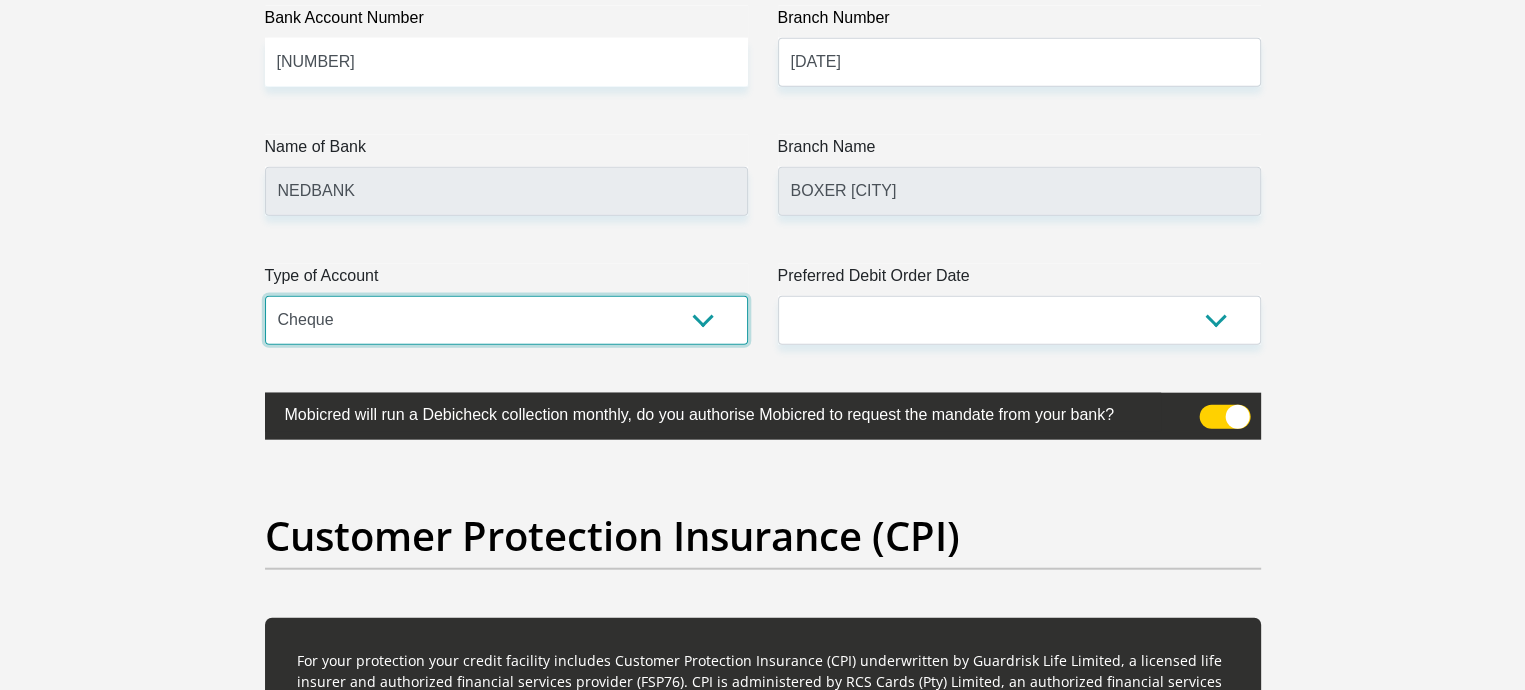 click on "Cheque
Savings" at bounding box center (506, 320) 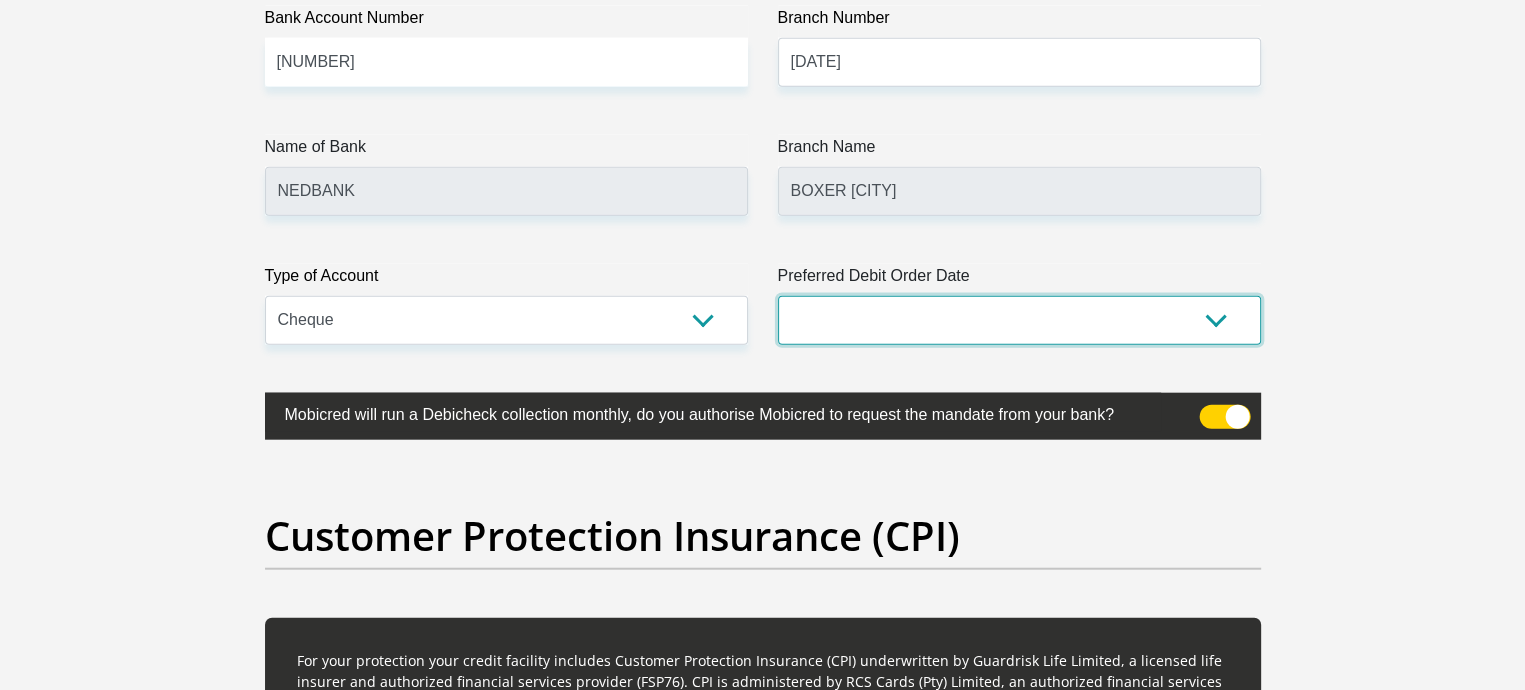 click on "1st
2nd
3rd
4th
5th
7th
18th
19th
20th
21st
22nd
23rd
24th
25th
26th
27th
28th
29th
30th" at bounding box center [1019, 320] 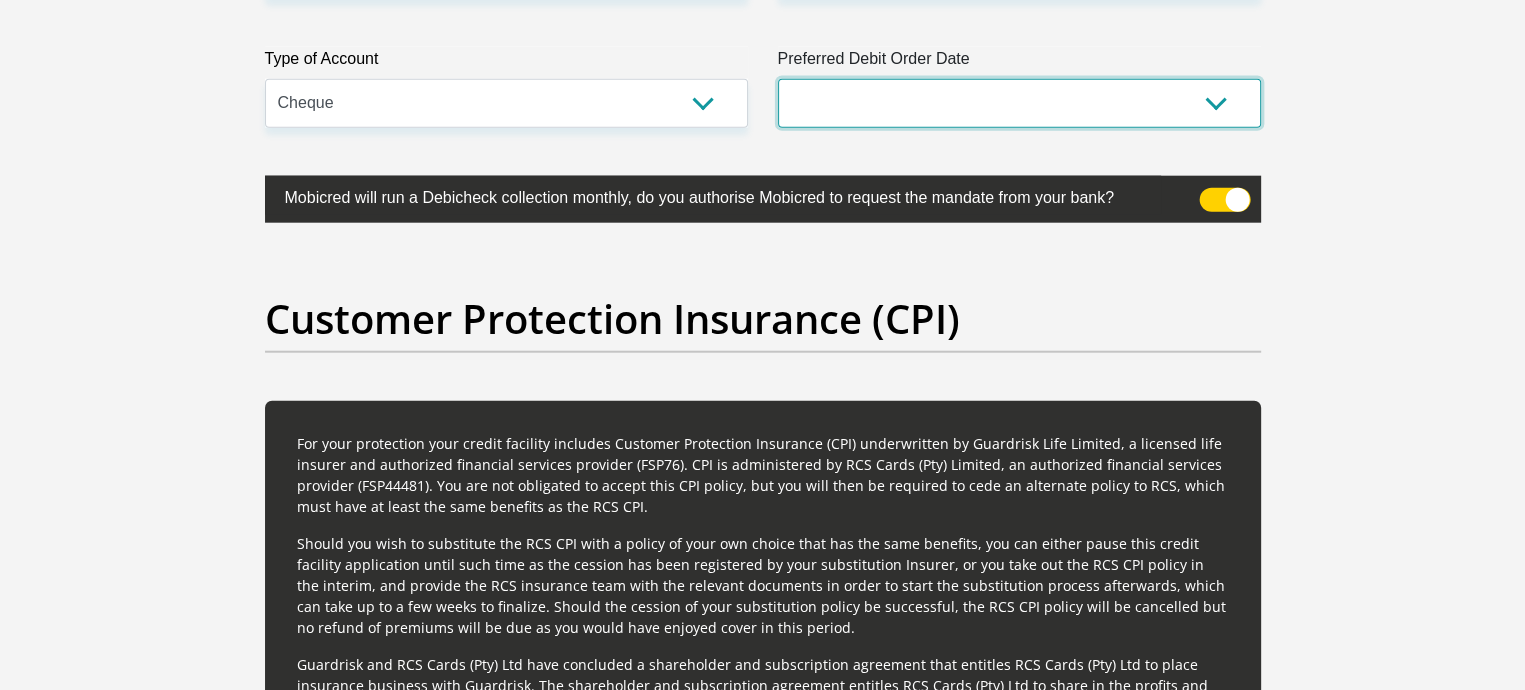 scroll, scrollTop: 4986, scrollLeft: 0, axis: vertical 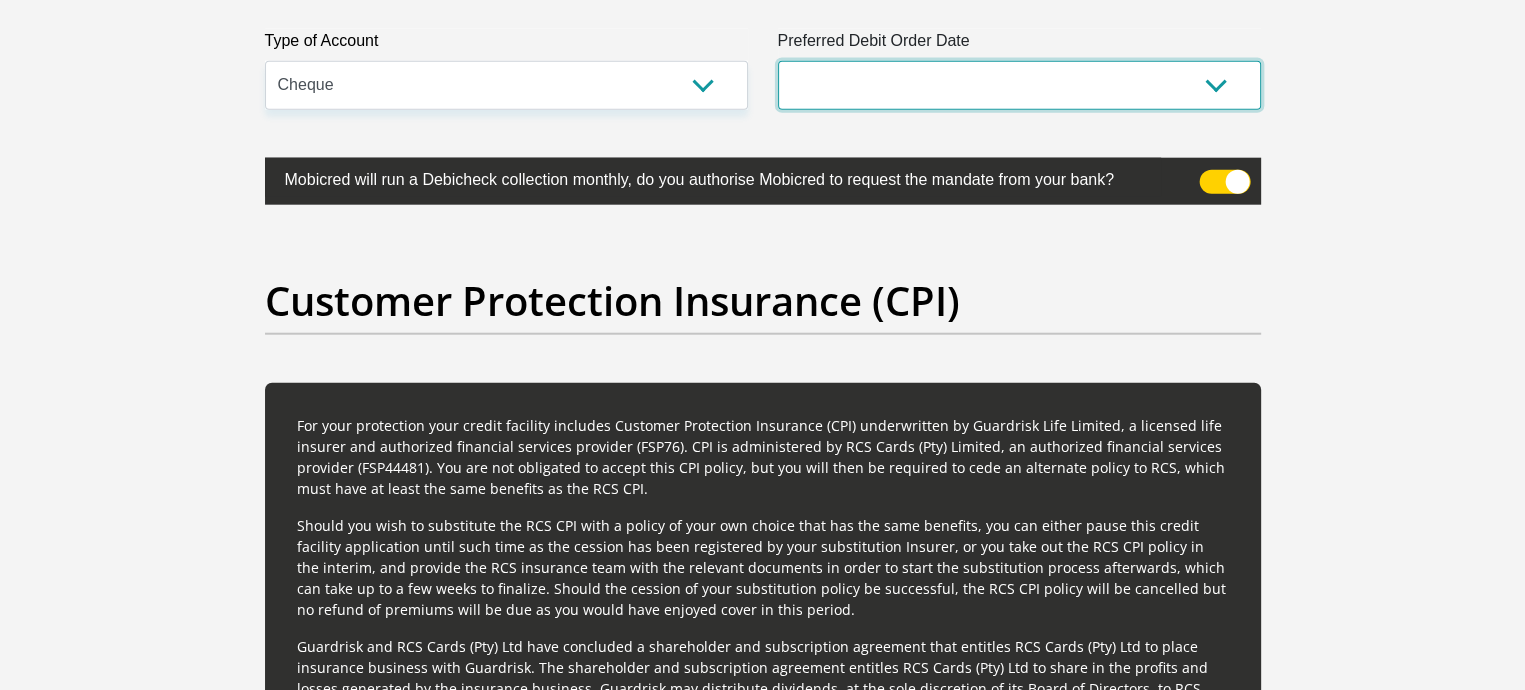 click on "1st
2nd
3rd
4th
5th
7th
18th
19th
20th
21st
22nd
23rd
24th
25th
26th
27th
28th
29th
30th" at bounding box center [1019, 85] 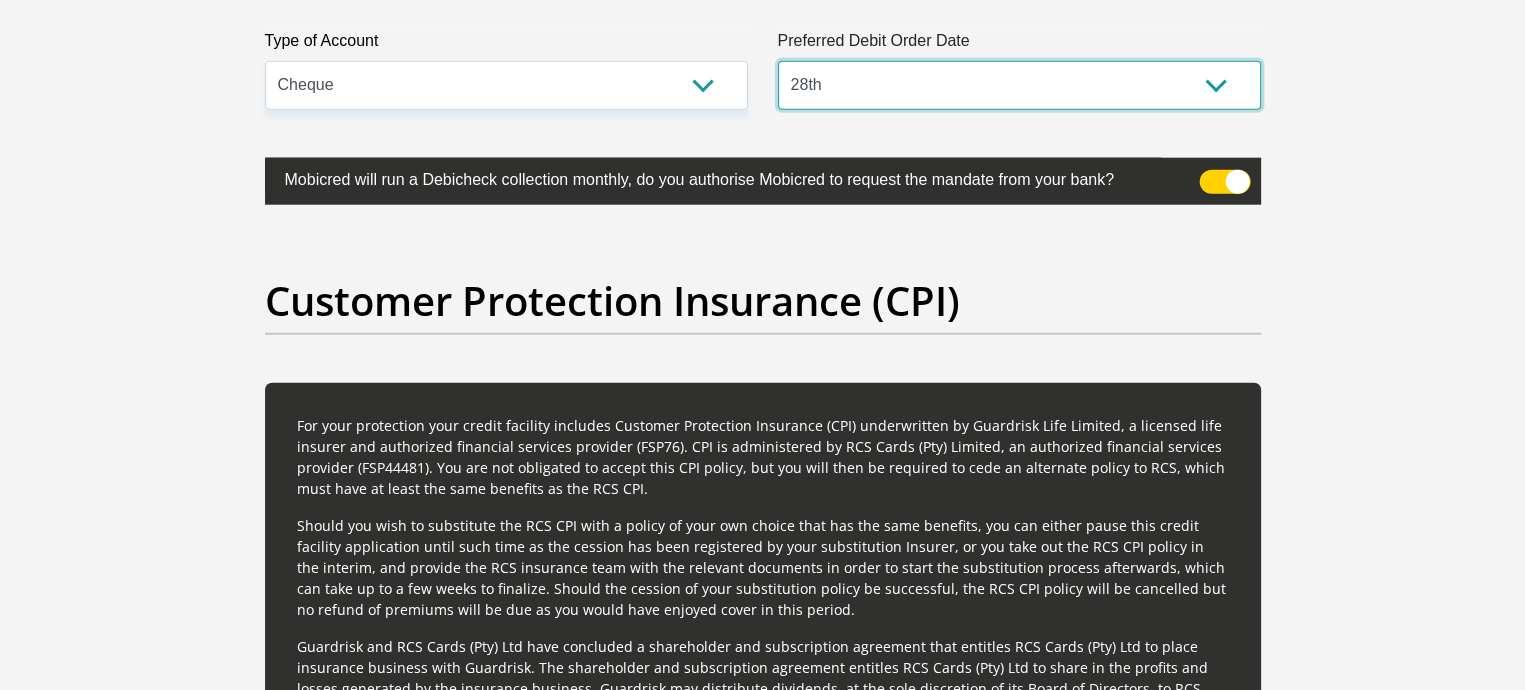 click on "1st
2nd
3rd
4th
5th
7th
18th
19th
20th
21st
22nd
23rd
24th
25th
26th
27th
28th
29th
30th" at bounding box center (1019, 85) 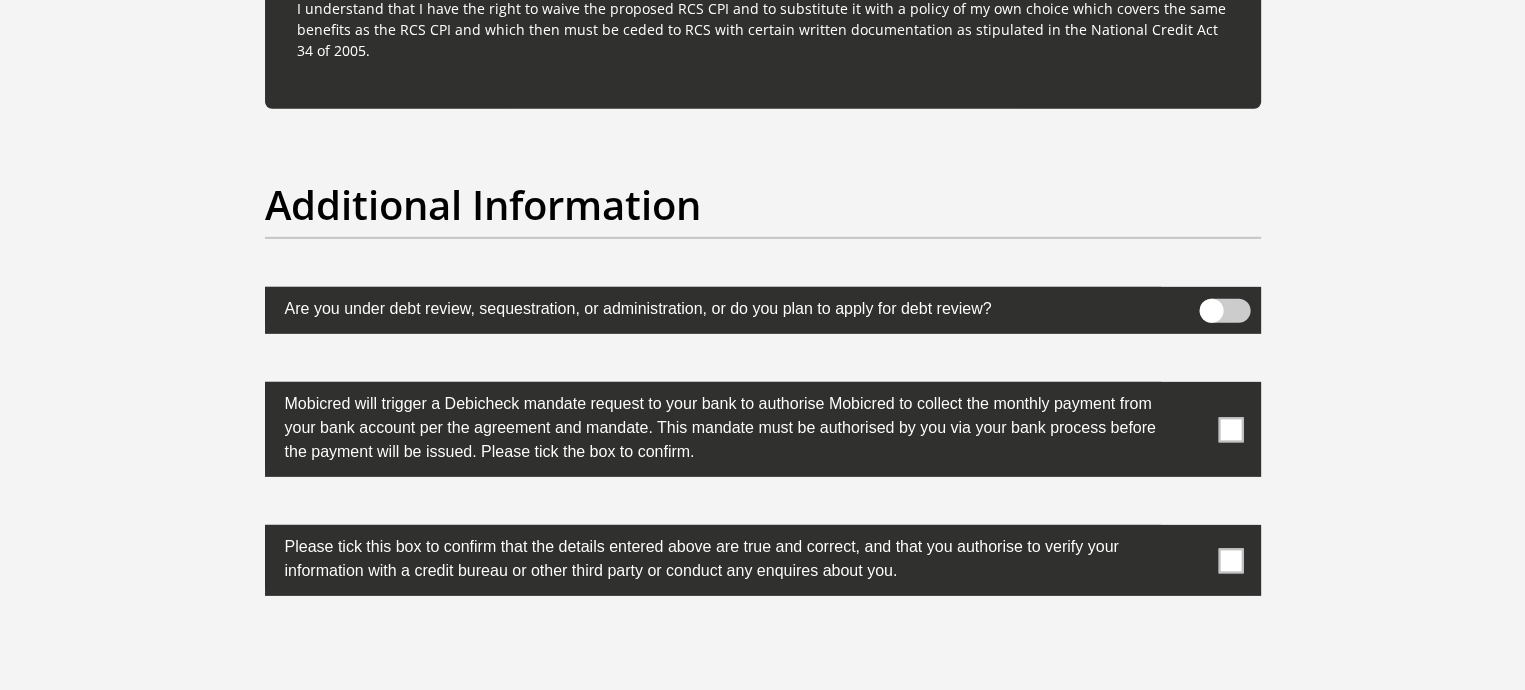 scroll, scrollTop: 6116, scrollLeft: 0, axis: vertical 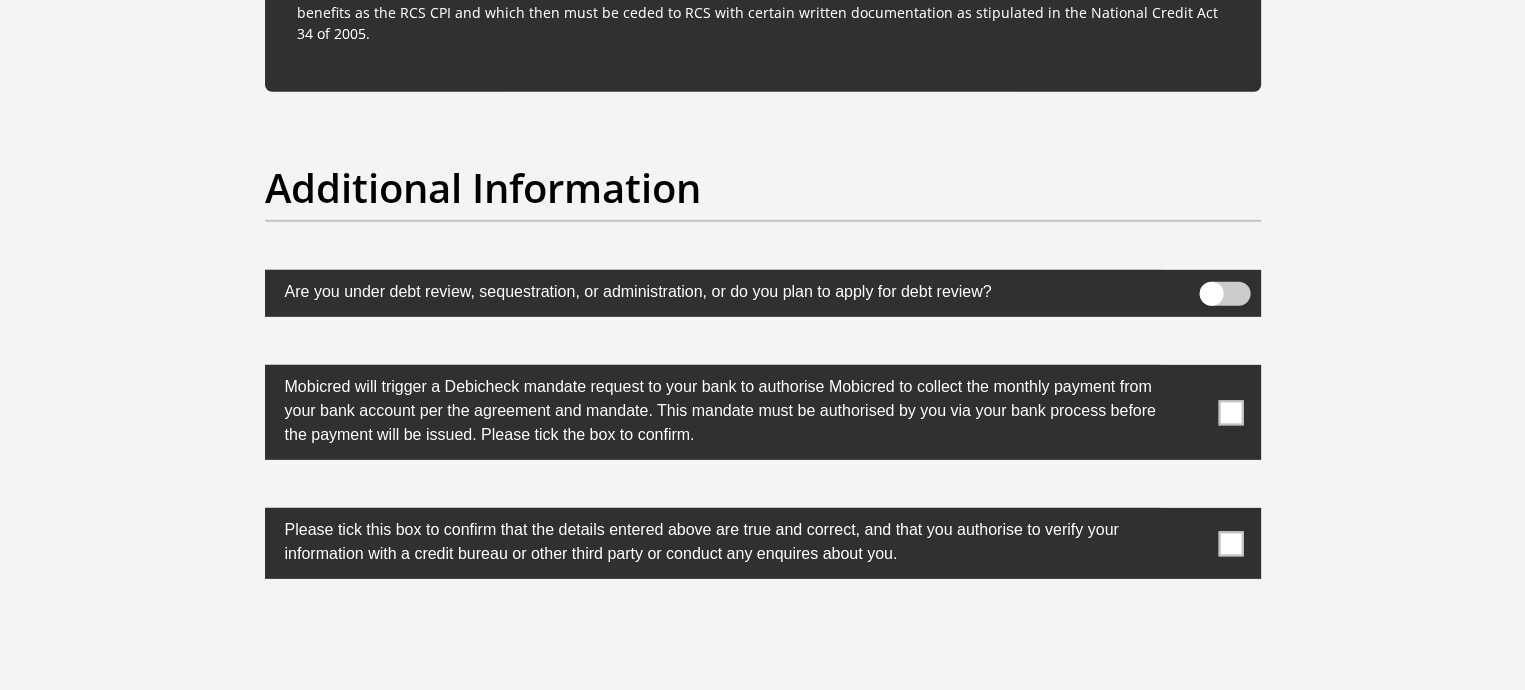 click at bounding box center (763, 412) 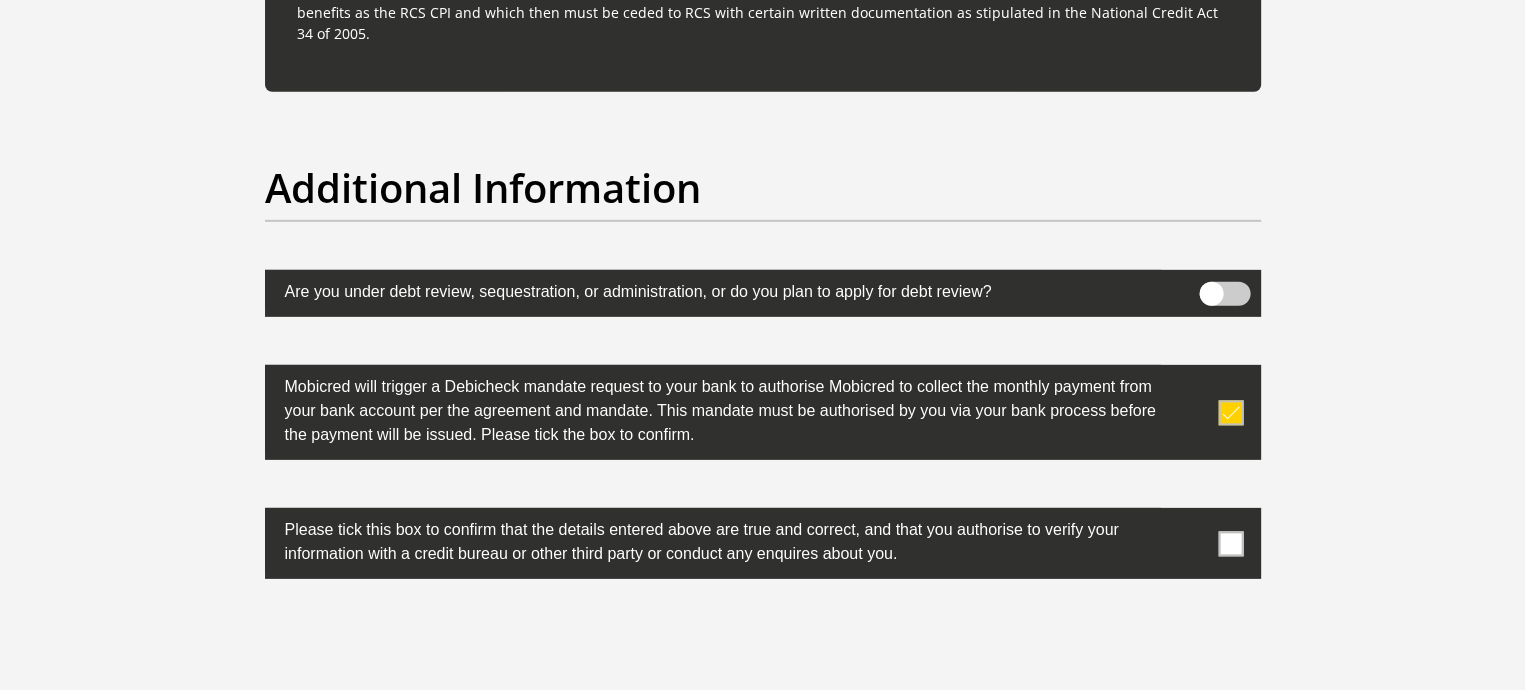 click at bounding box center (1230, 543) 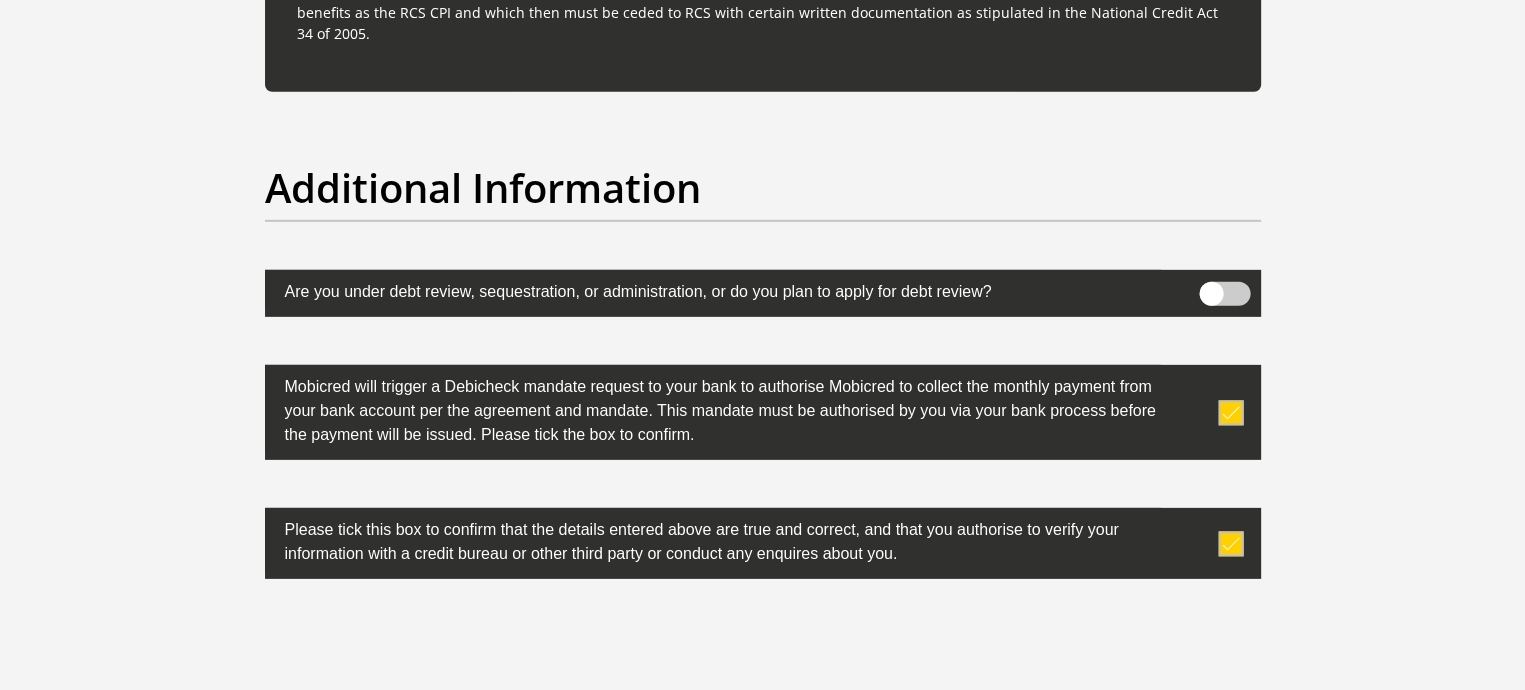 scroll, scrollTop: 6360, scrollLeft: 0, axis: vertical 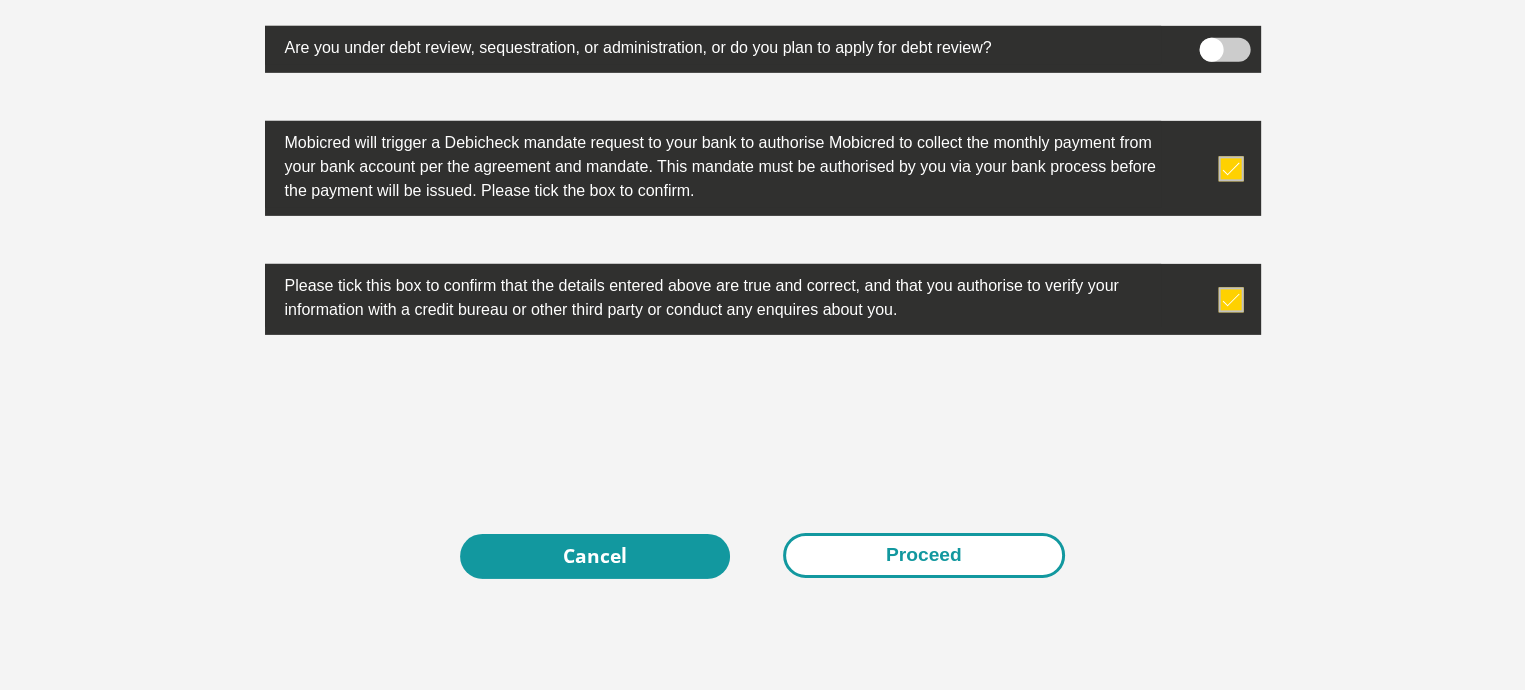 click on "Proceed" at bounding box center (924, 555) 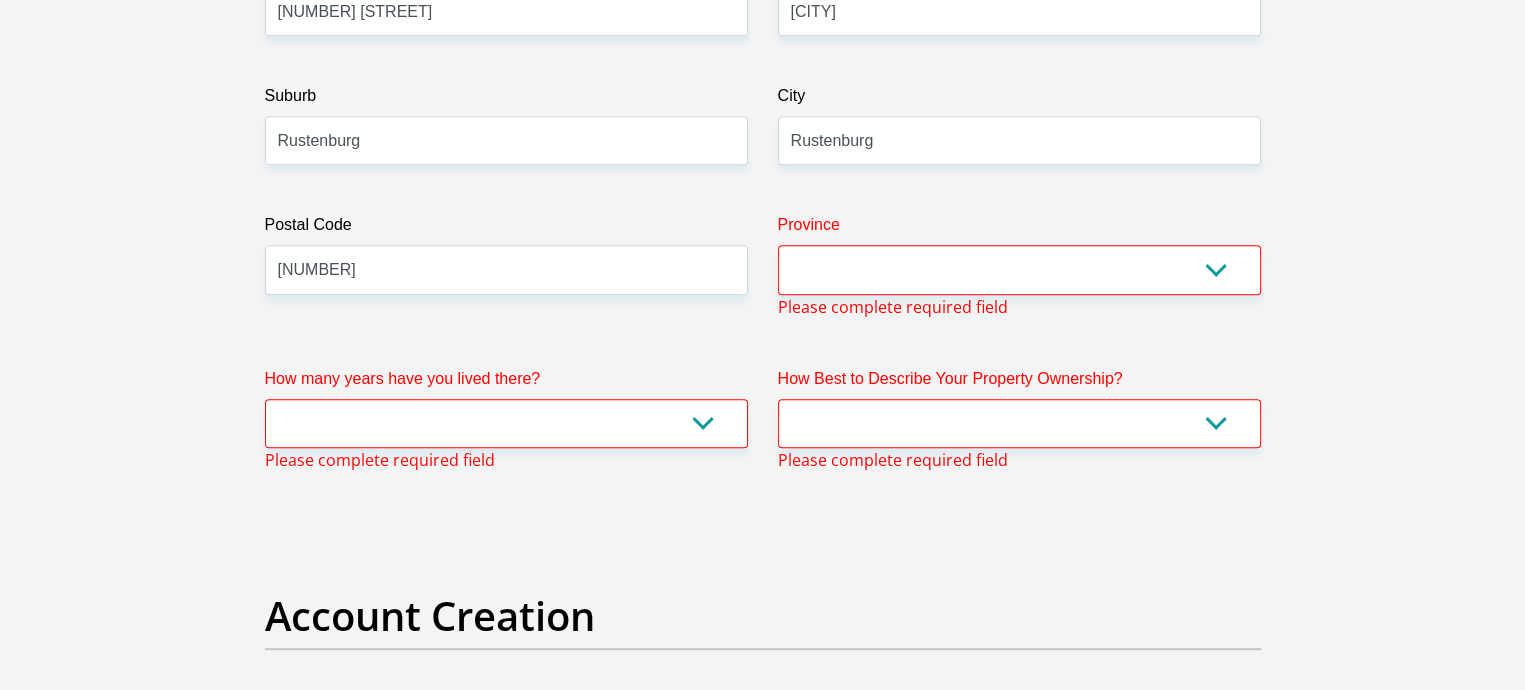 scroll, scrollTop: 1176, scrollLeft: 0, axis: vertical 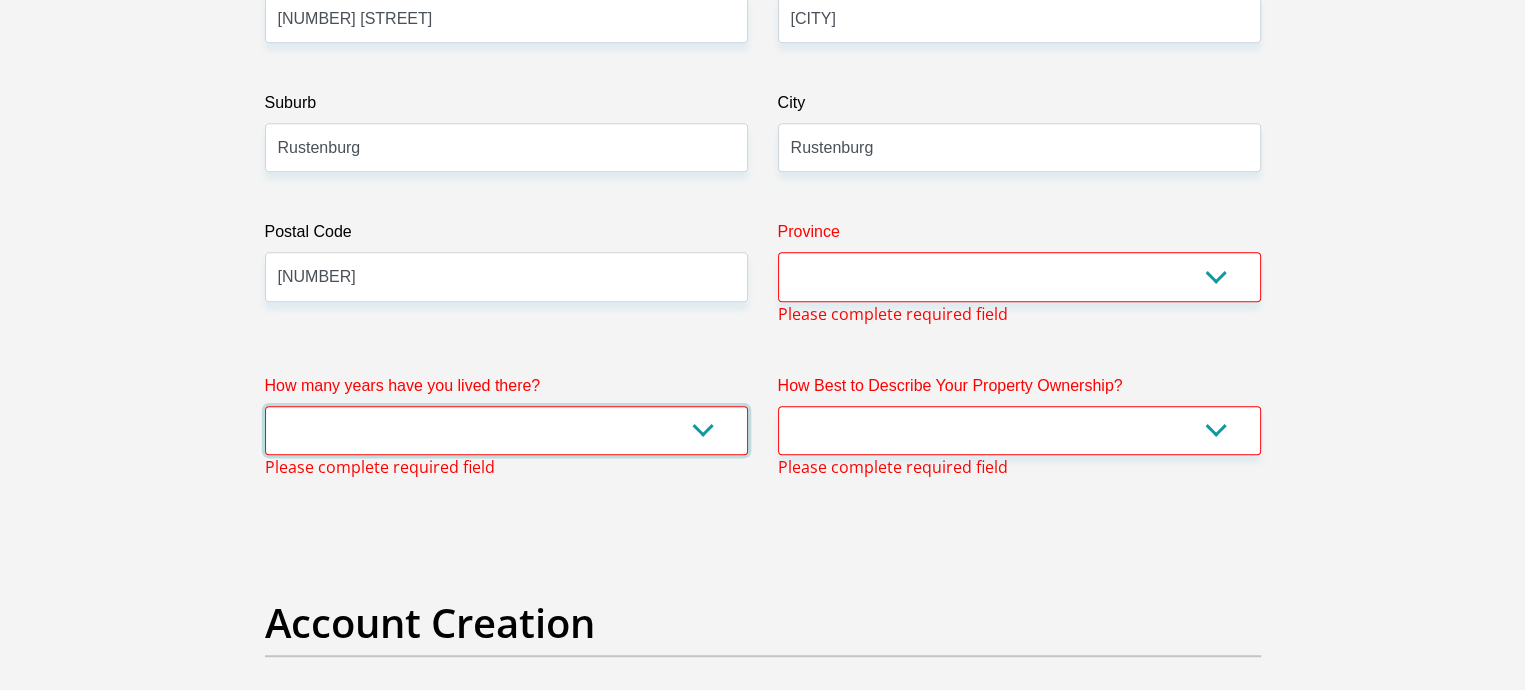 click on "less than 1 year
1-3 years
3-5 years
5+ years" at bounding box center [506, 430] 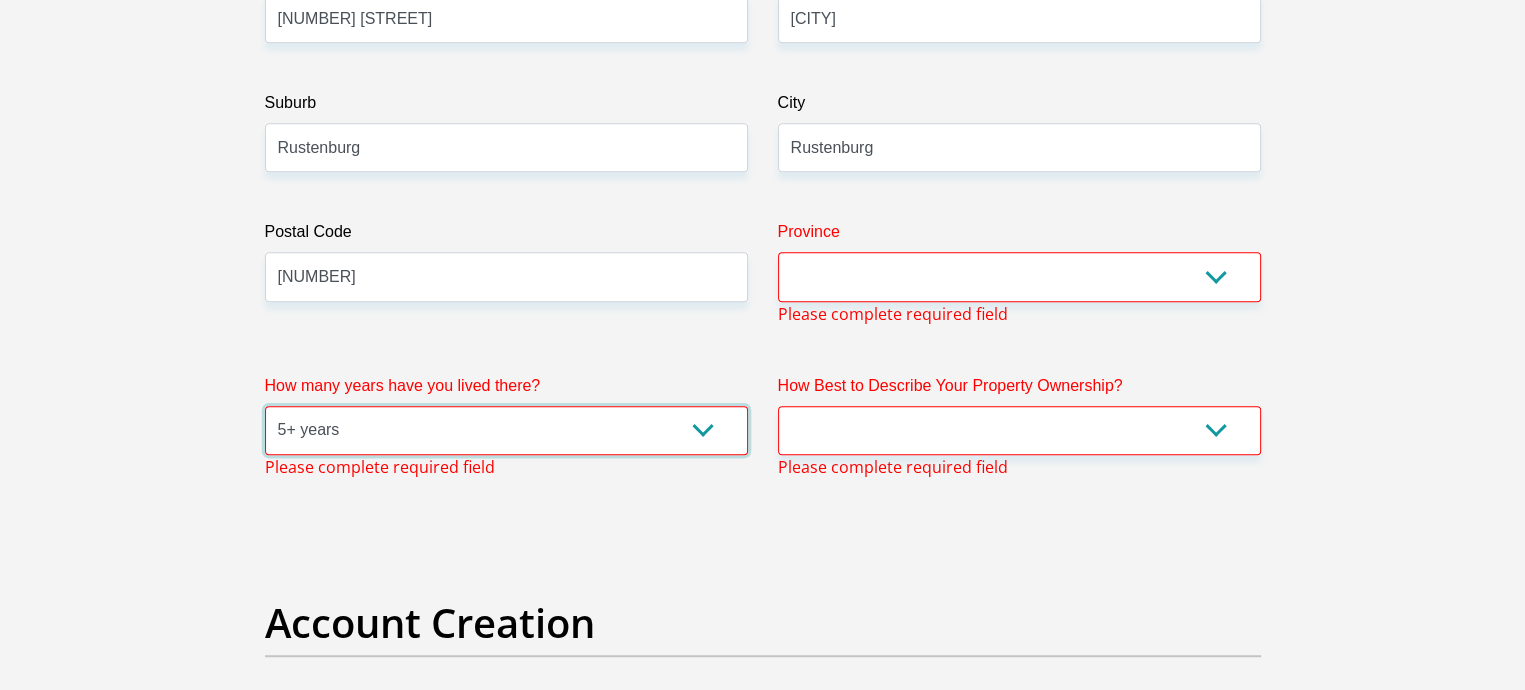 click on "less than 1 year
1-3 years
3-5 years
5+ years" at bounding box center [506, 430] 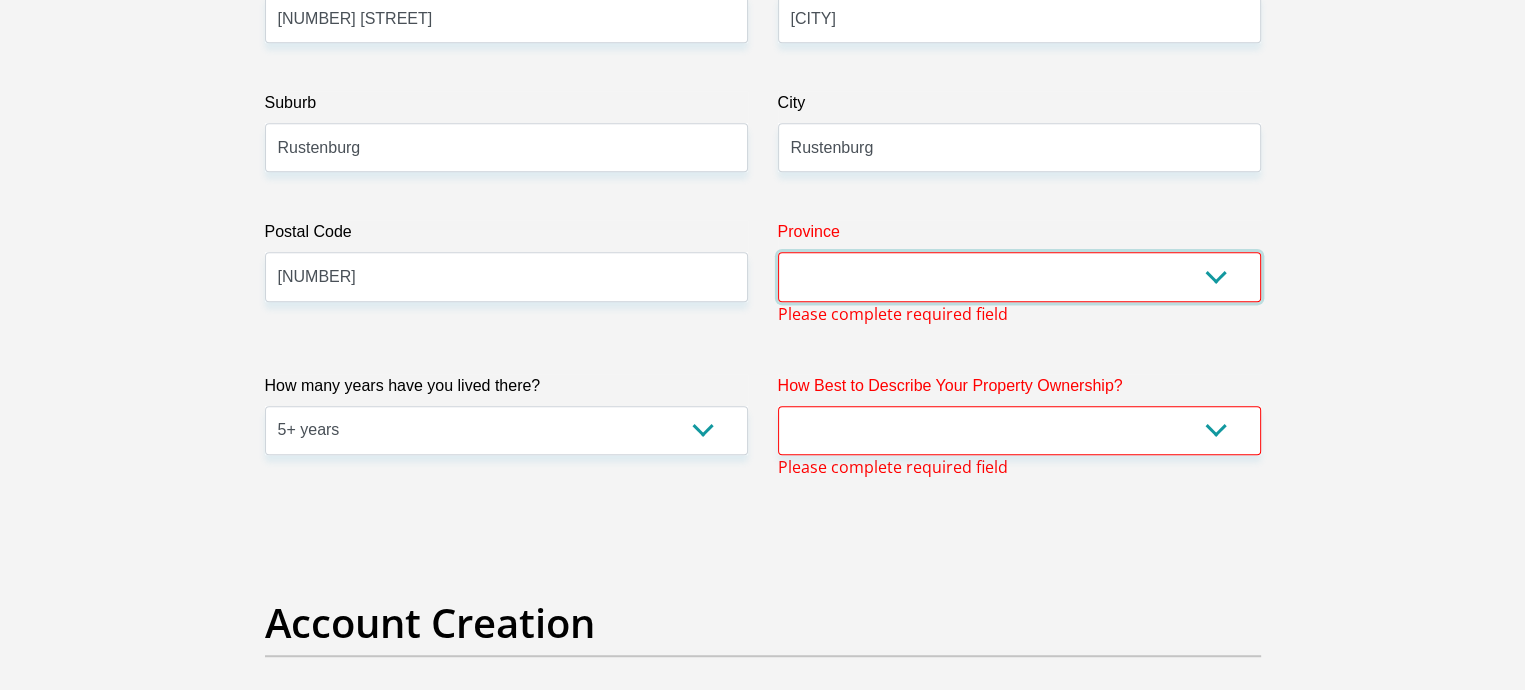 click on "Eastern Cape
Free State
Gauteng
KwaZulu-Natal
Limpopo
Mpumalanga
Northern Cape
North West
Western Cape" at bounding box center (1019, 276) 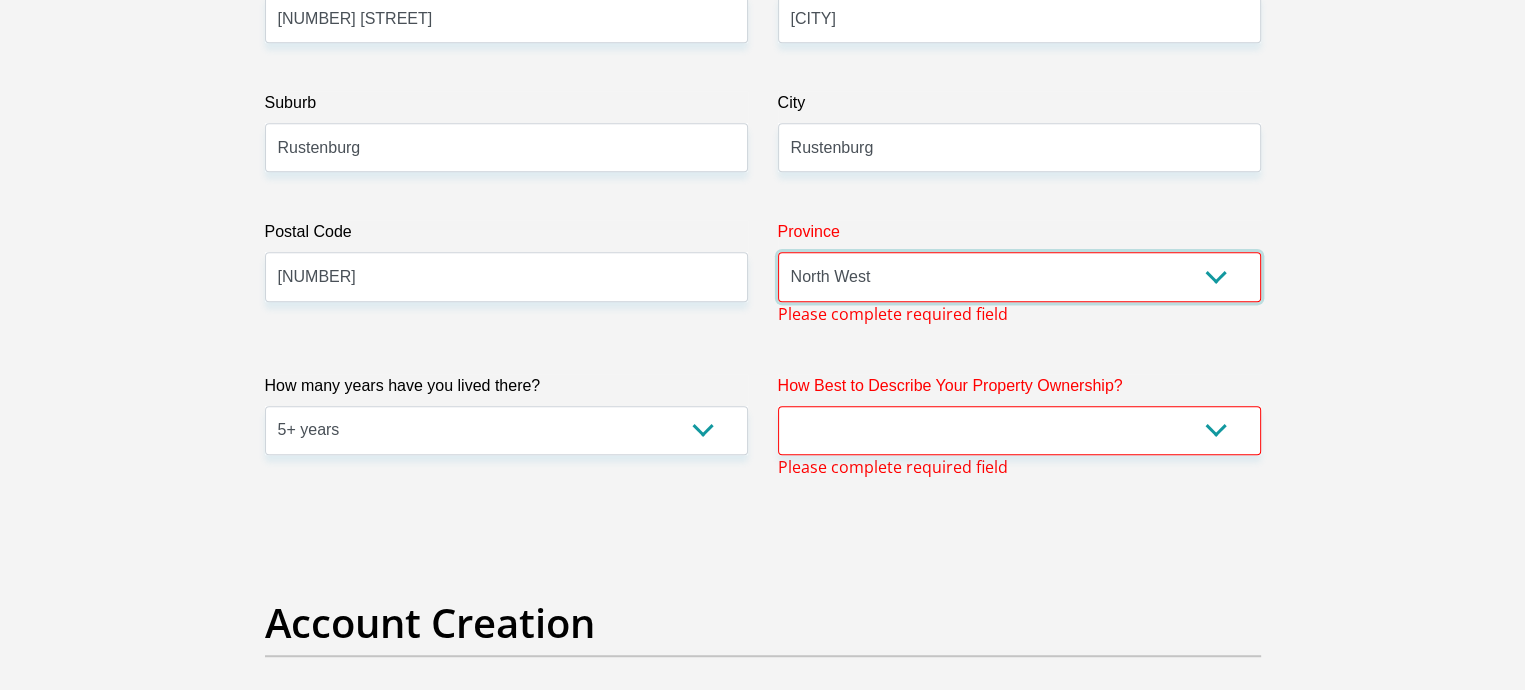 click on "Eastern Cape
Free State
Gauteng
KwaZulu-Natal
Limpopo
Mpumalanga
Northern Cape
North West
Western Cape" at bounding box center (1019, 276) 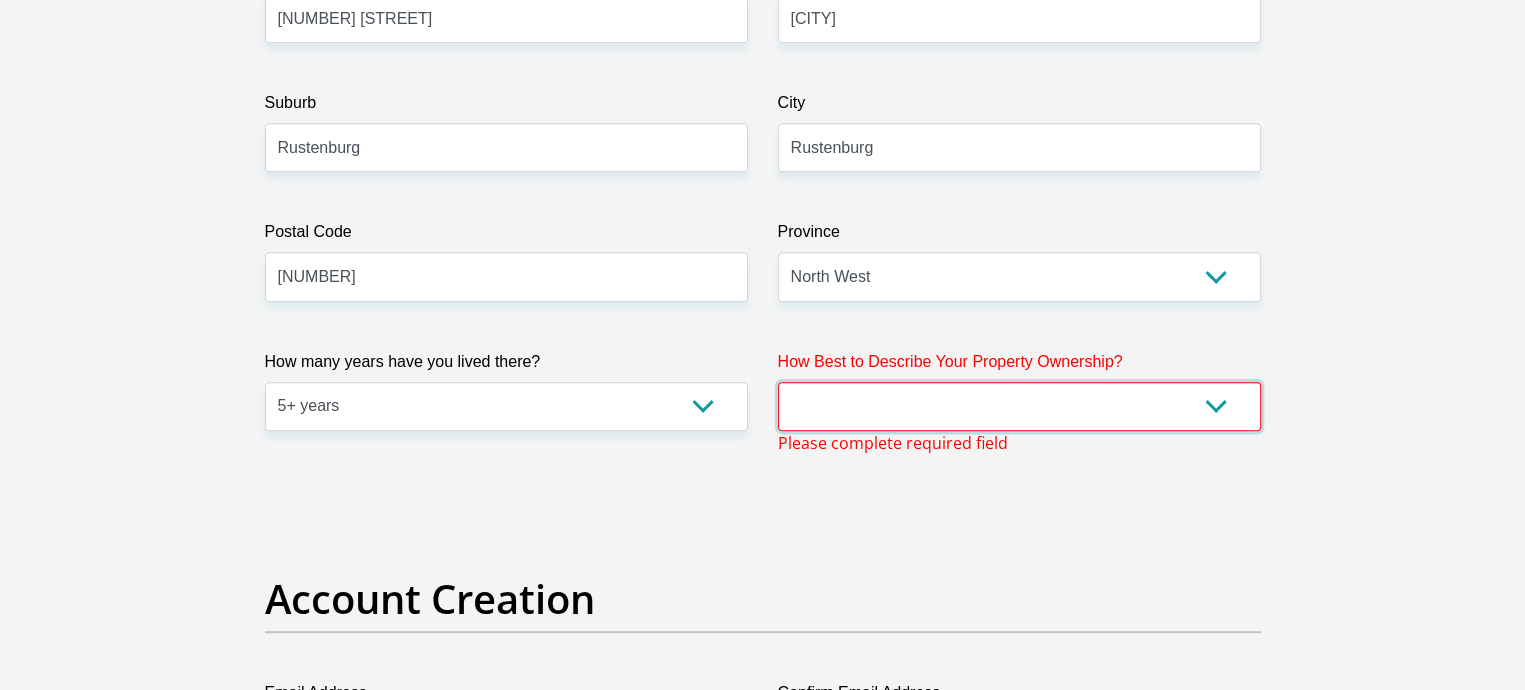 click on "Owned
Rented
Family Owned
Company Dwelling" at bounding box center [1019, 406] 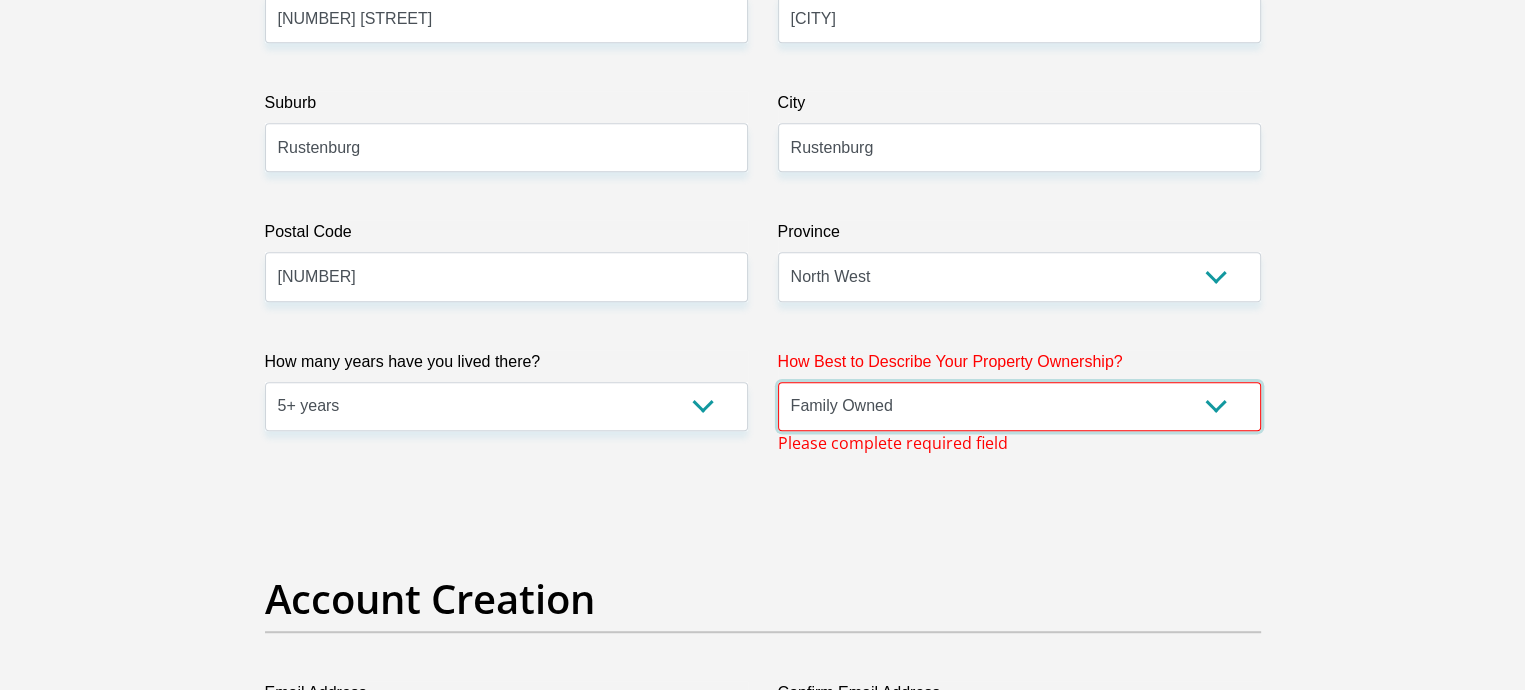 click on "Owned
Rented
Family Owned
Company Dwelling" at bounding box center [1019, 406] 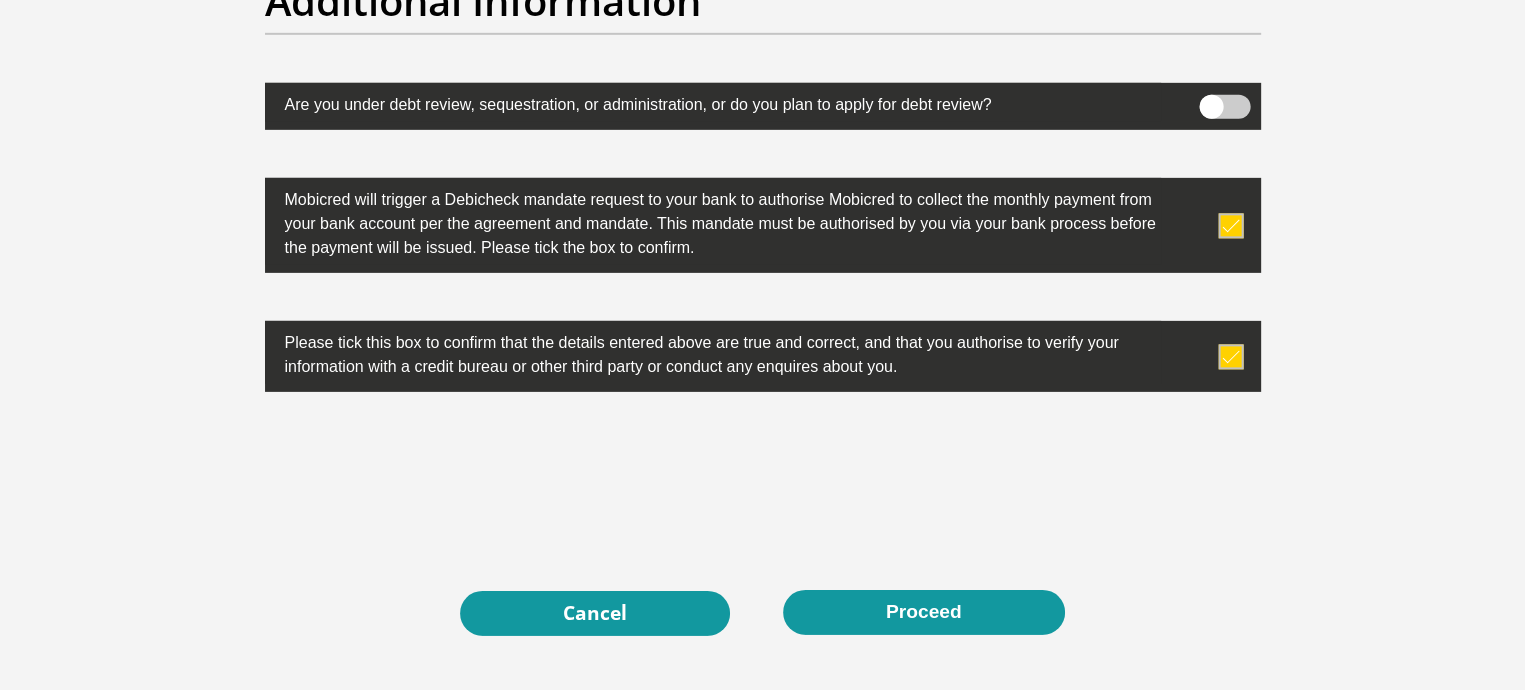 scroll, scrollTop: 6480, scrollLeft: 0, axis: vertical 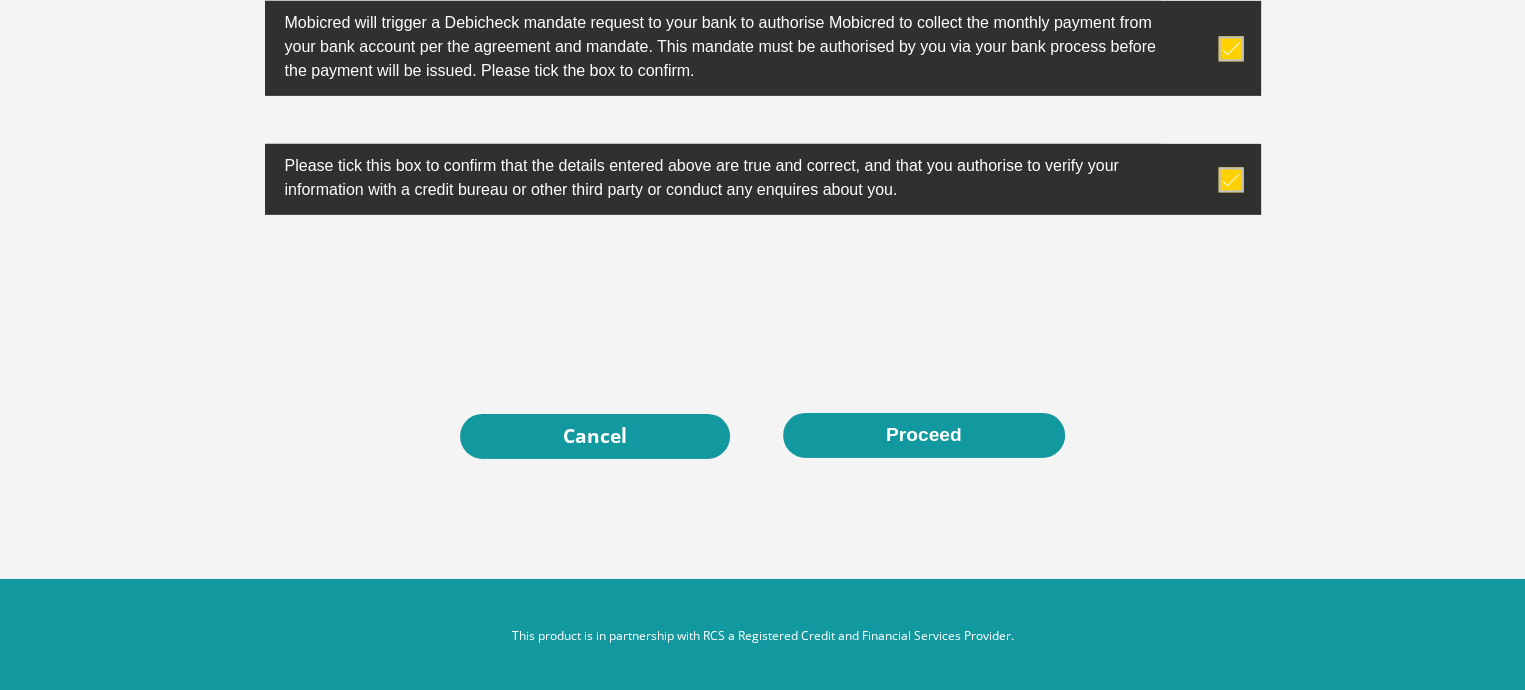 click on "Title
Mr
Ms
Mrs
Dr
Other
First Name
Boipelo
Surname
Molefe
ID Number
9103306124085
Please input valid ID number
Race
Black
Coloured
Indian
White
Other
Contact Number
0814234250
Please input valid contact number
Nationality
South Africa
Afghanistan  Aland Islands  Albania" at bounding box center [763, -2854] 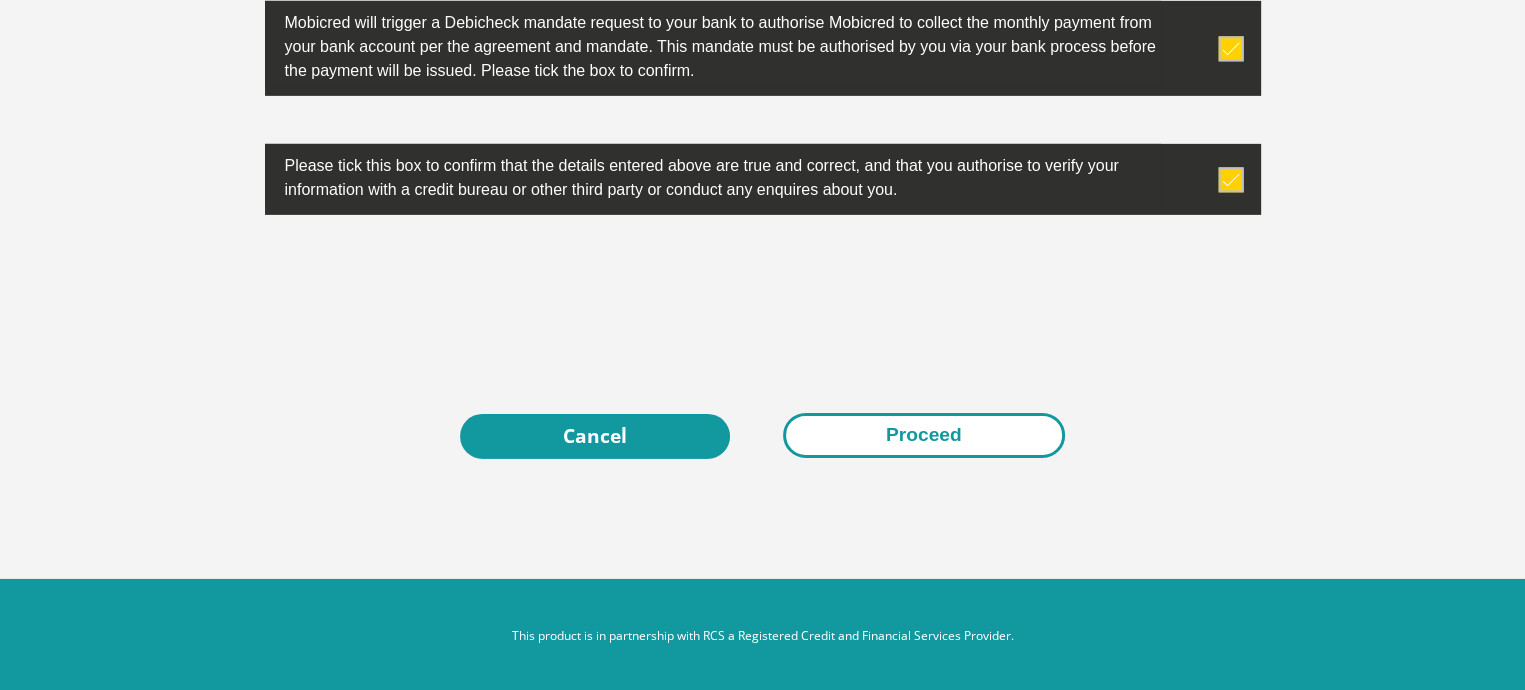 click on "Proceed" at bounding box center (924, 435) 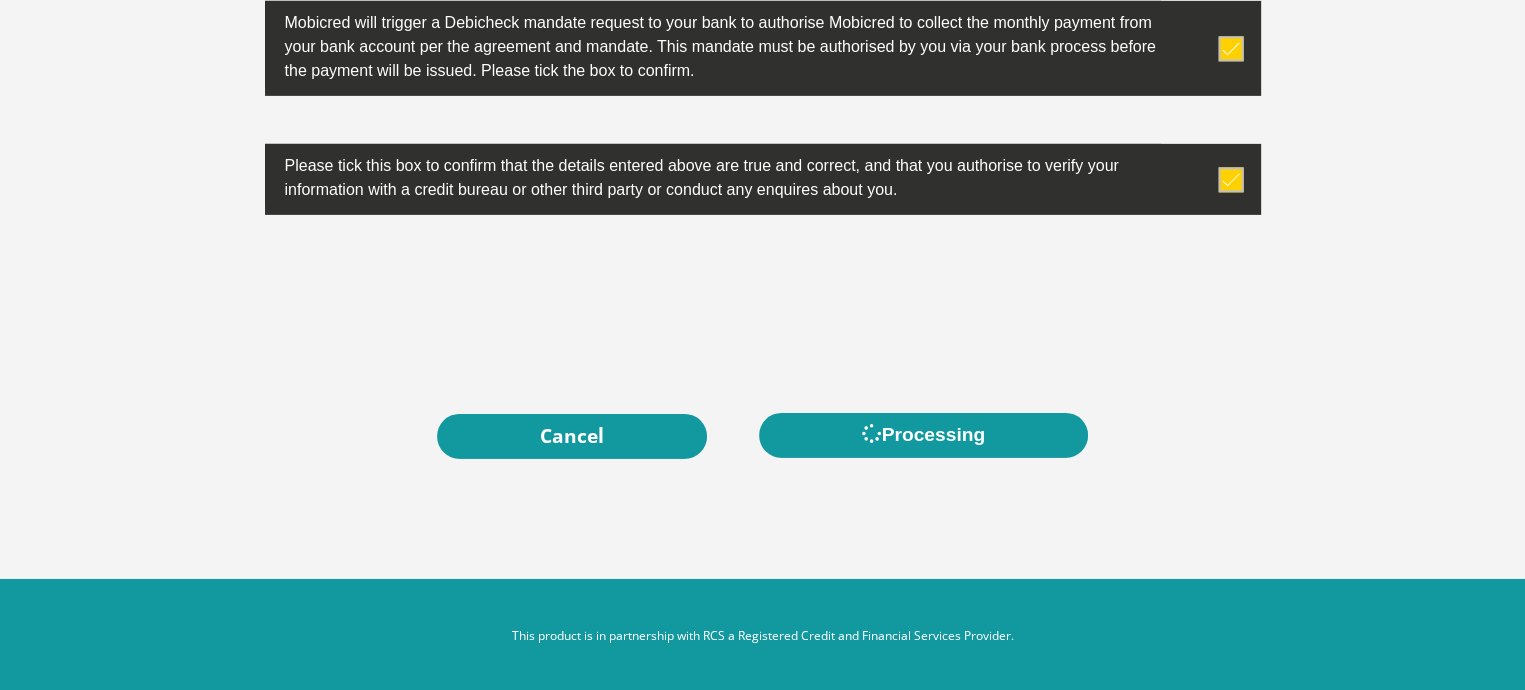 scroll, scrollTop: 0, scrollLeft: 0, axis: both 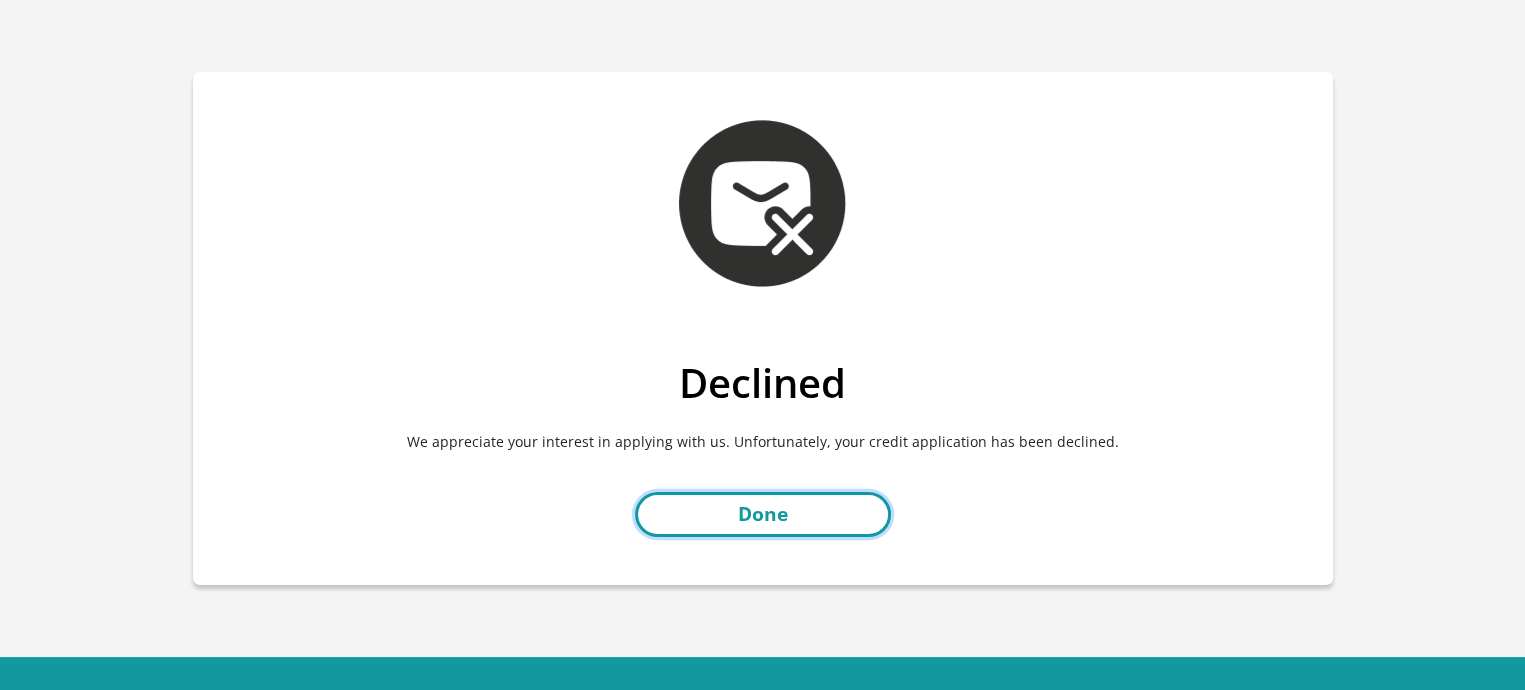 click on "Done" at bounding box center (763, 514) 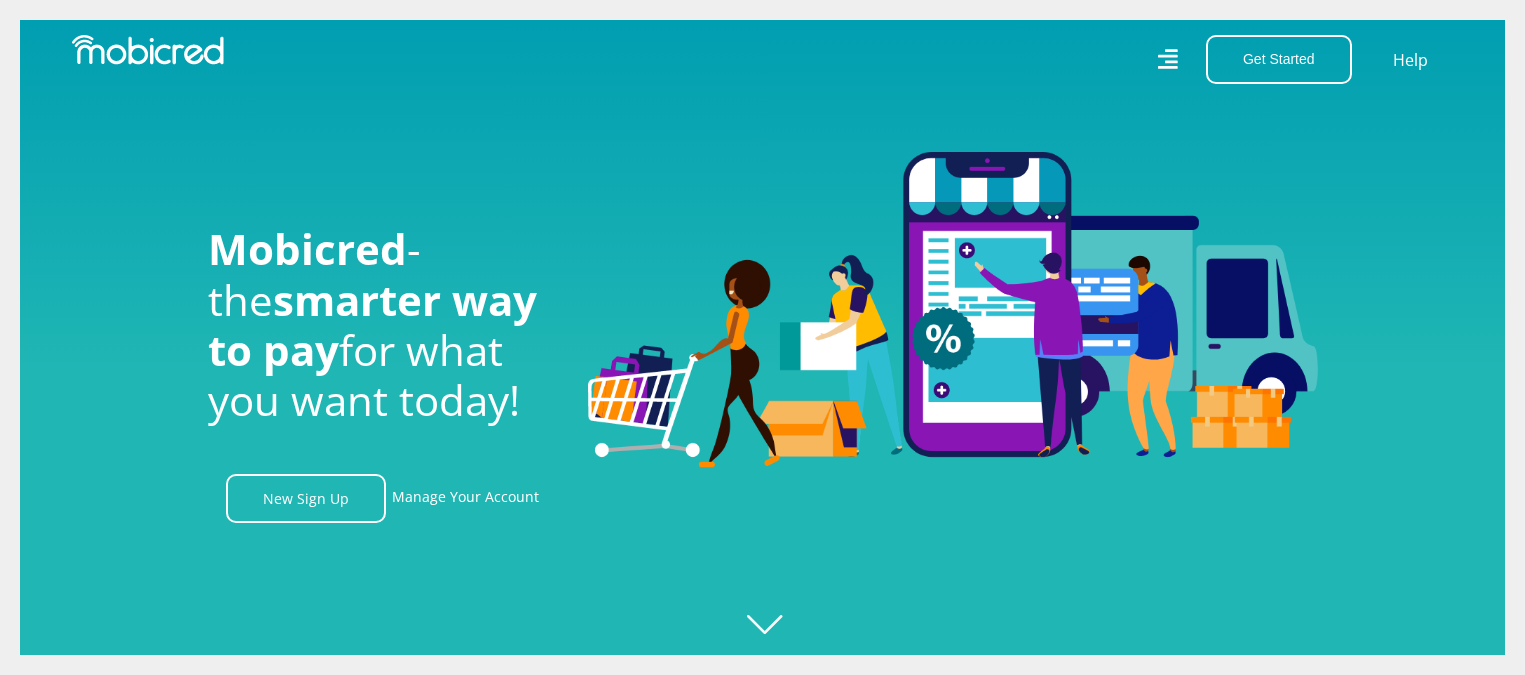 scroll, scrollTop: 0, scrollLeft: 0, axis: both 